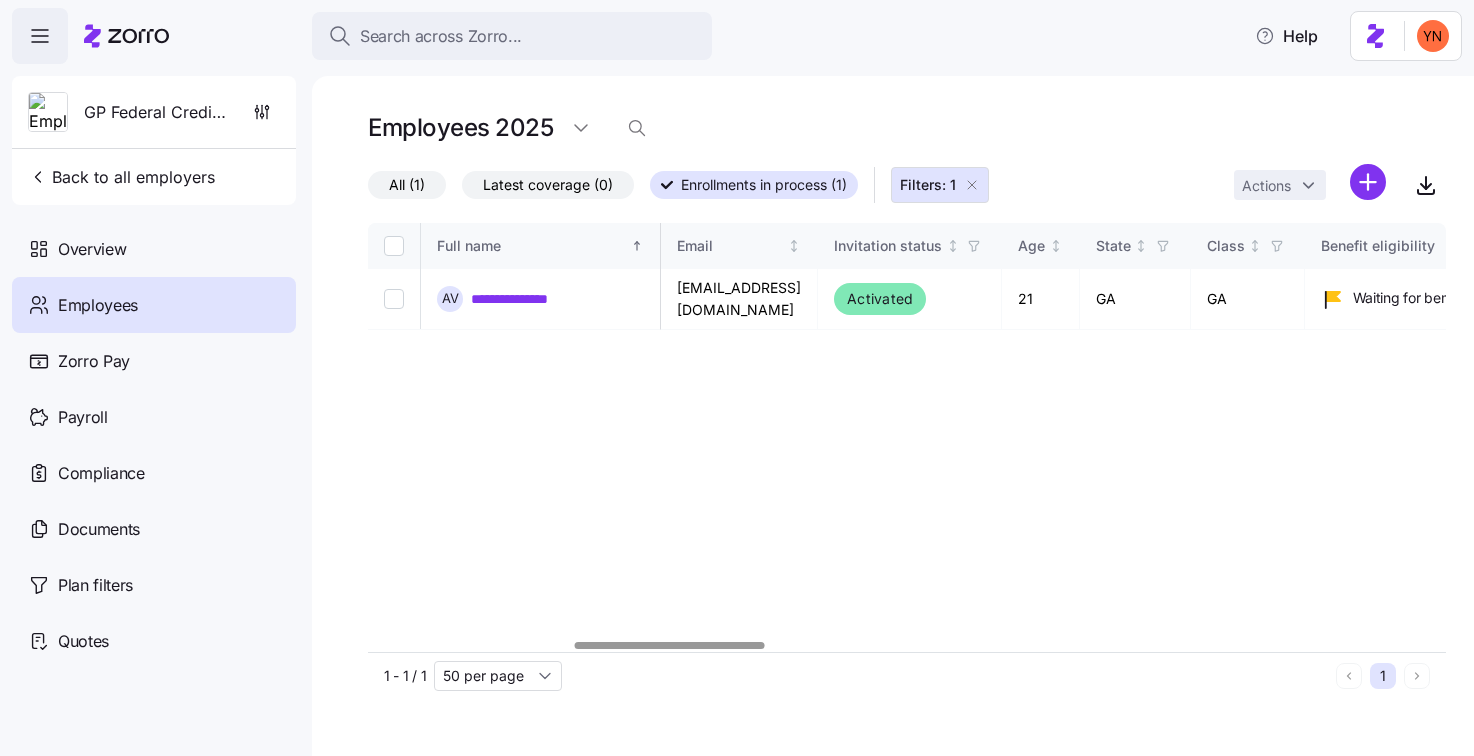 scroll, scrollTop: 0, scrollLeft: 0, axis: both 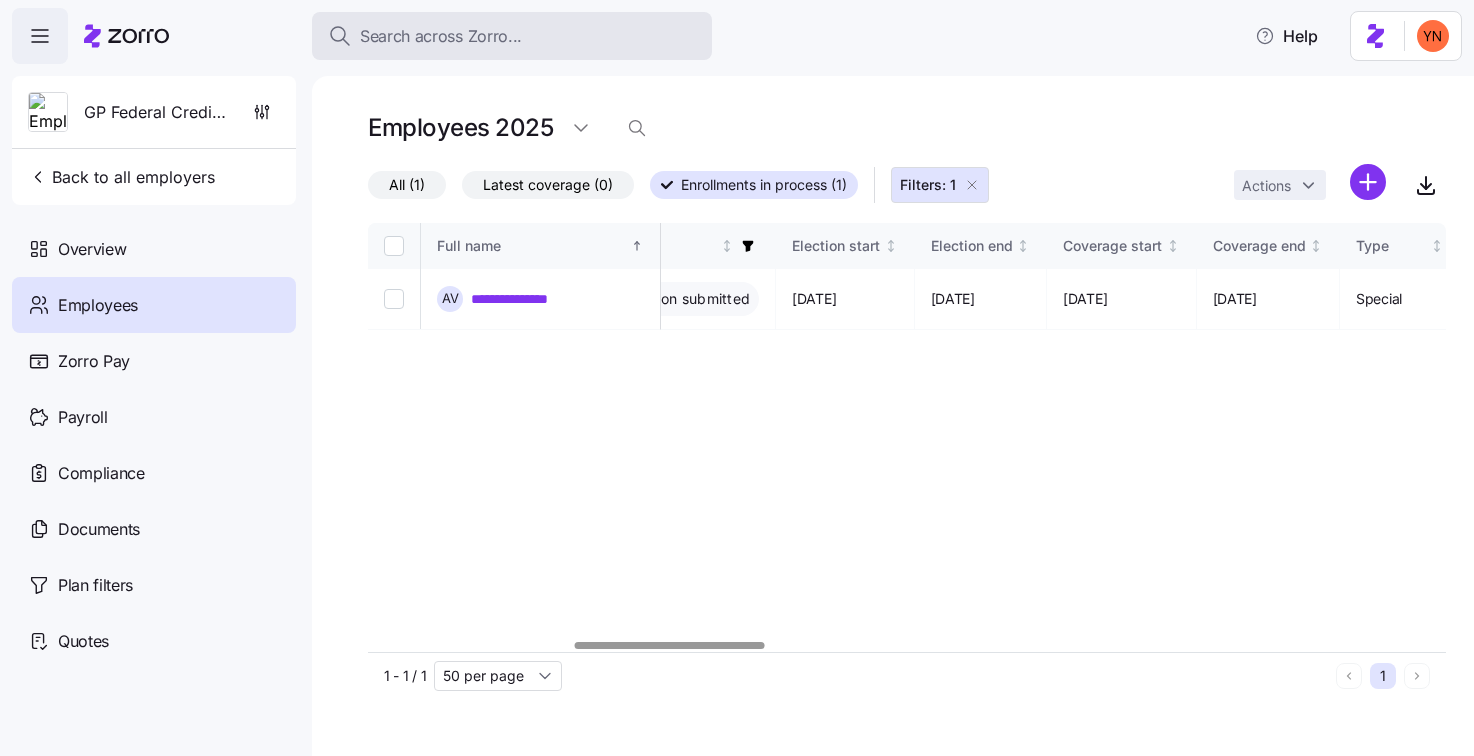 click on "Search across Zorro..." at bounding box center [512, 36] 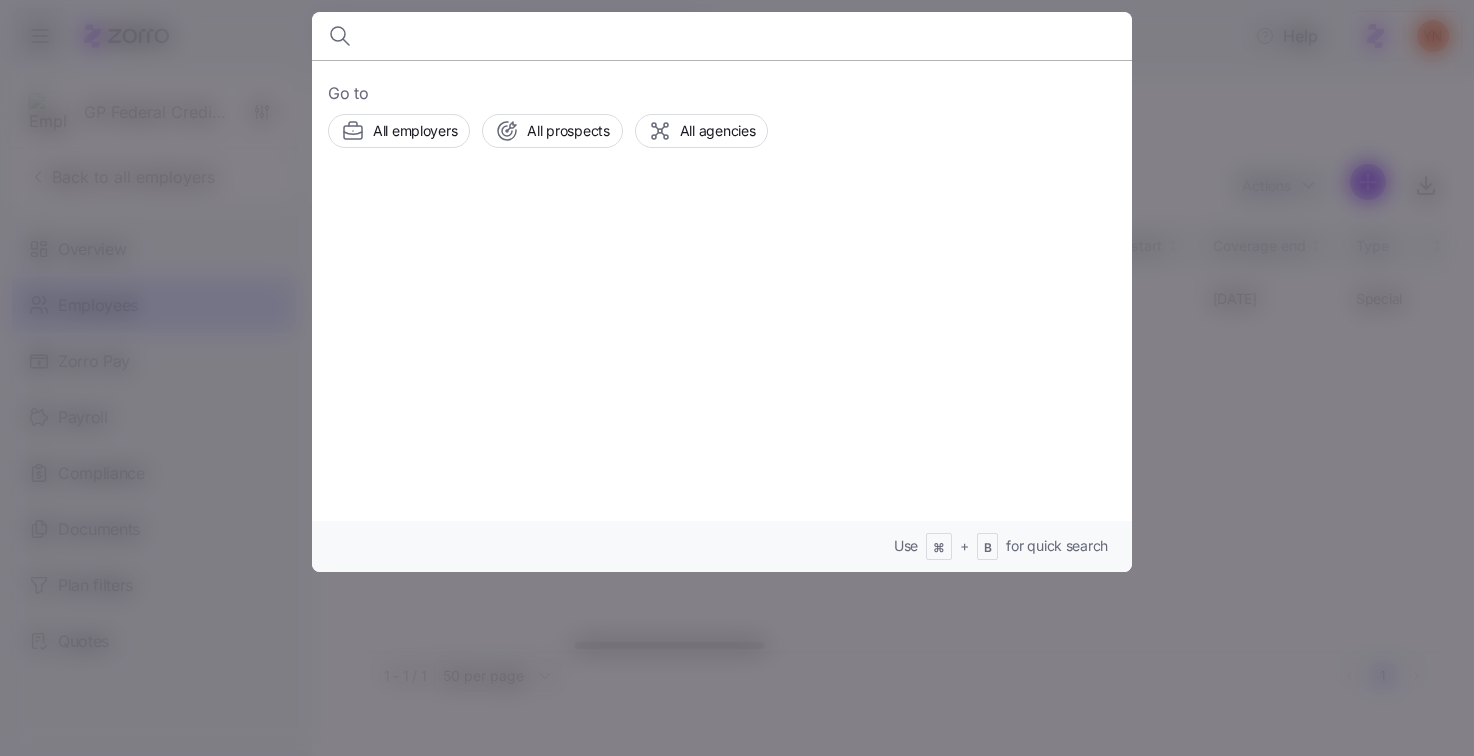 click at bounding box center [624, 36] 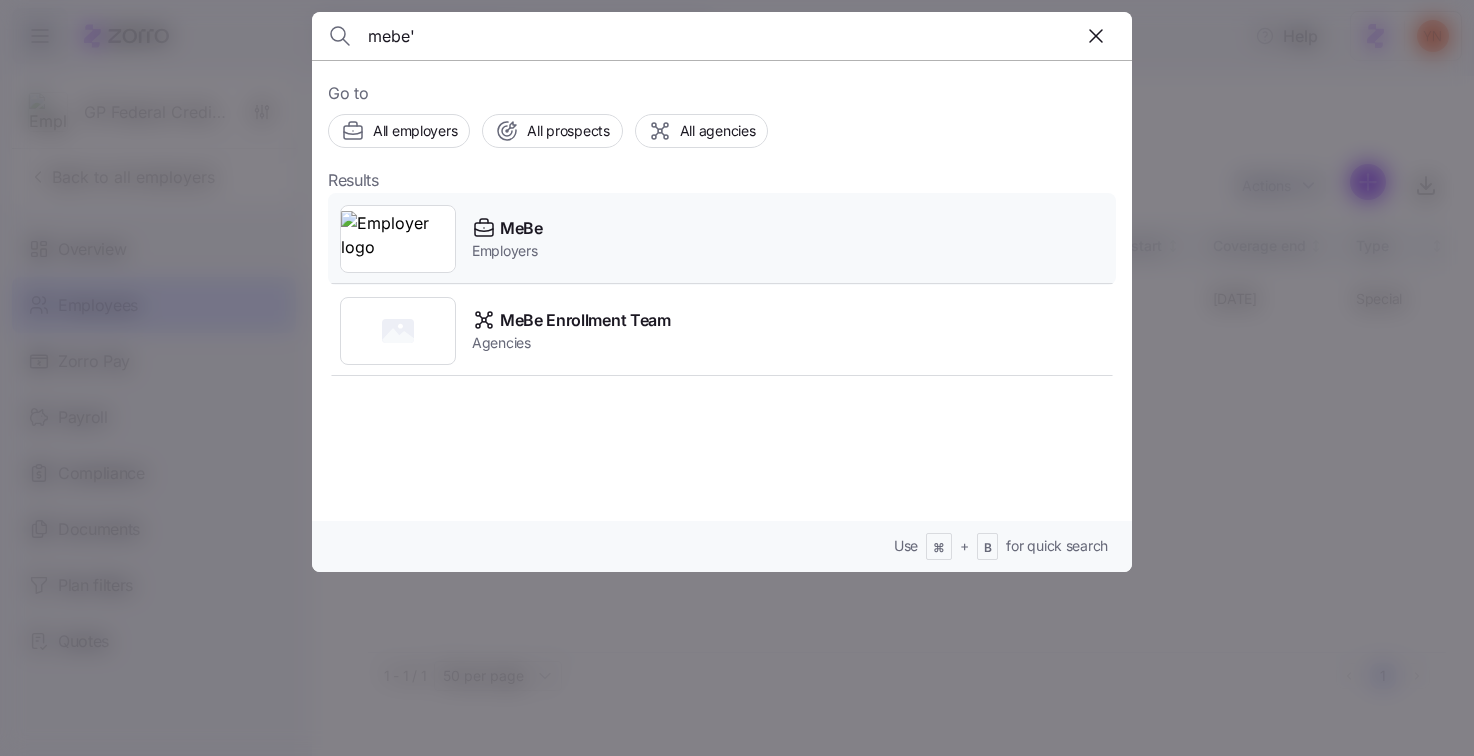 type on "mebe'" 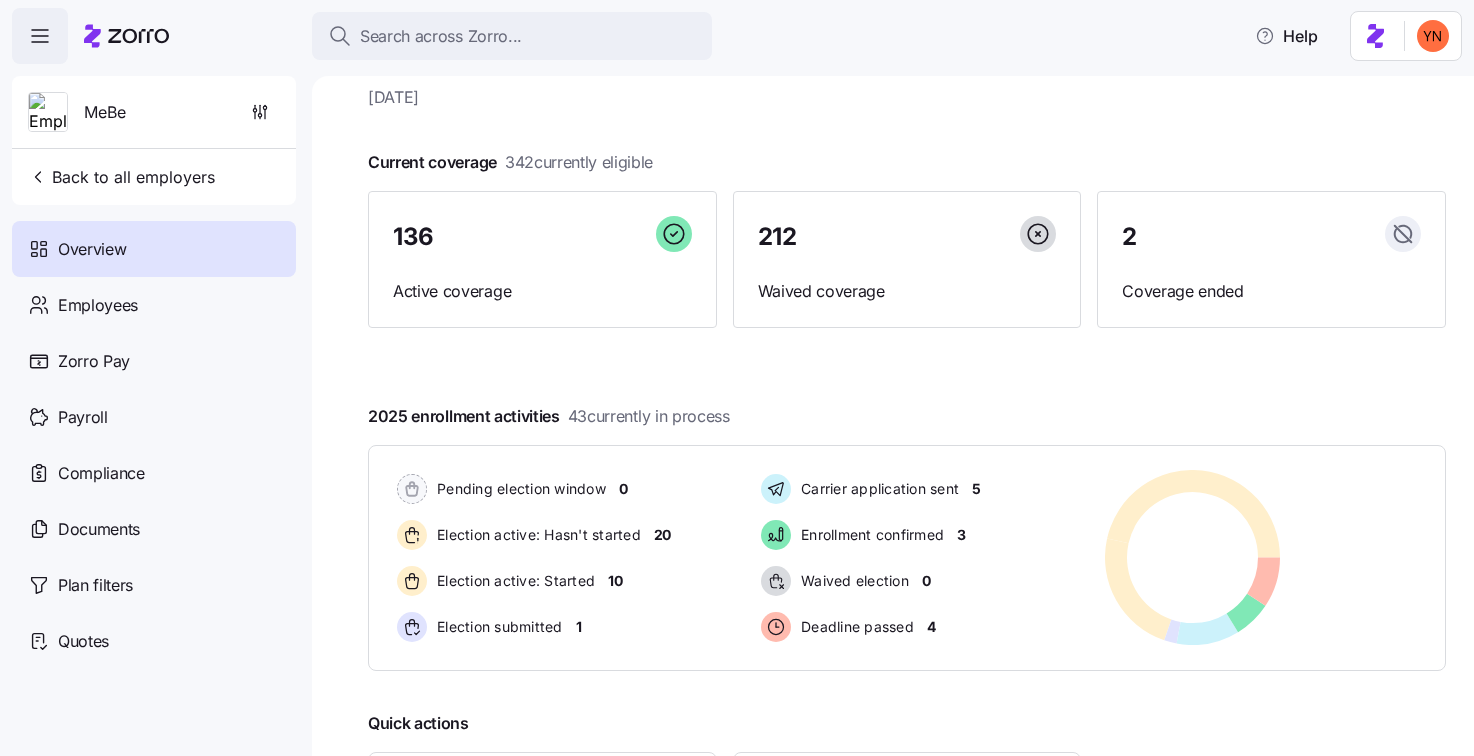scroll, scrollTop: 56, scrollLeft: 0, axis: vertical 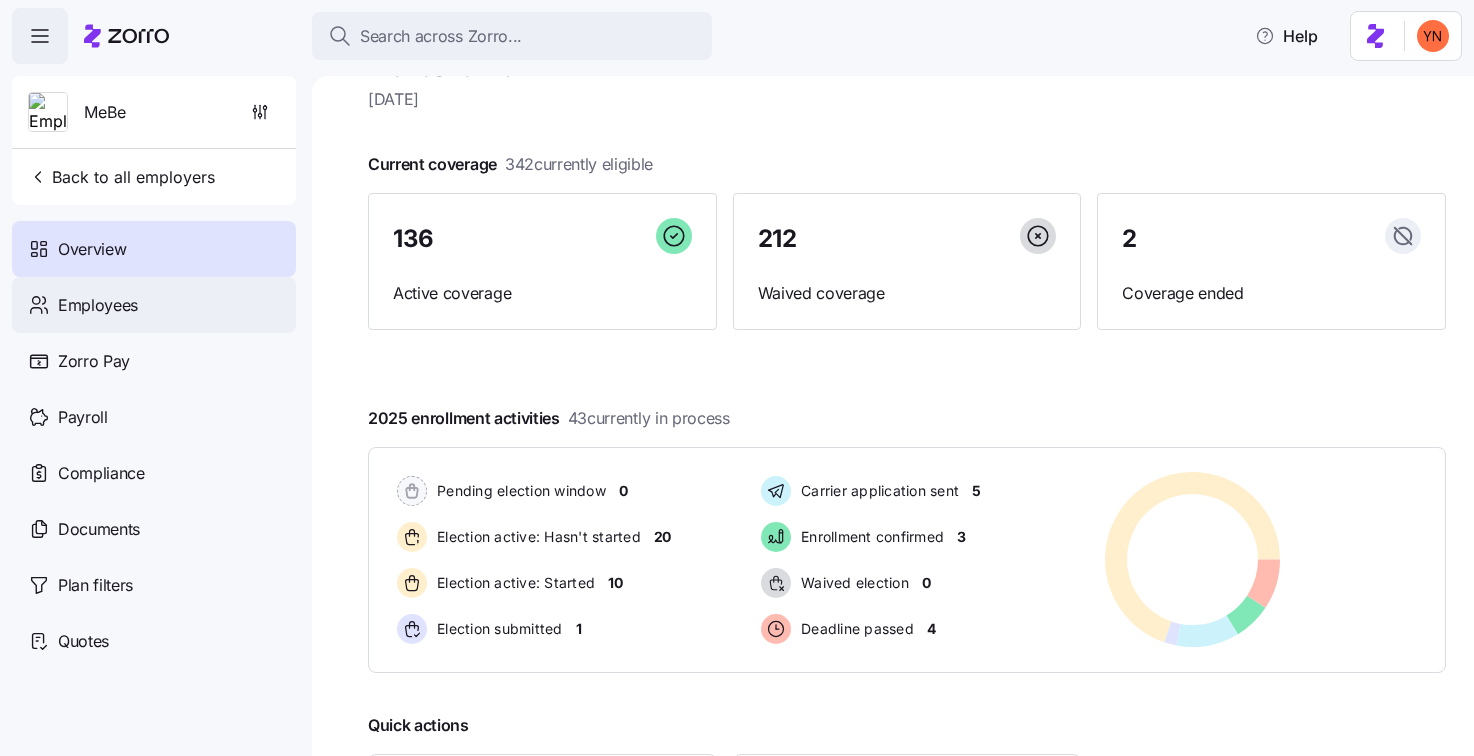 click on "Employees" at bounding box center (98, 305) 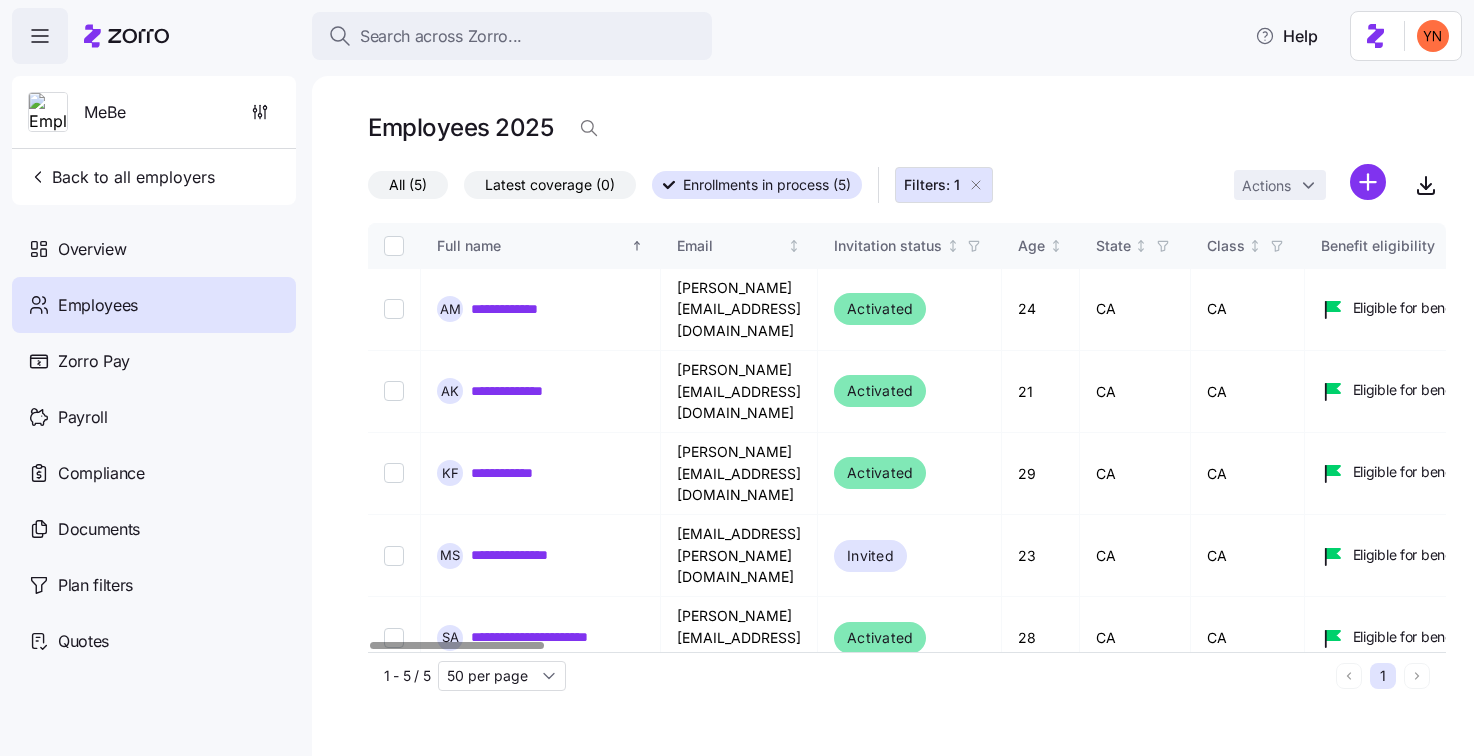 click on "Latest coverage (0)" at bounding box center (550, 185) 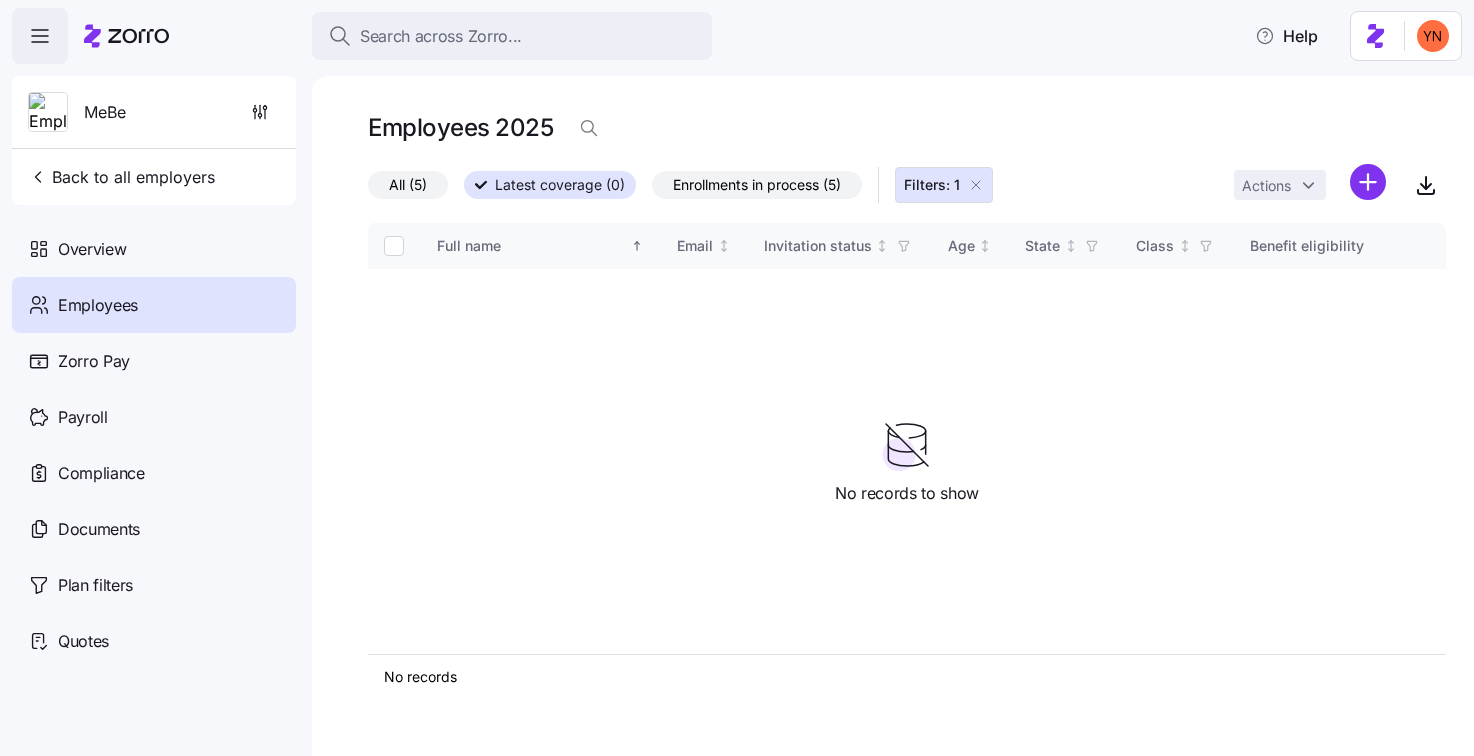 click on "Enrollments in process (5)" at bounding box center [757, 185] 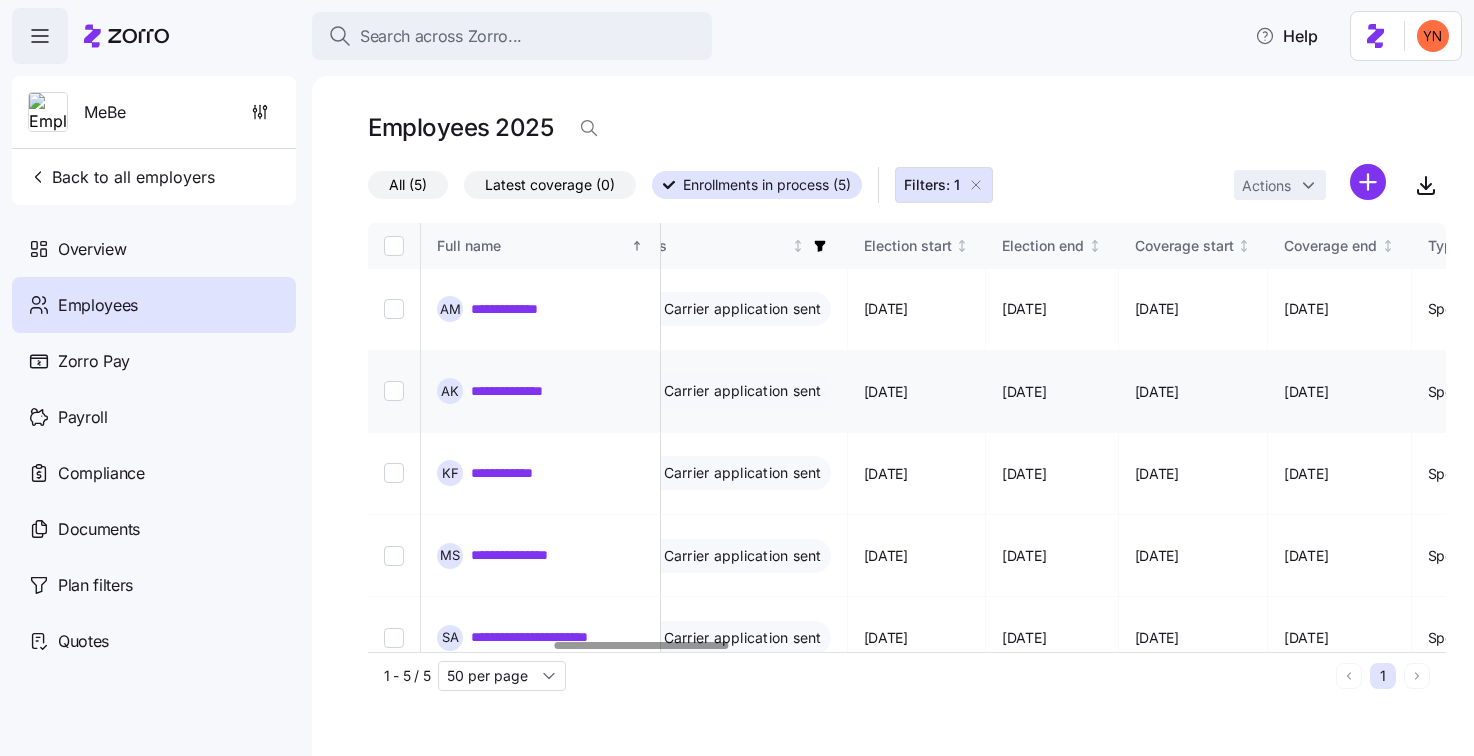 scroll, scrollTop: 0, scrollLeft: 1194, axis: horizontal 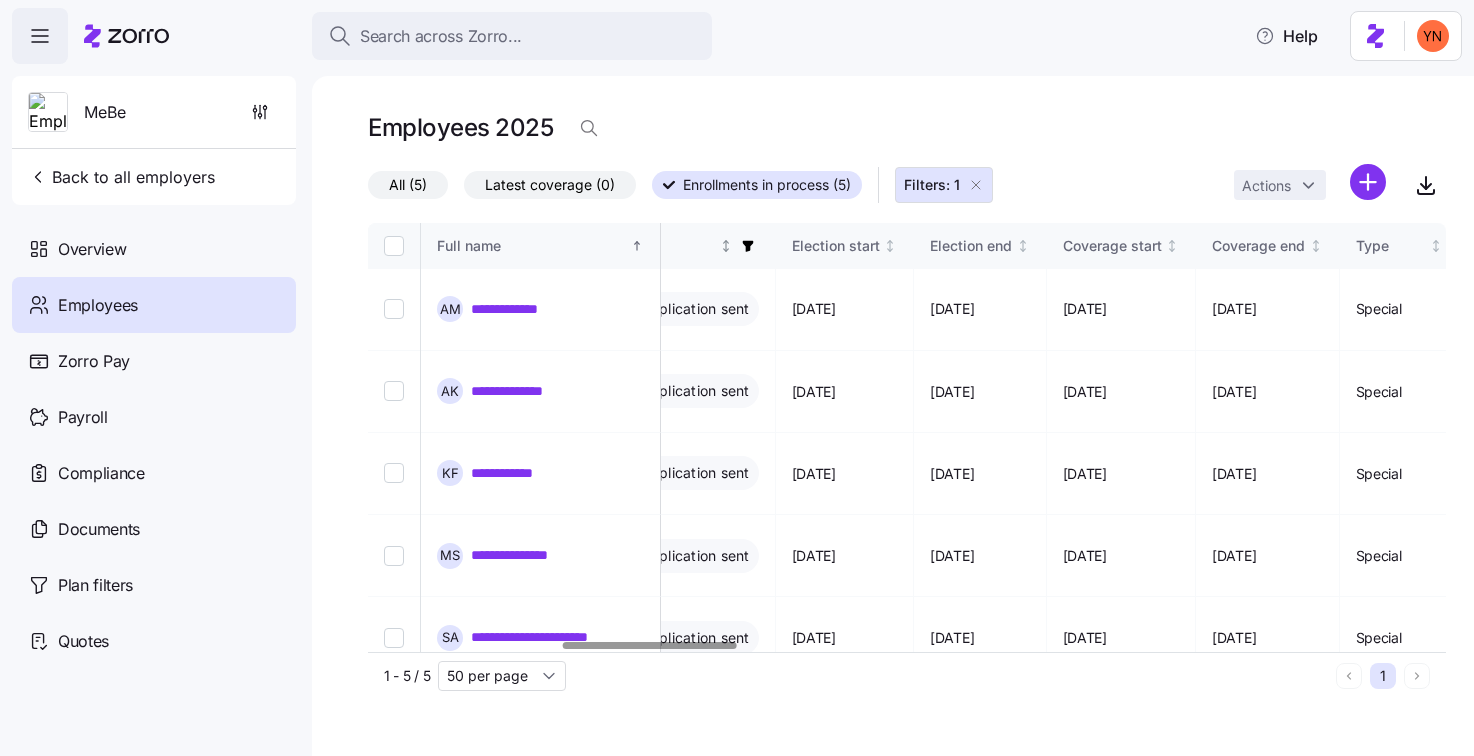 click at bounding box center [748, 246] 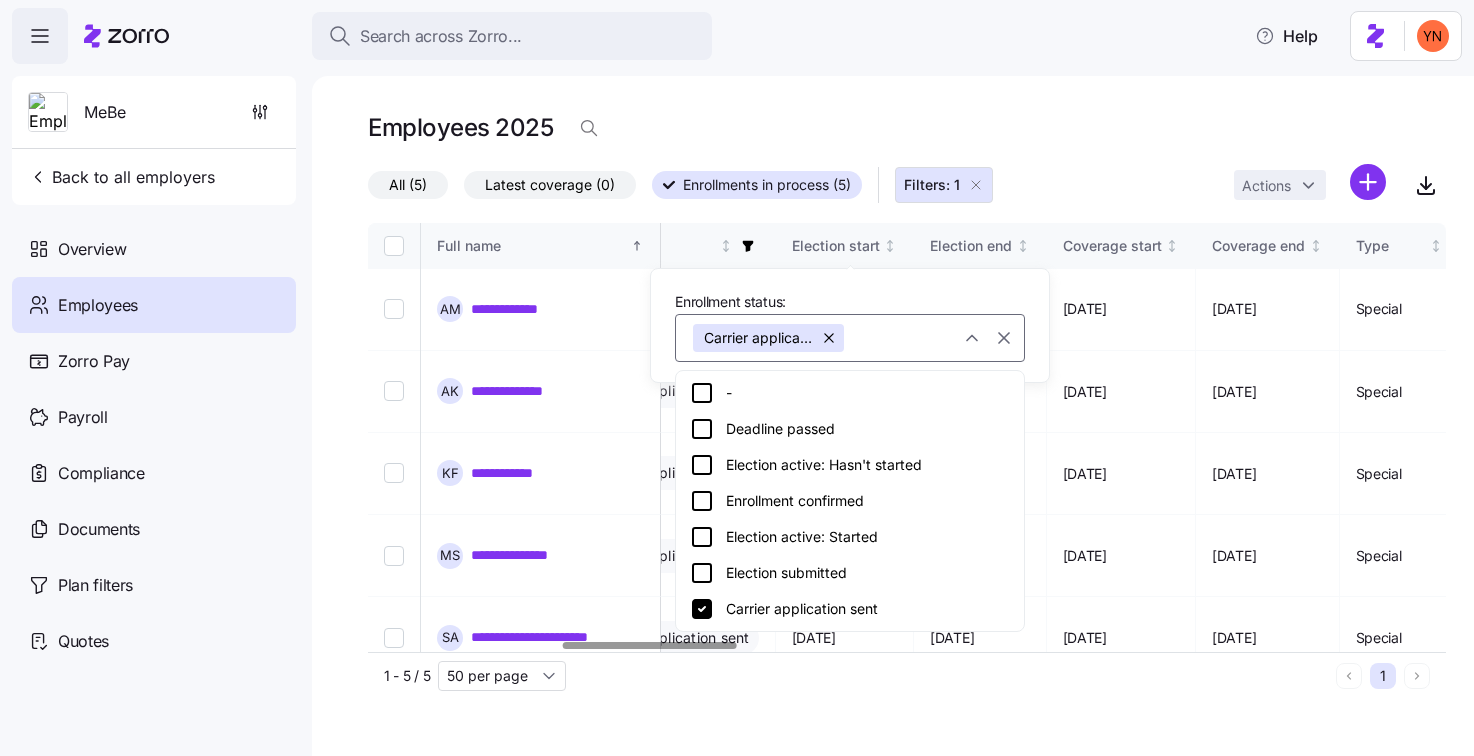 click on "Election submitted" at bounding box center [850, 573] 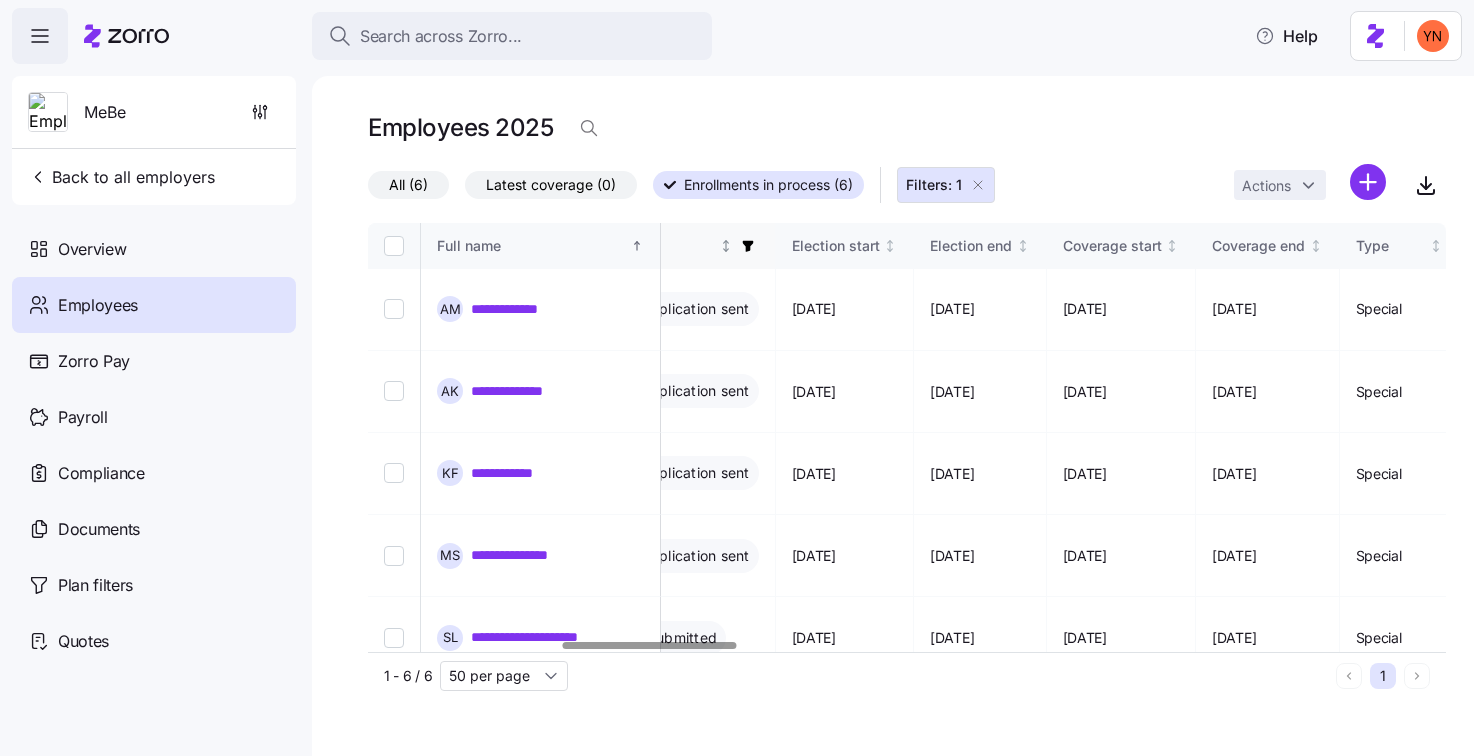 drag, startPoint x: 851, startPoint y: 236, endPoint x: 847, endPoint y: 267, distance: 31.257 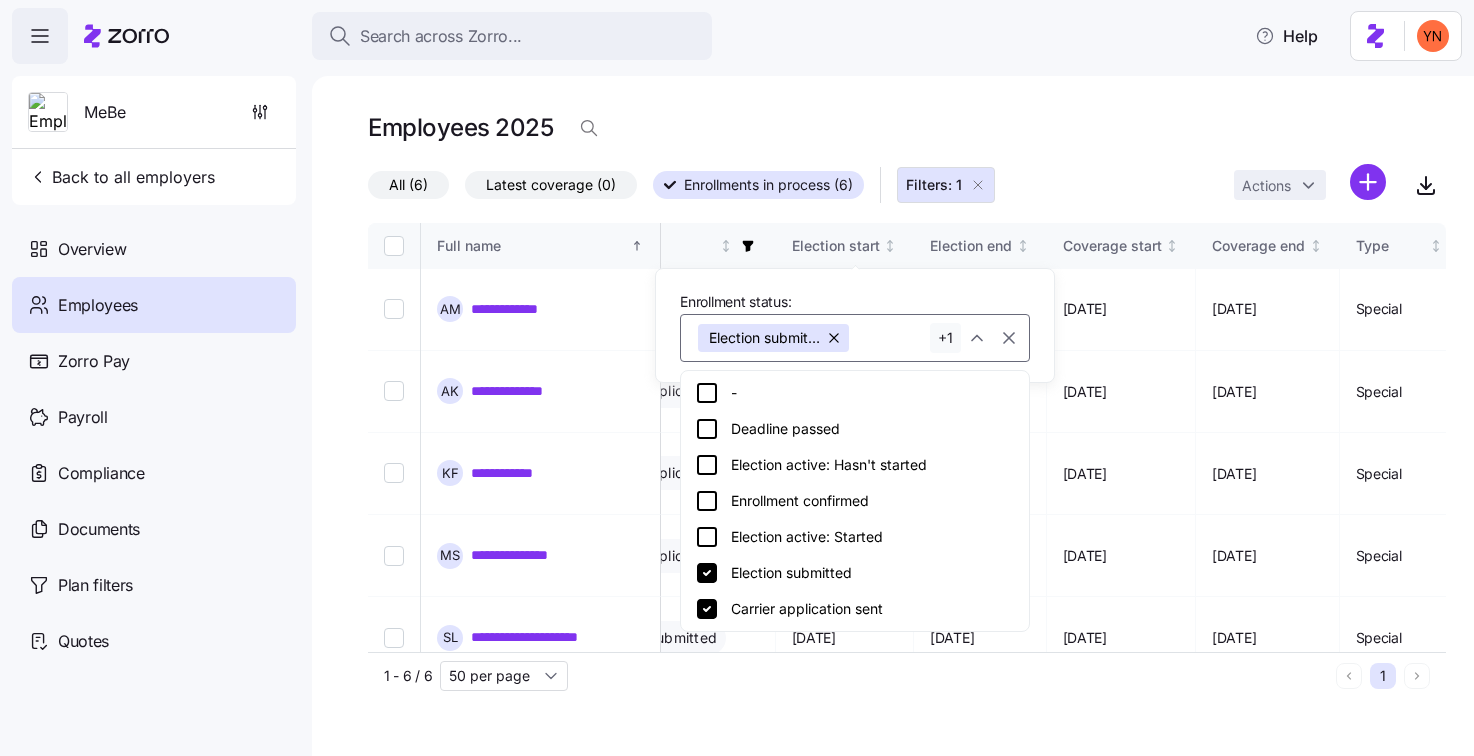 click on "Election active: Started" at bounding box center (855, 537) 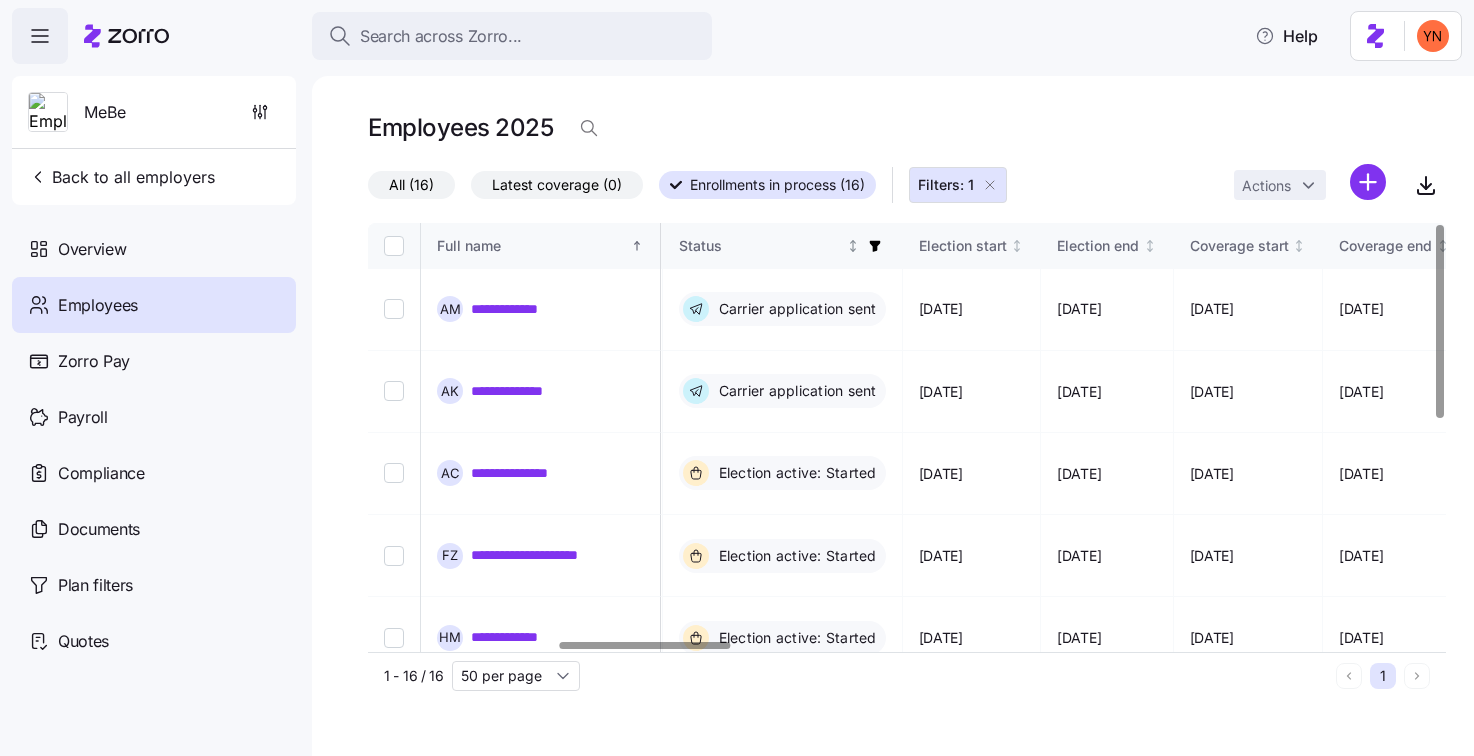 click 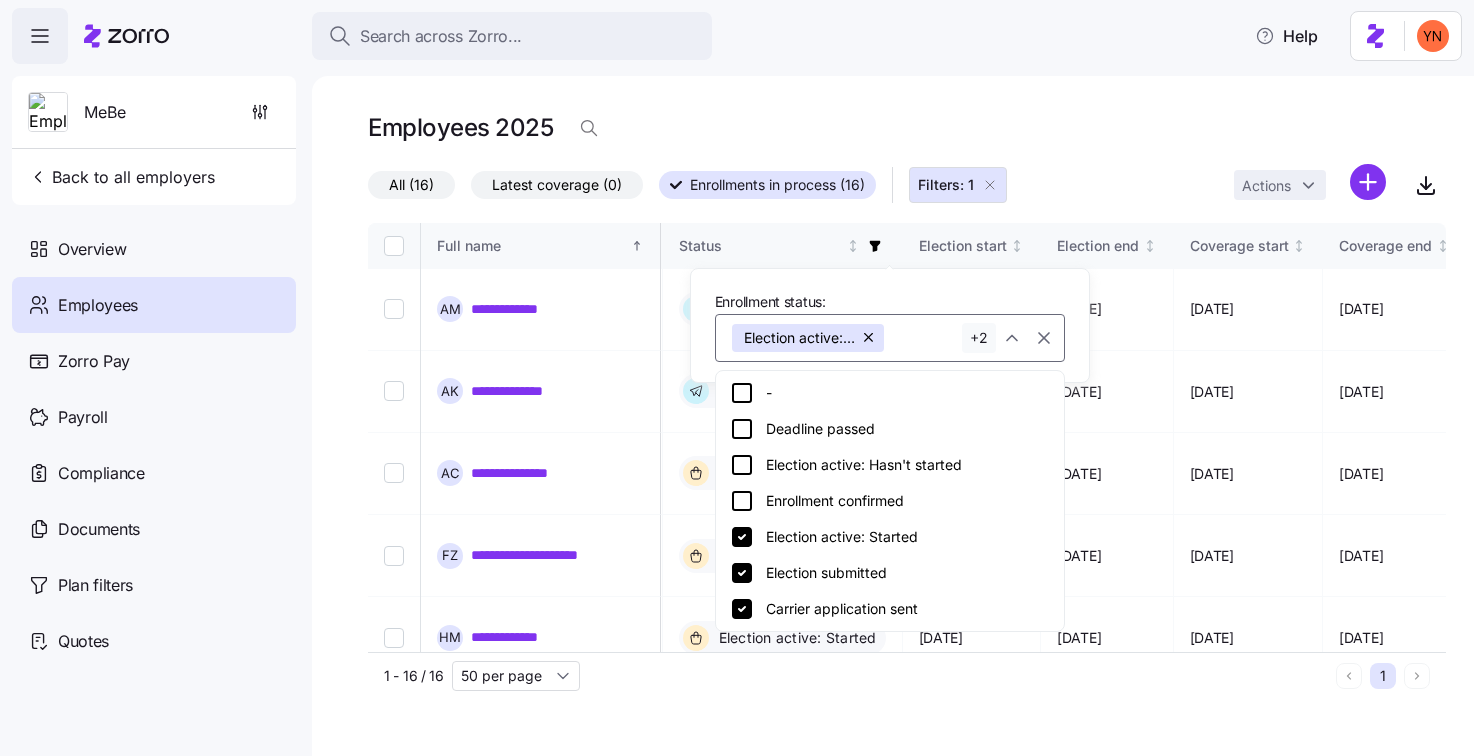 drag, startPoint x: 744, startPoint y: 499, endPoint x: 742, endPoint y: 519, distance: 20.09975 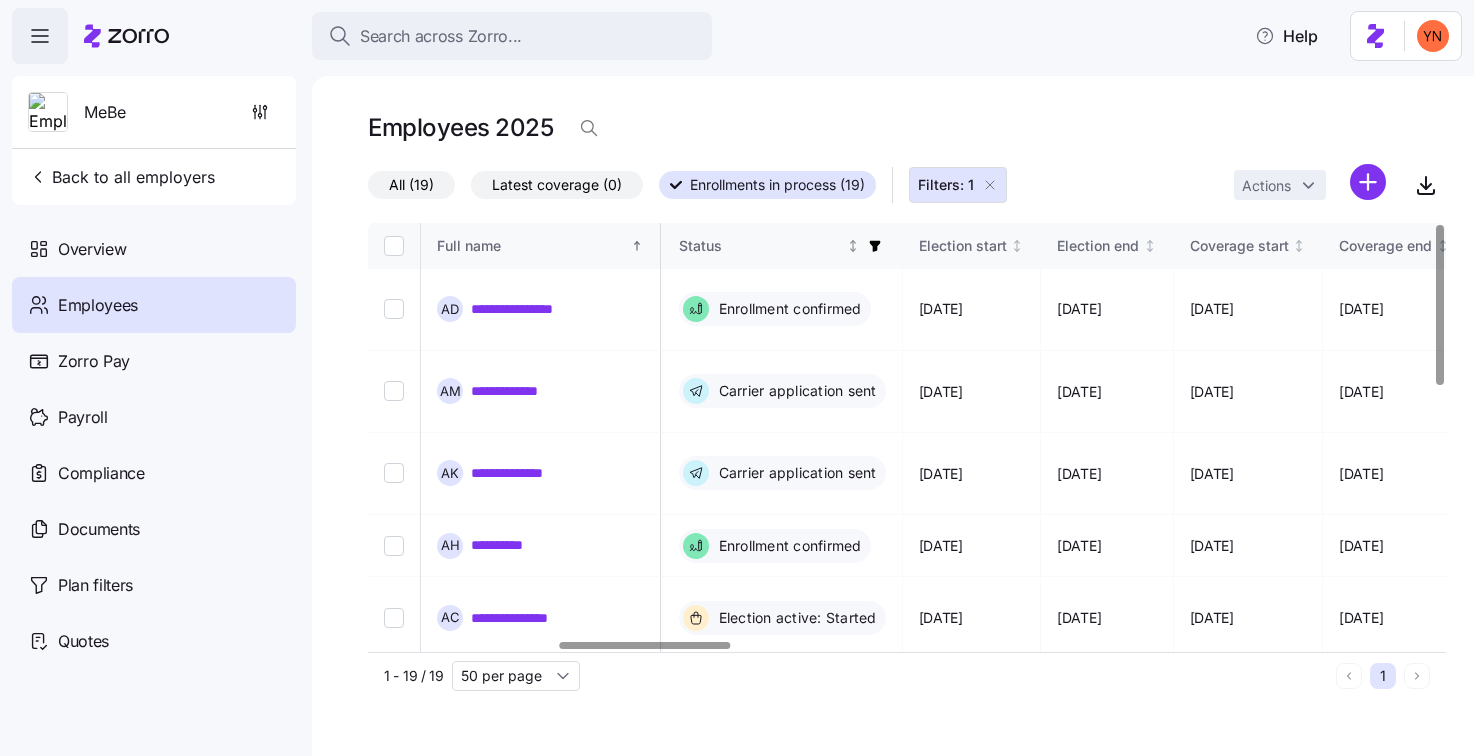 drag, startPoint x: 890, startPoint y: 243, endPoint x: 891, endPoint y: 262, distance: 19.026299 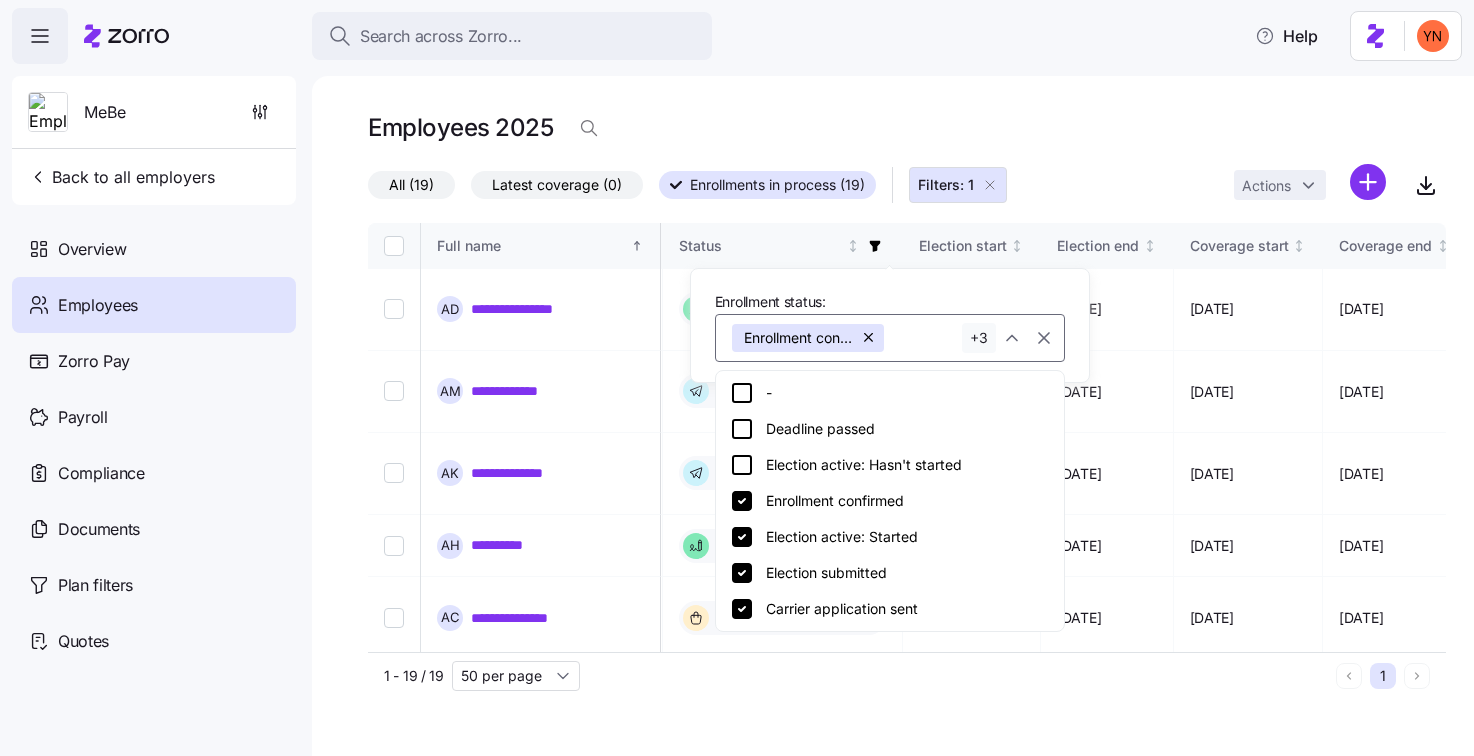 click 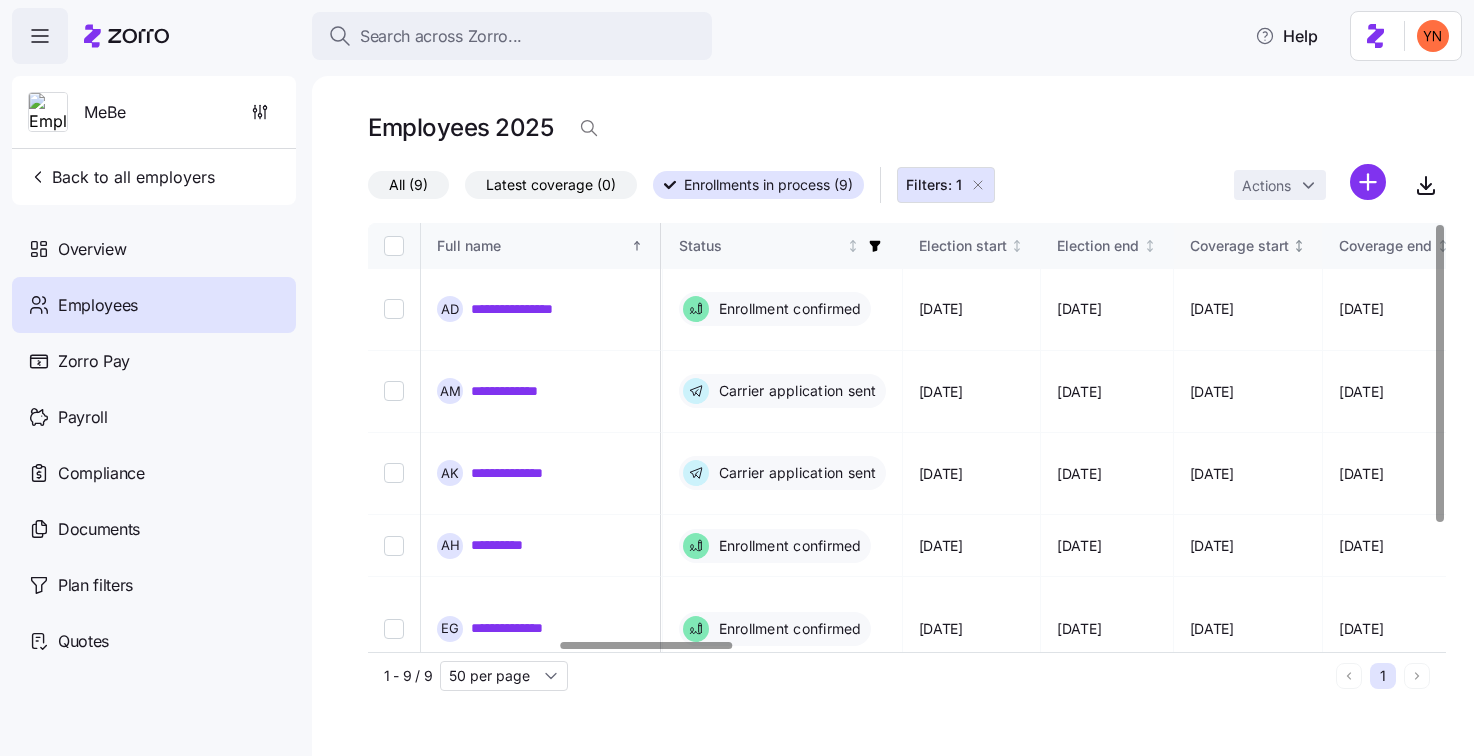click 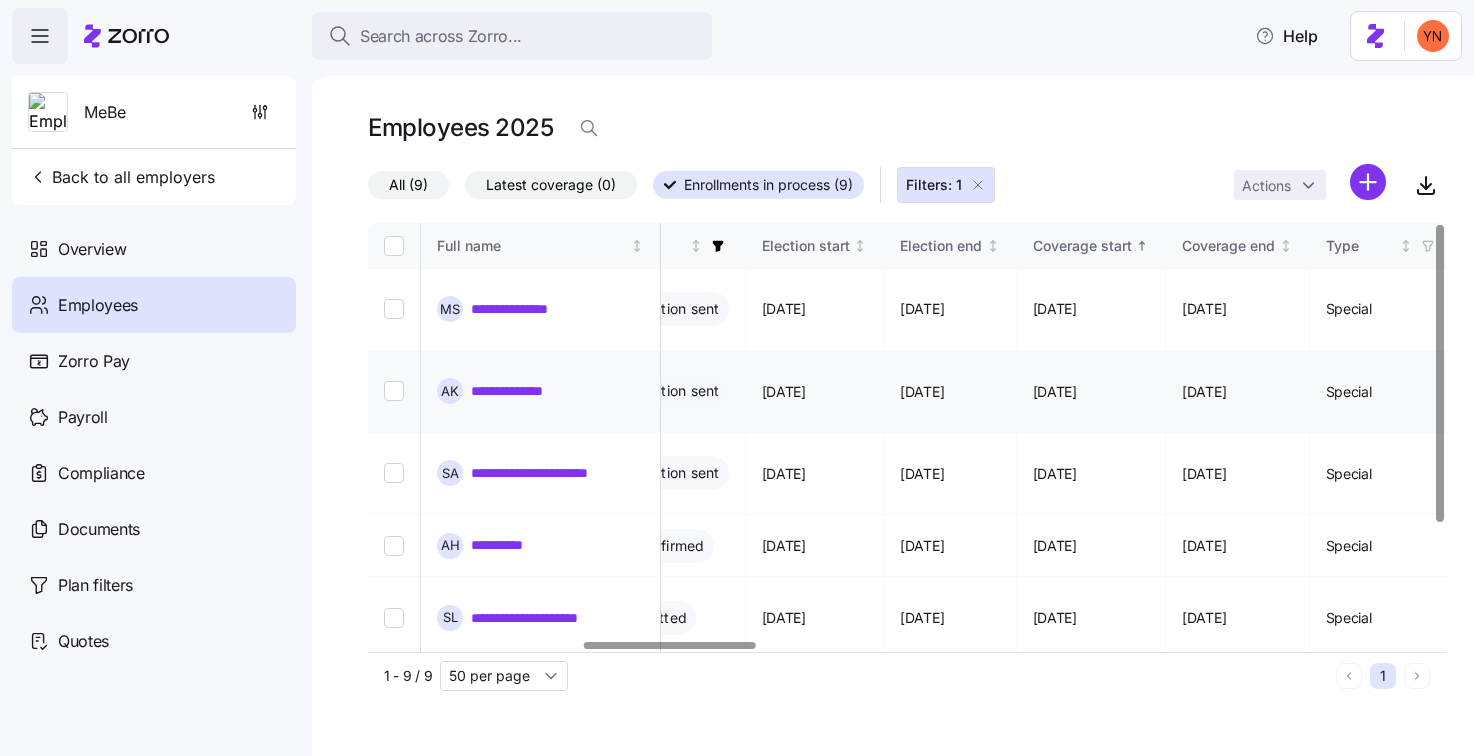 scroll, scrollTop: 0, scrollLeft: 1314, axis: horizontal 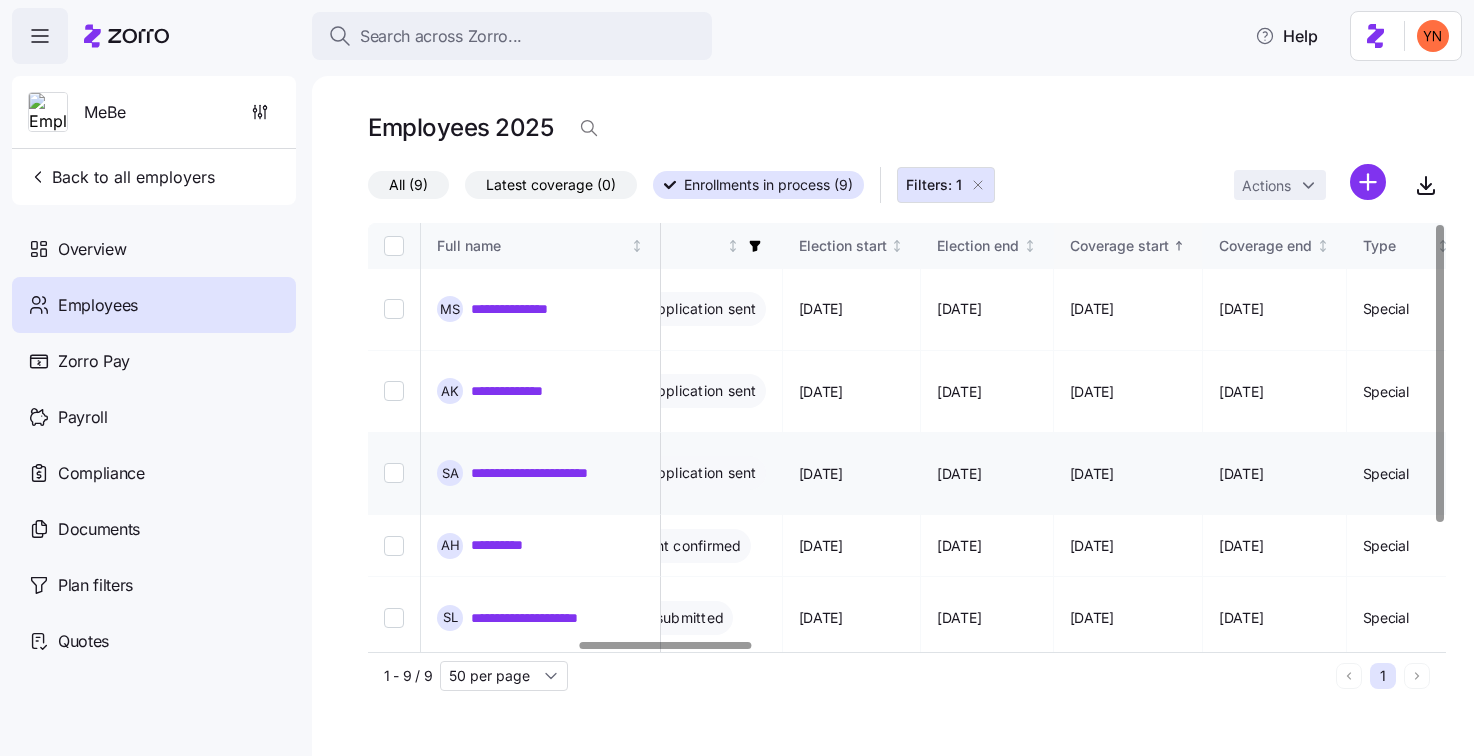 drag, startPoint x: 1234, startPoint y: 300, endPoint x: 1254, endPoint y: 438, distance: 139.44174 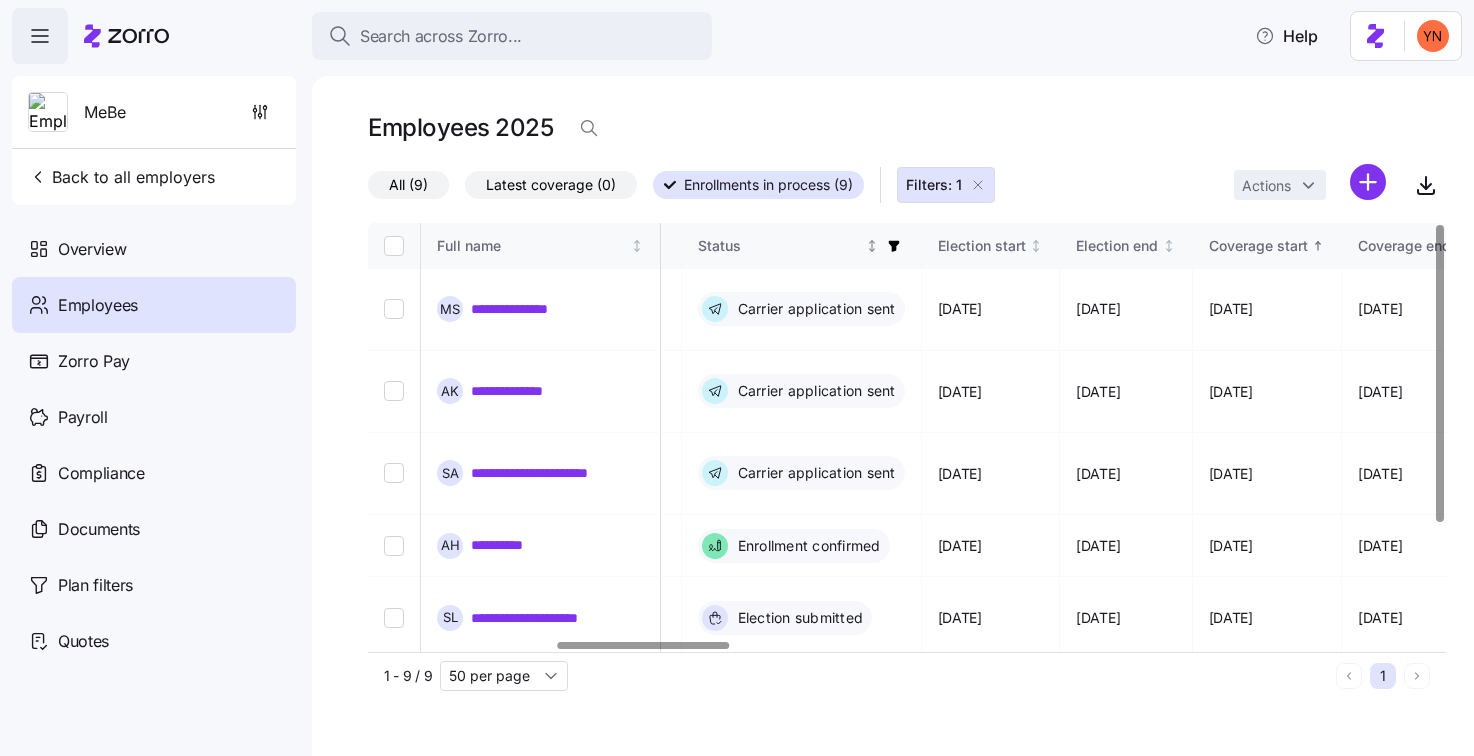 scroll, scrollTop: 0, scrollLeft: 1082, axis: horizontal 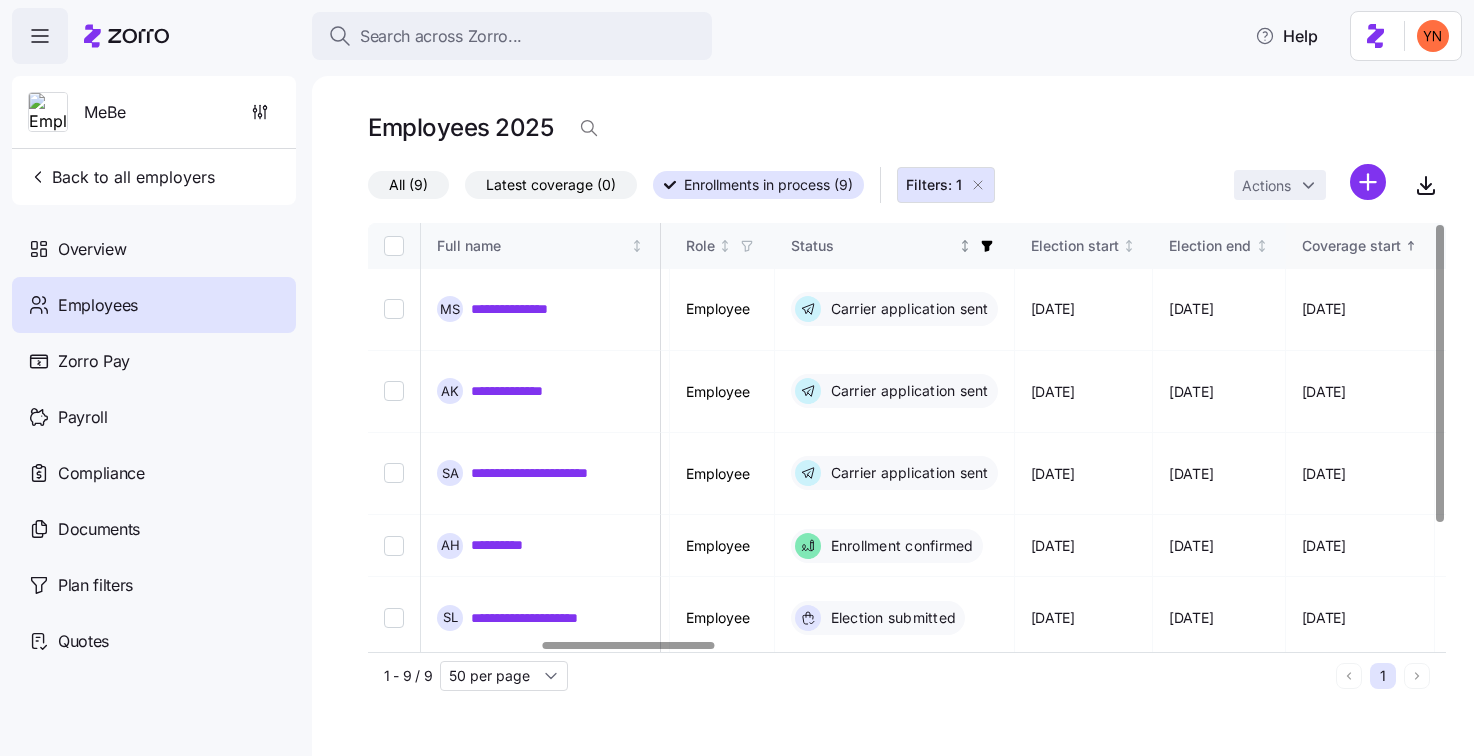 click 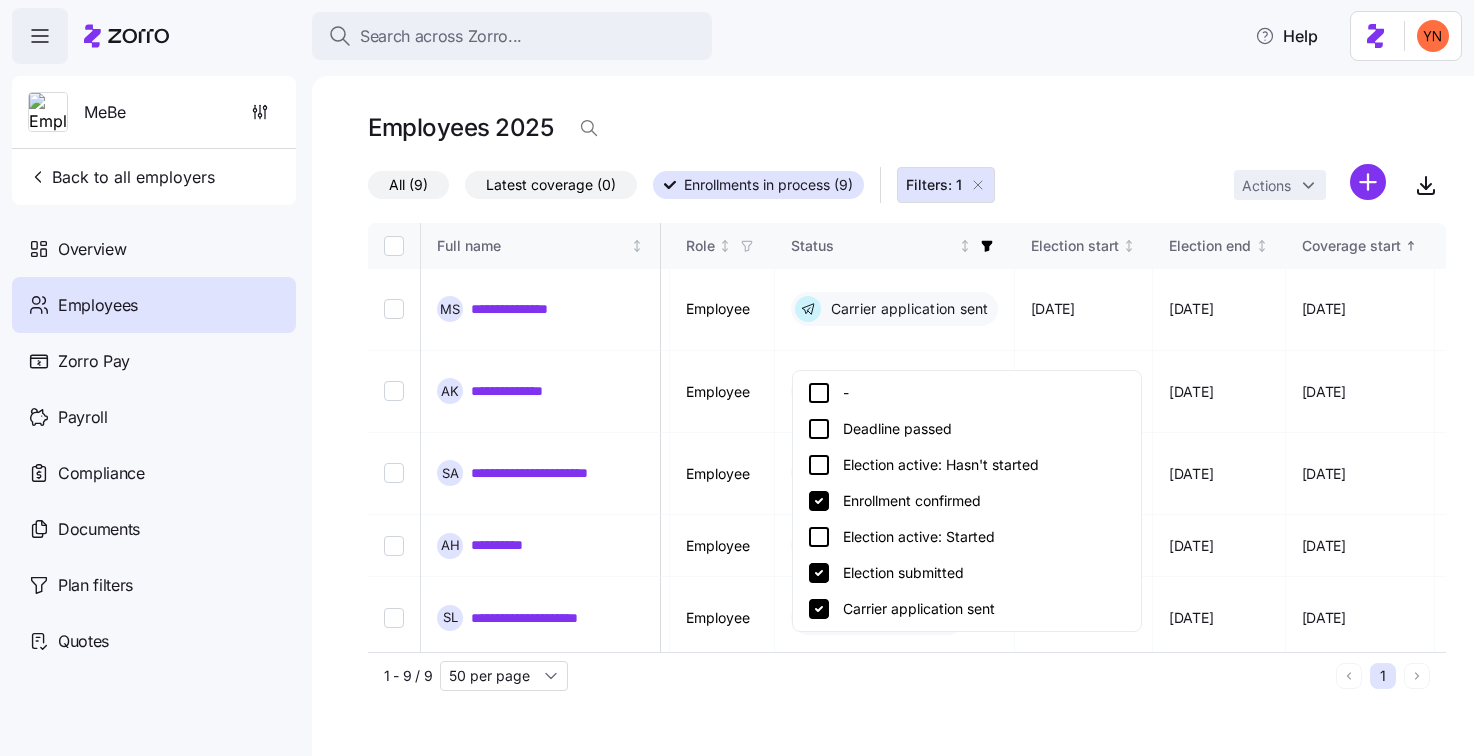 click 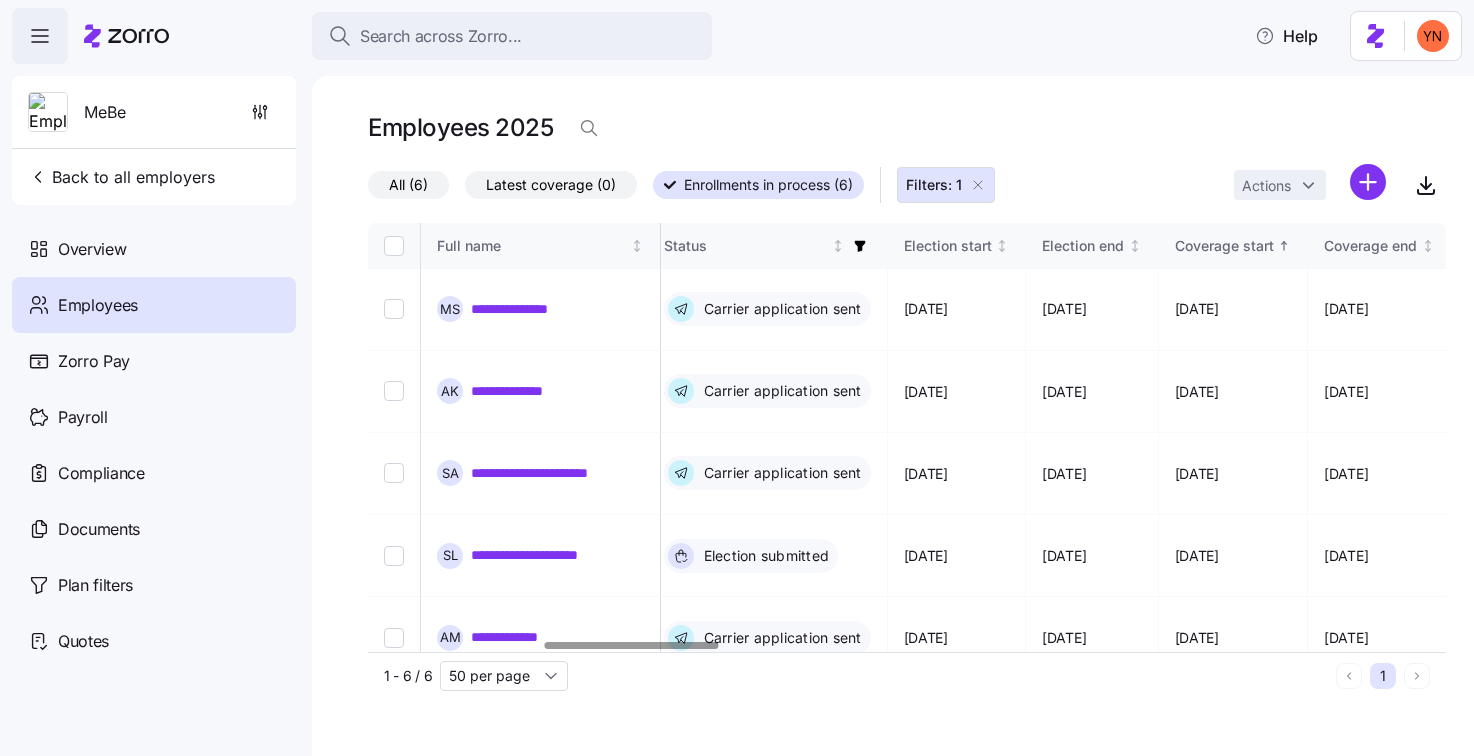 click 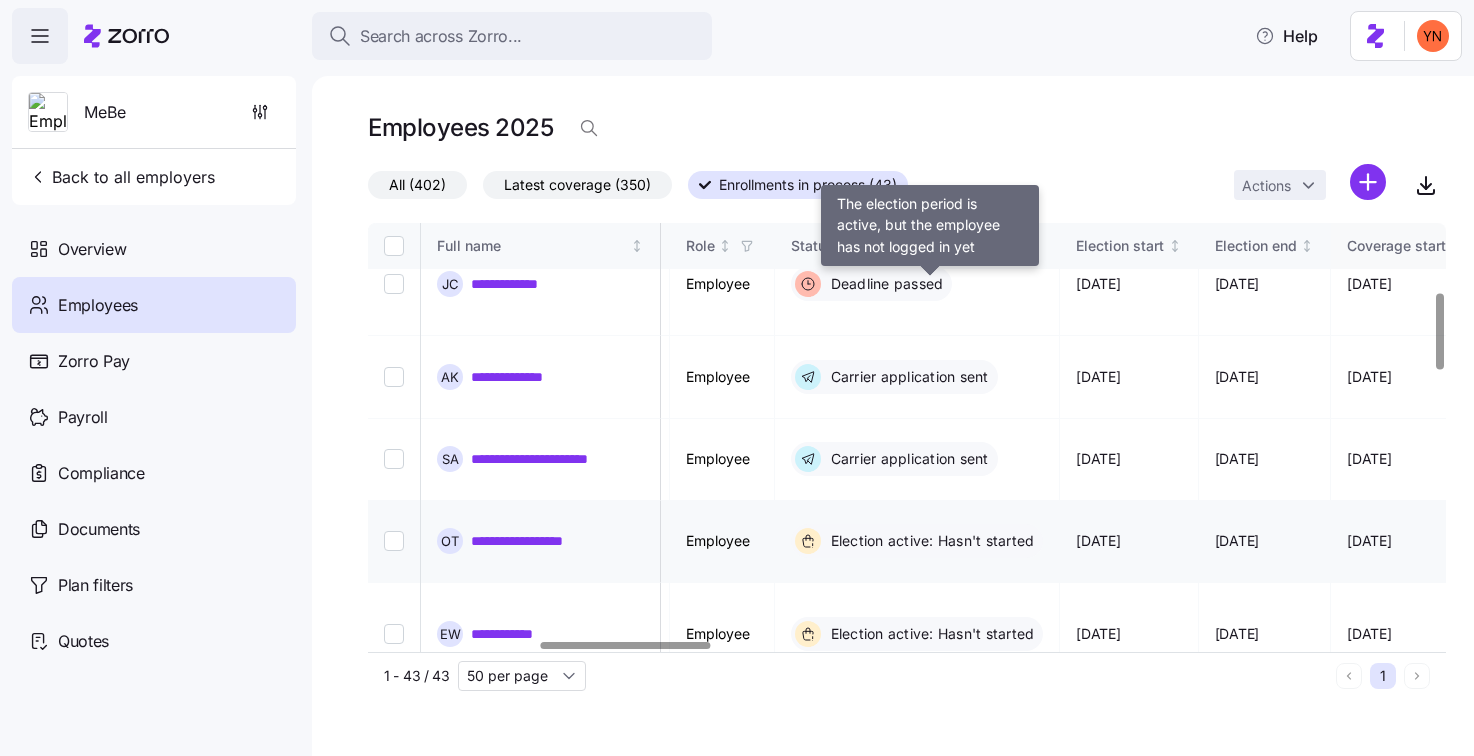 scroll, scrollTop: 385, scrollLeft: 1082, axis: both 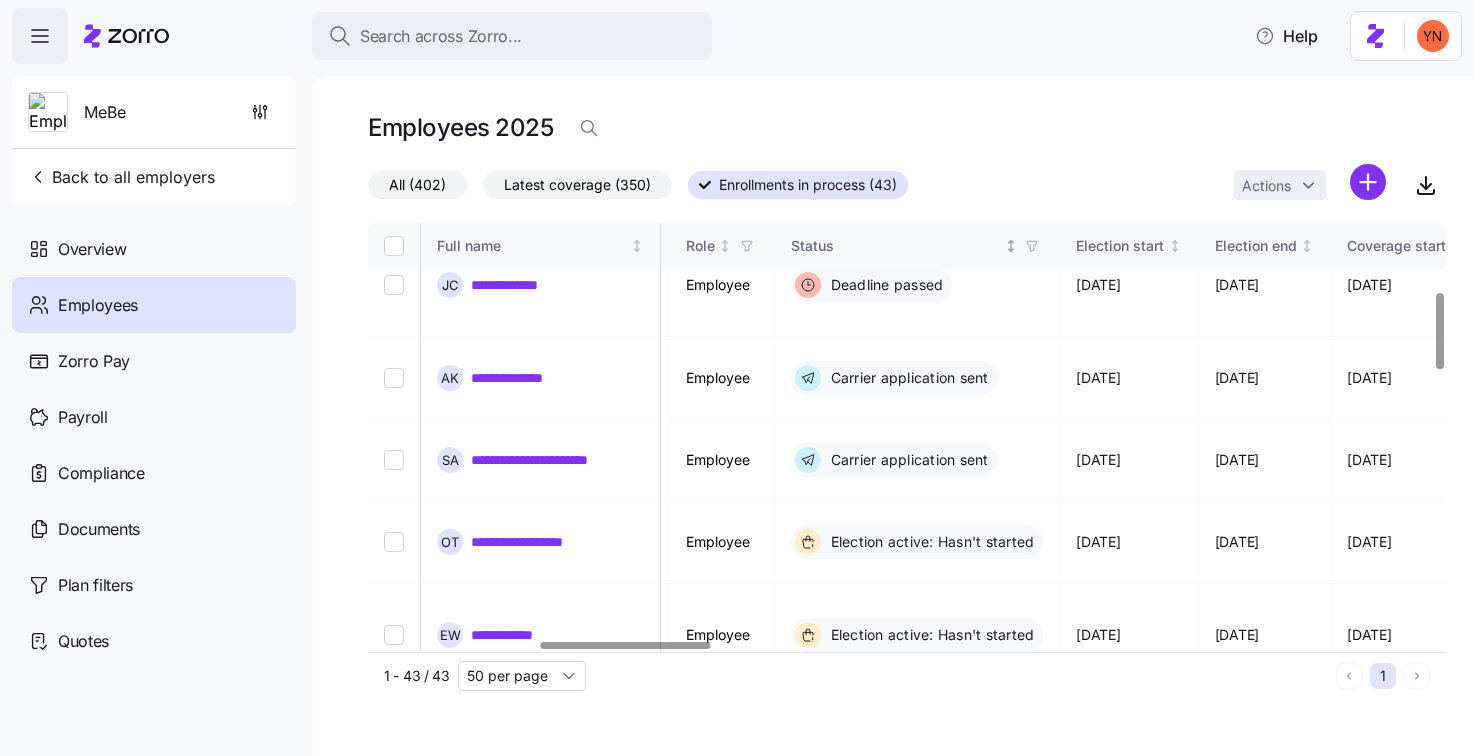 click 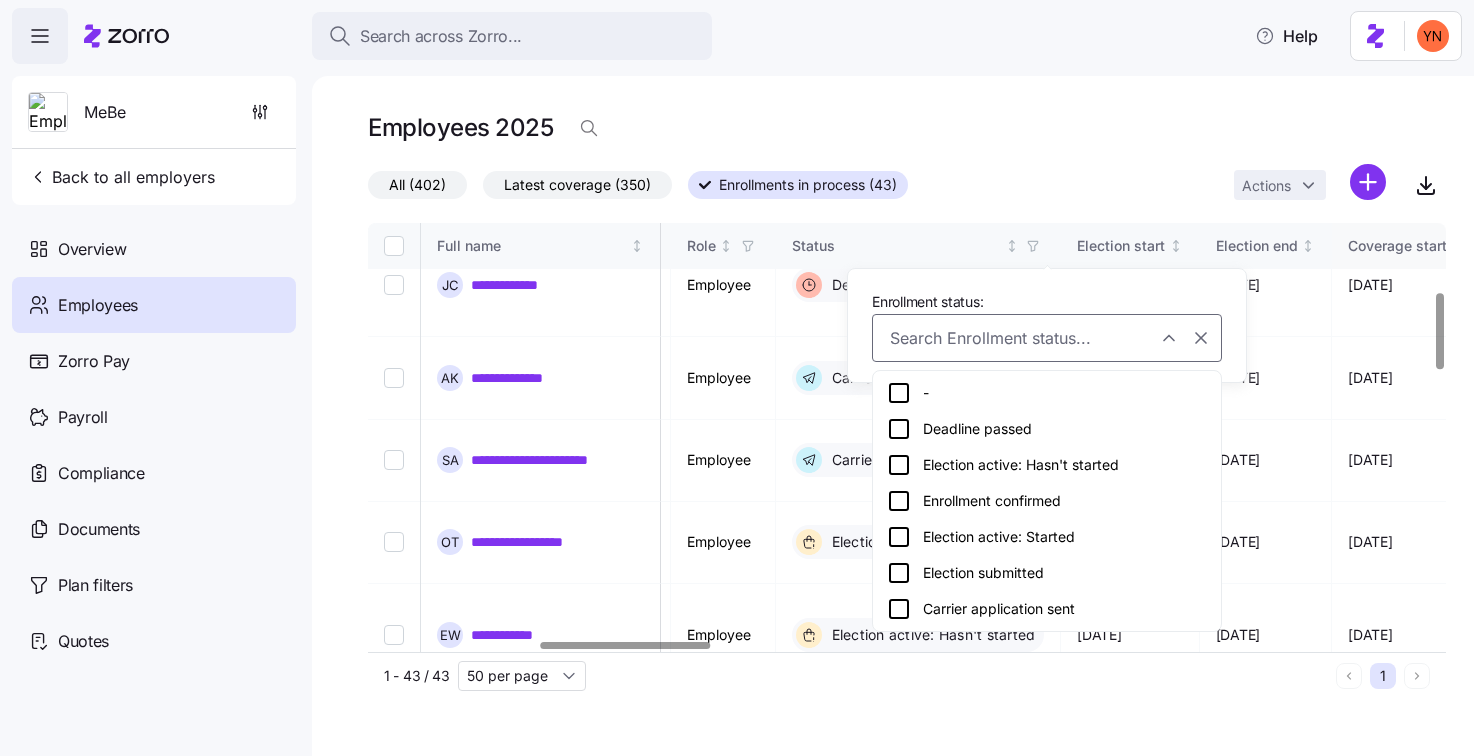 click on "All (402) Latest coverage (350) Enrollments in process (43) Actions" at bounding box center (907, 185) 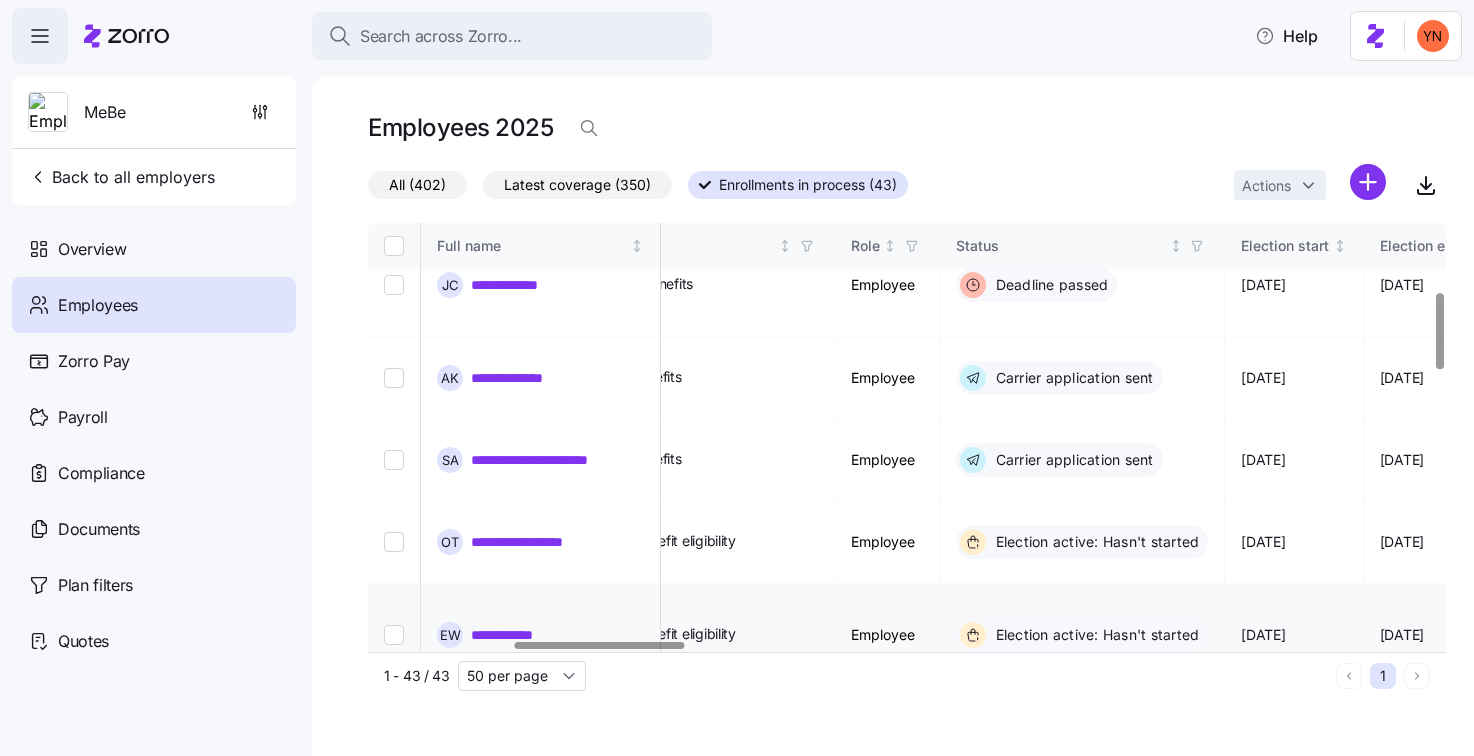 scroll, scrollTop: 385, scrollLeft: 924, axis: both 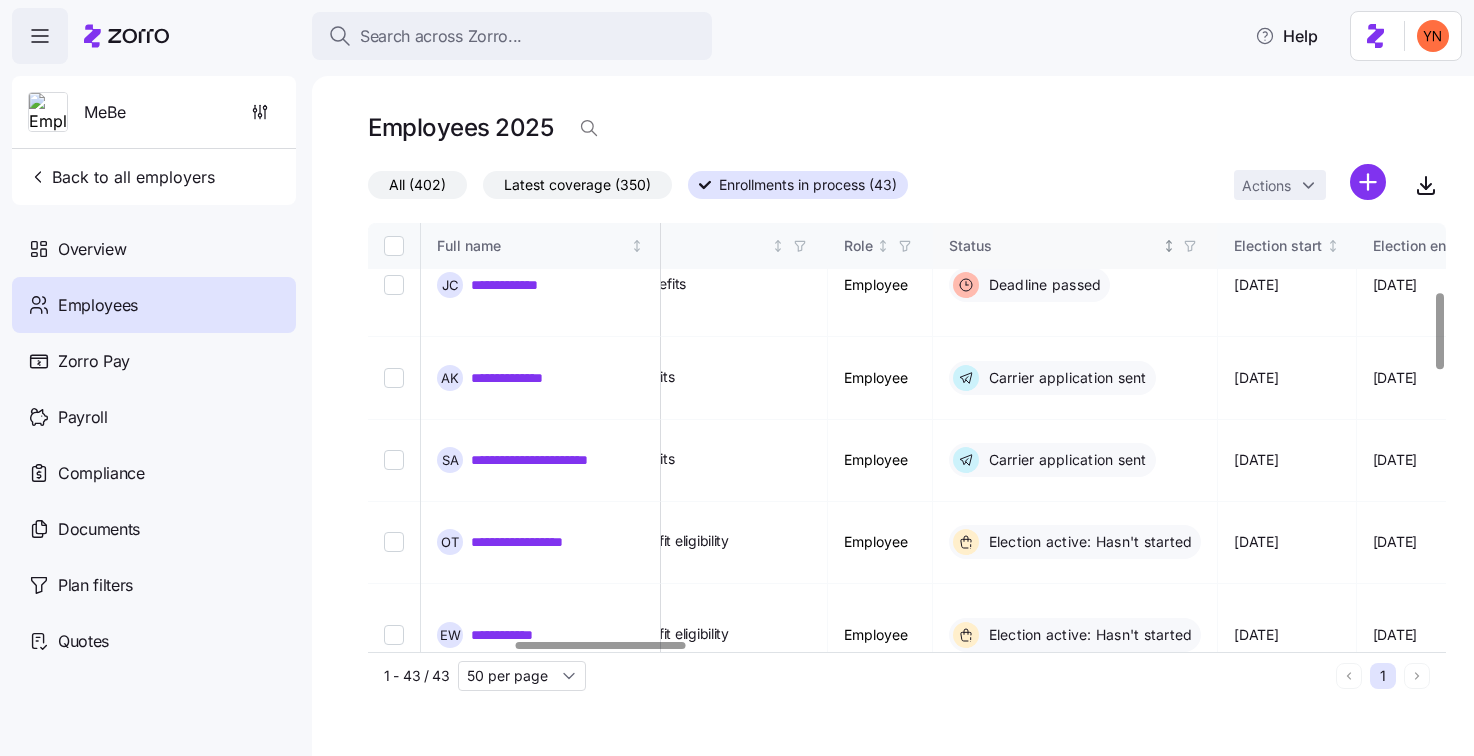 click on "Status" at bounding box center [1076, 246] 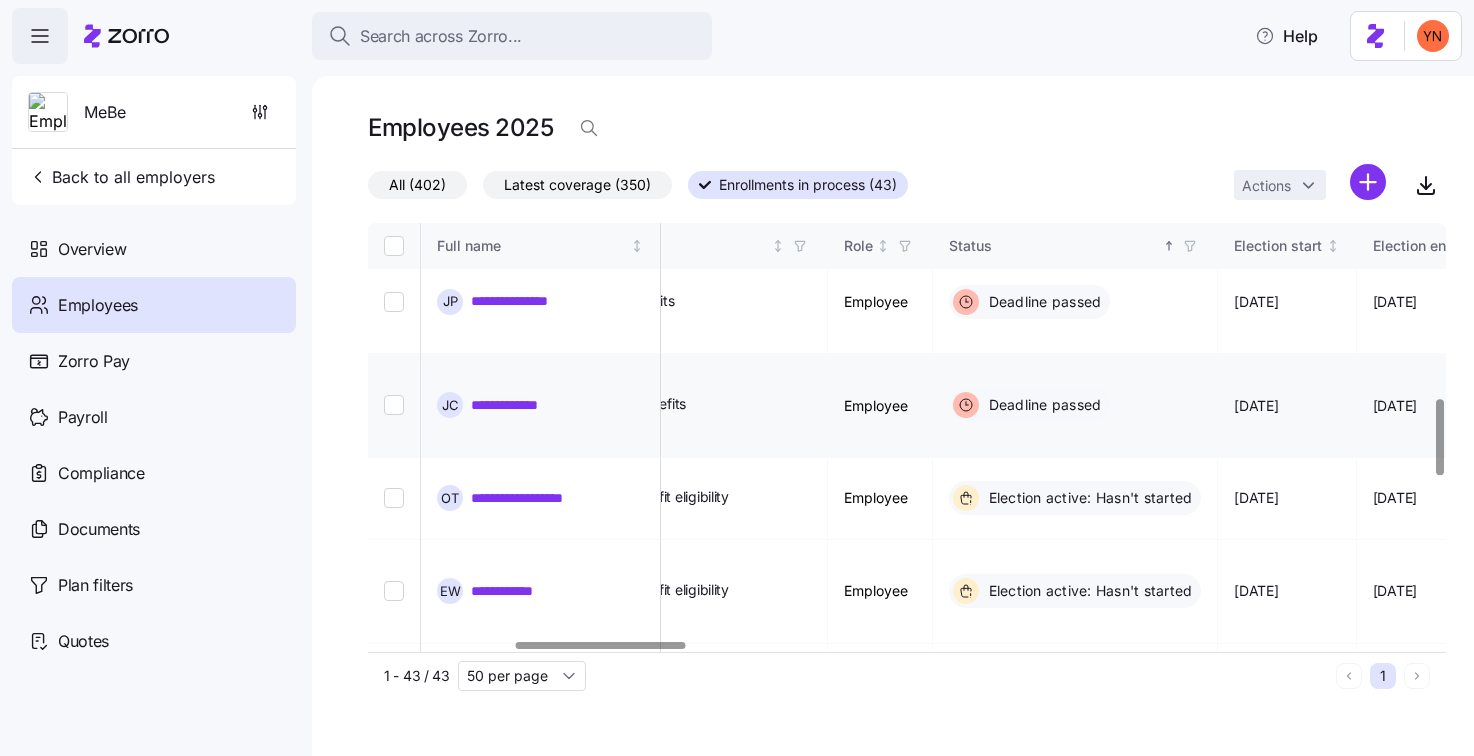 scroll, scrollTop: 0, scrollLeft: 924, axis: horizontal 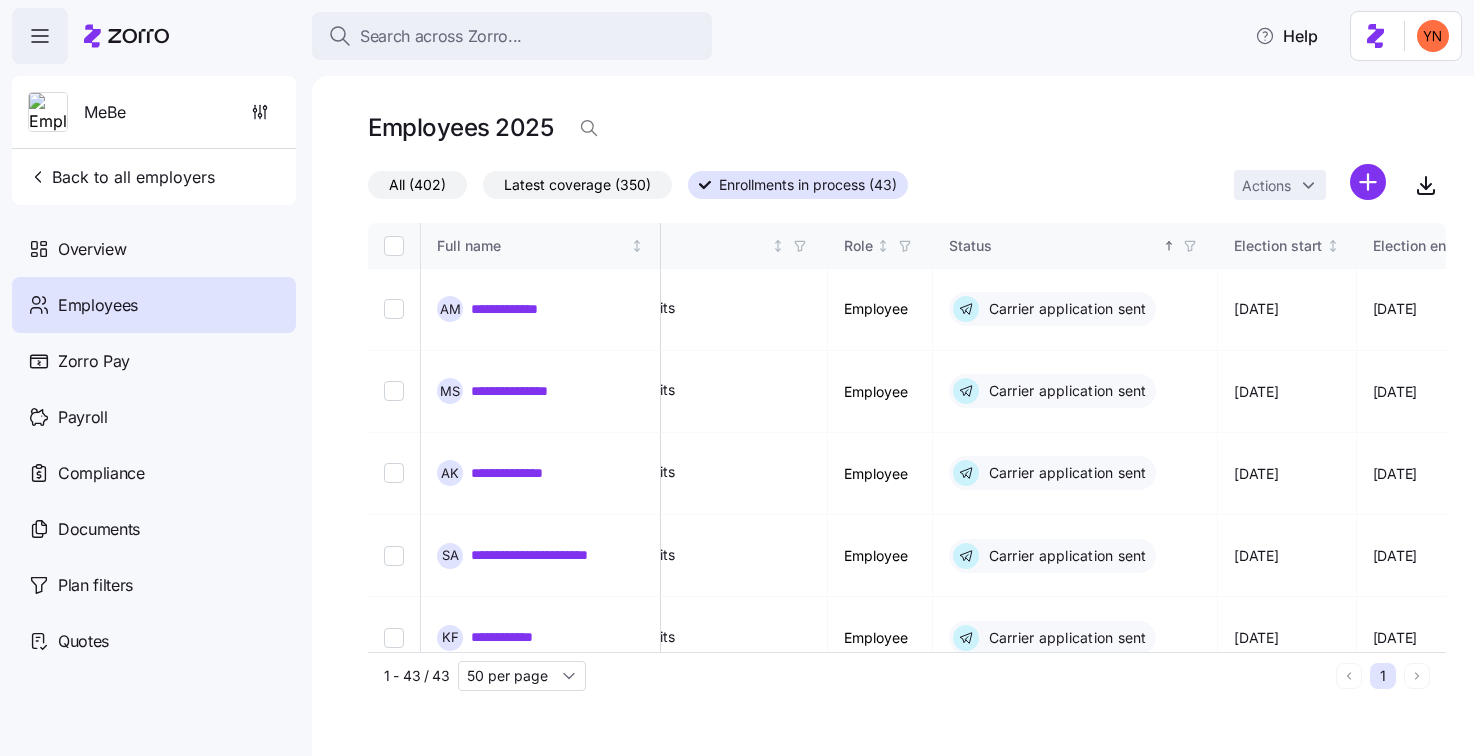 click on "All (402)" at bounding box center (417, 185) 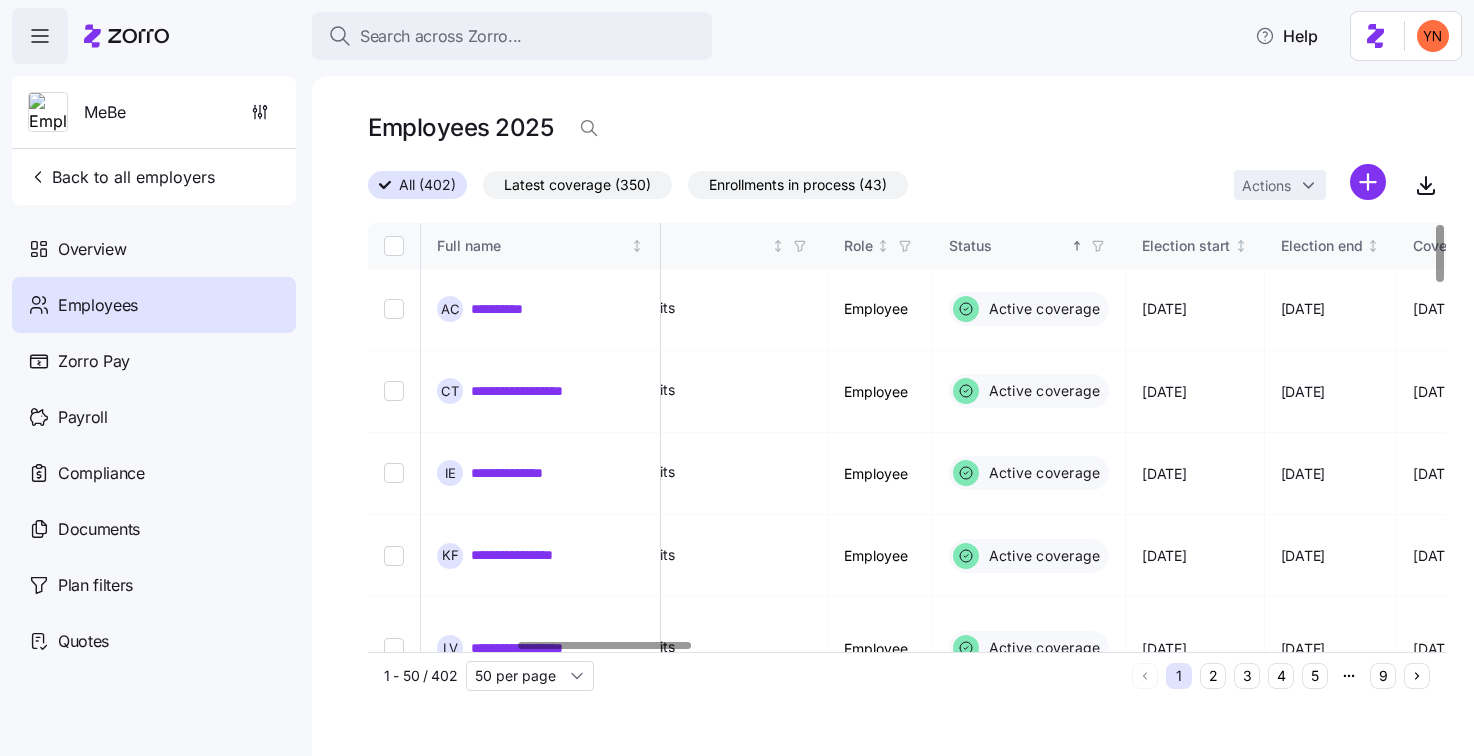 click 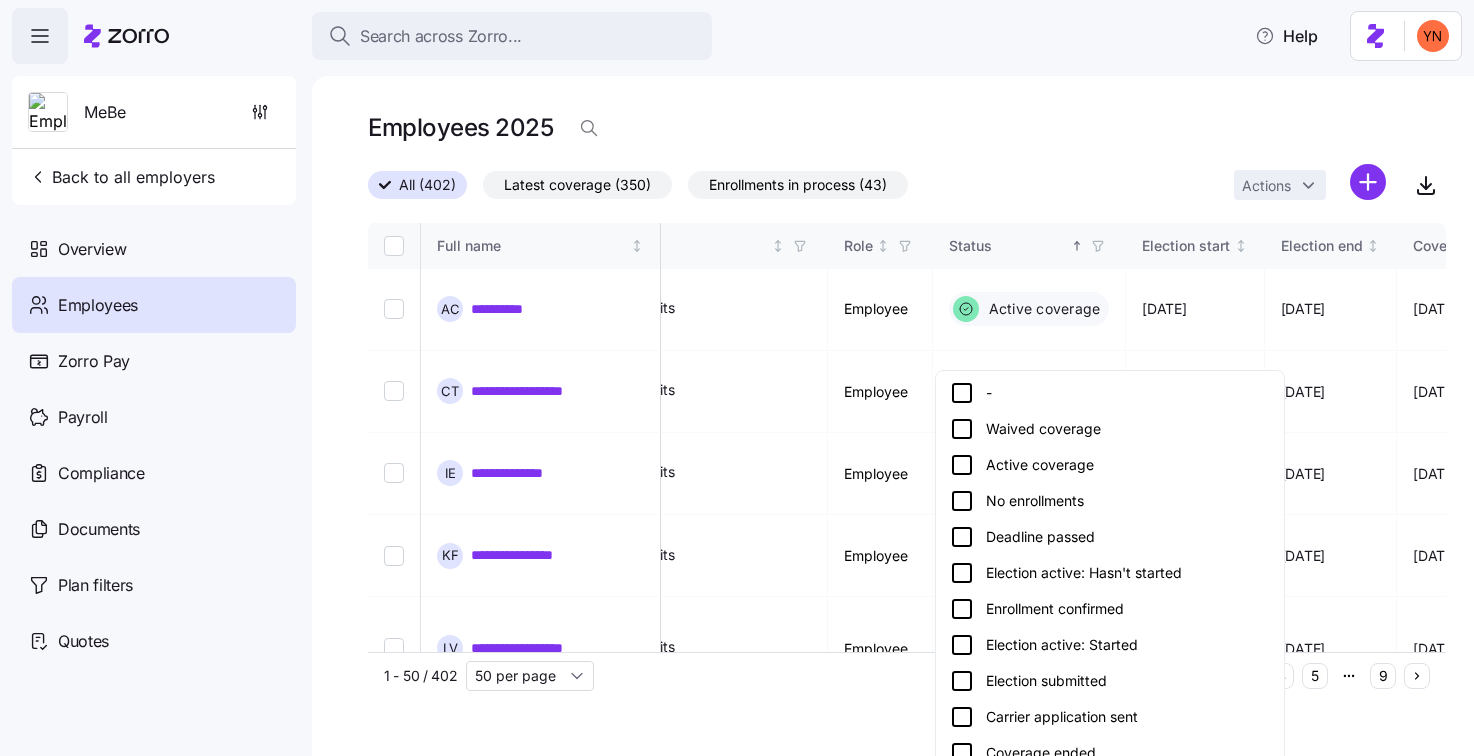 click on "Active coverage" at bounding box center (1110, 465) 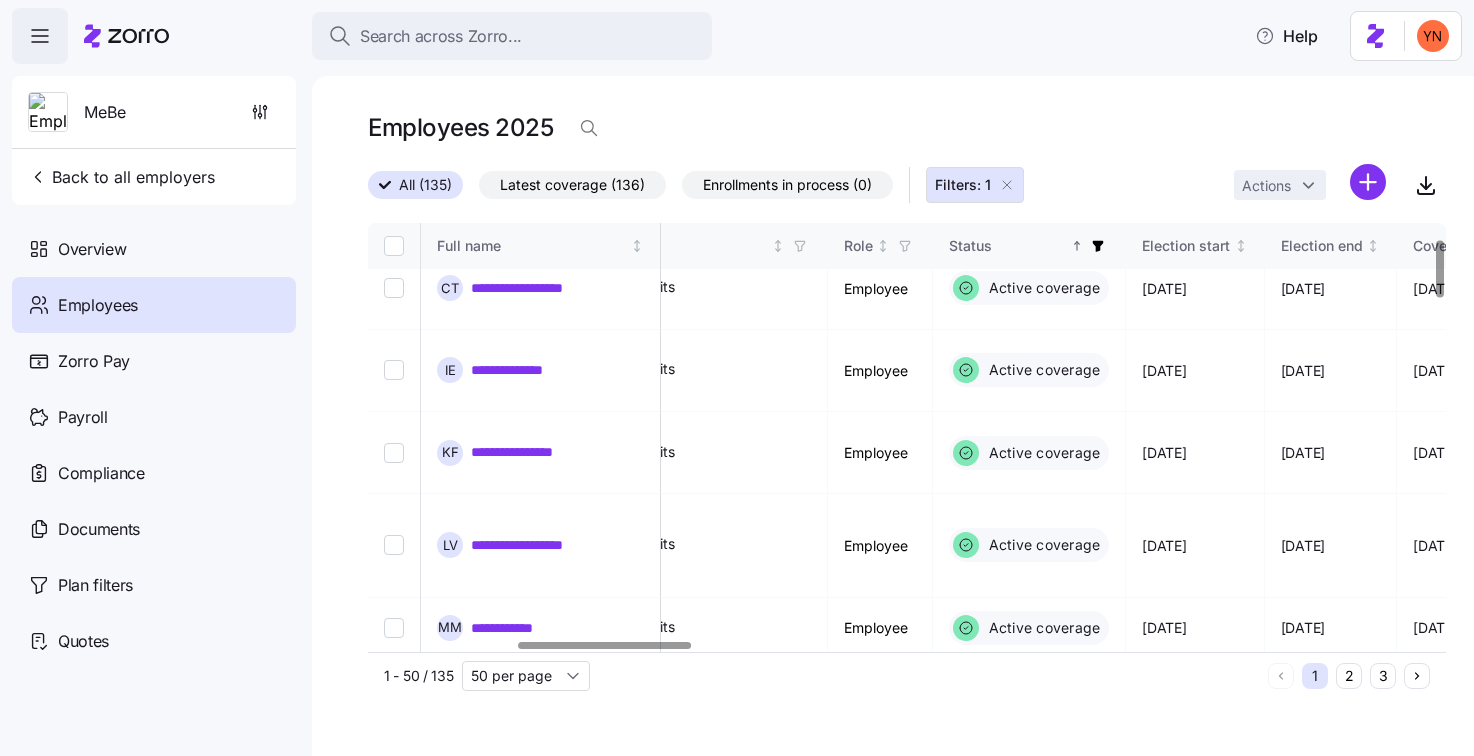 scroll, scrollTop: 0, scrollLeft: 924, axis: horizontal 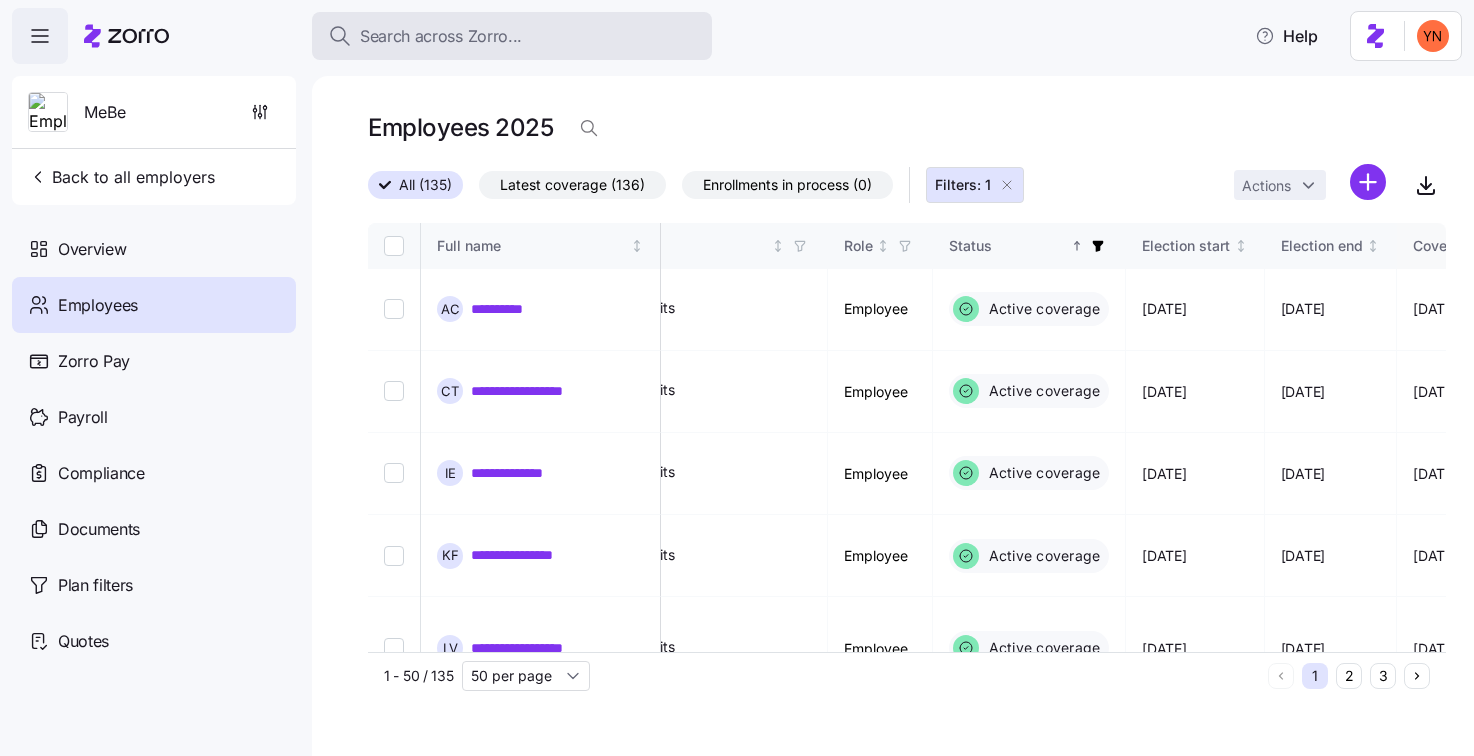 click on "Search across Zorro..." at bounding box center (512, 36) 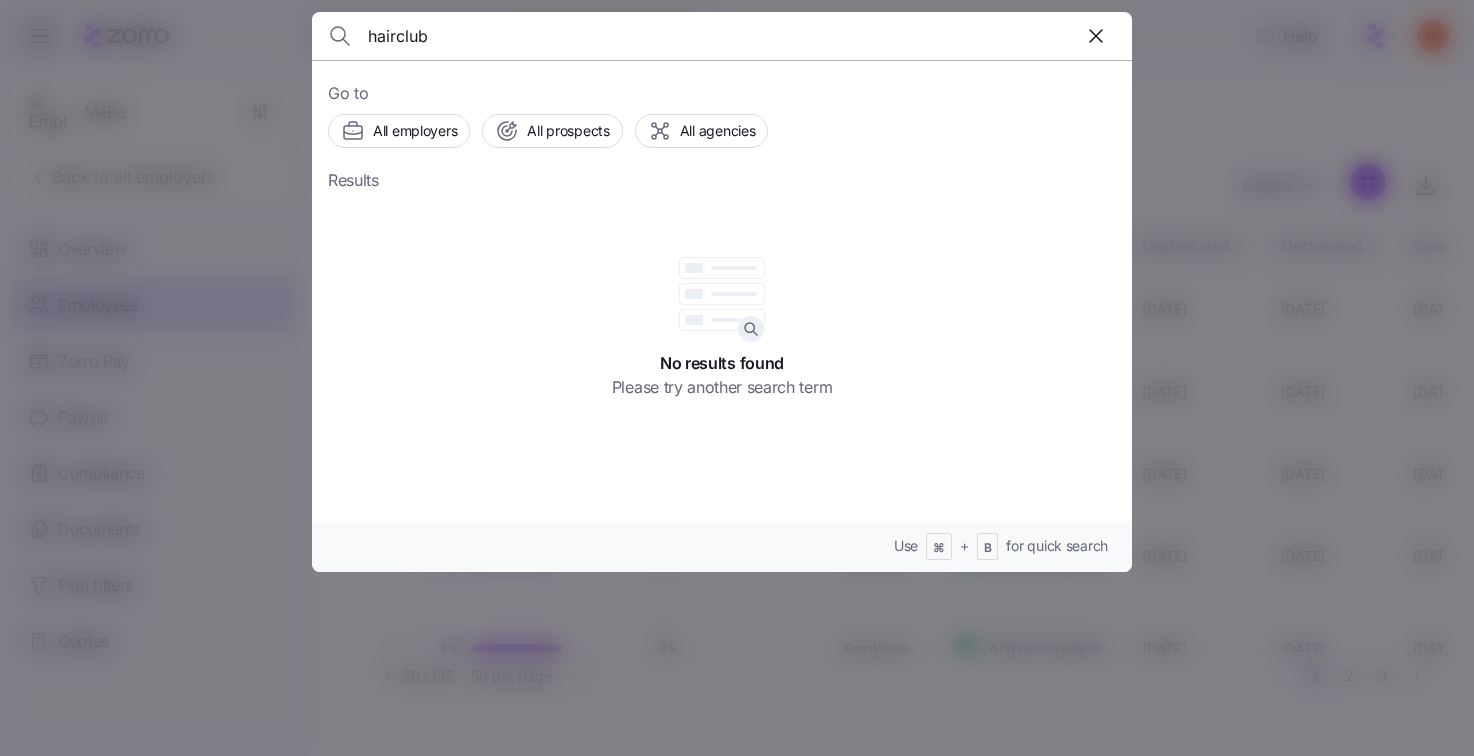 type on "hairclub" 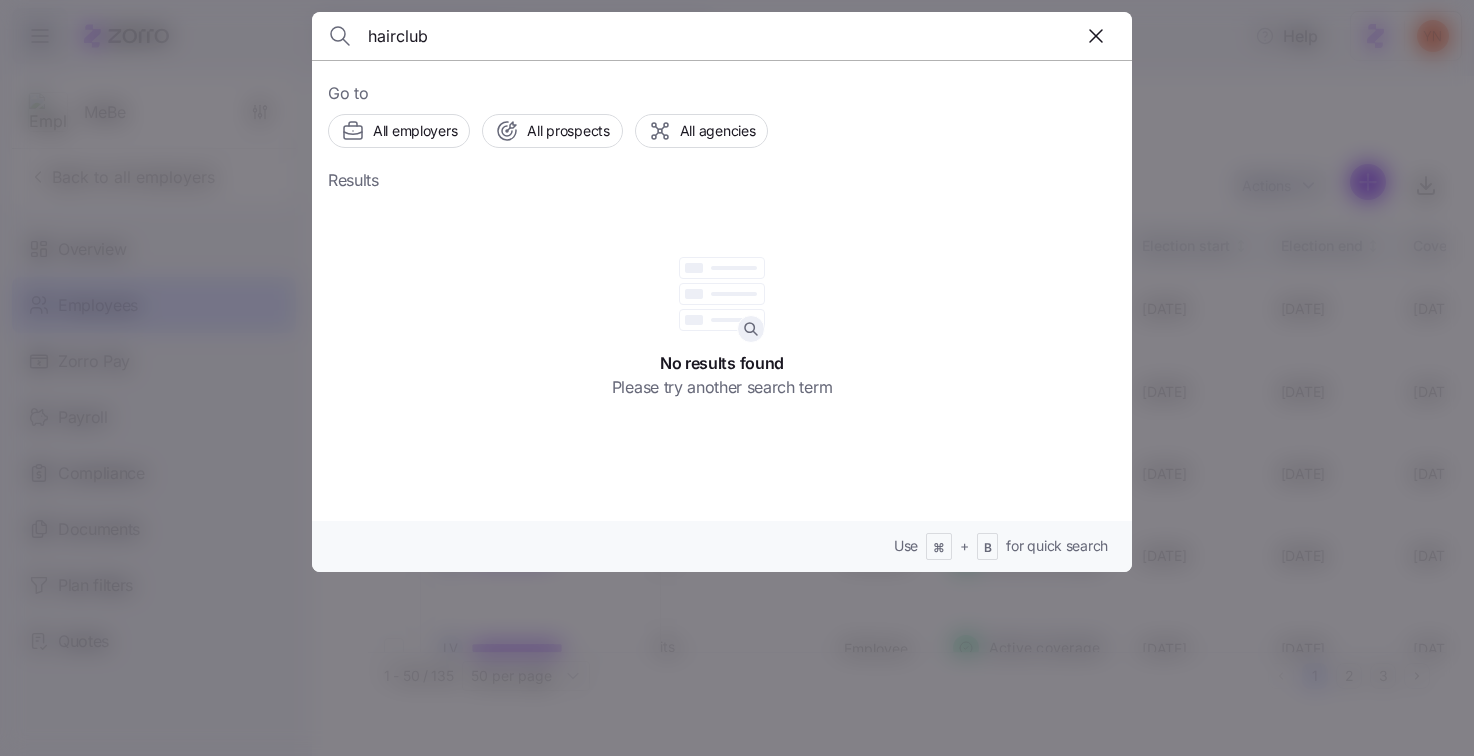 click on "hairclub" at bounding box center [624, 36] 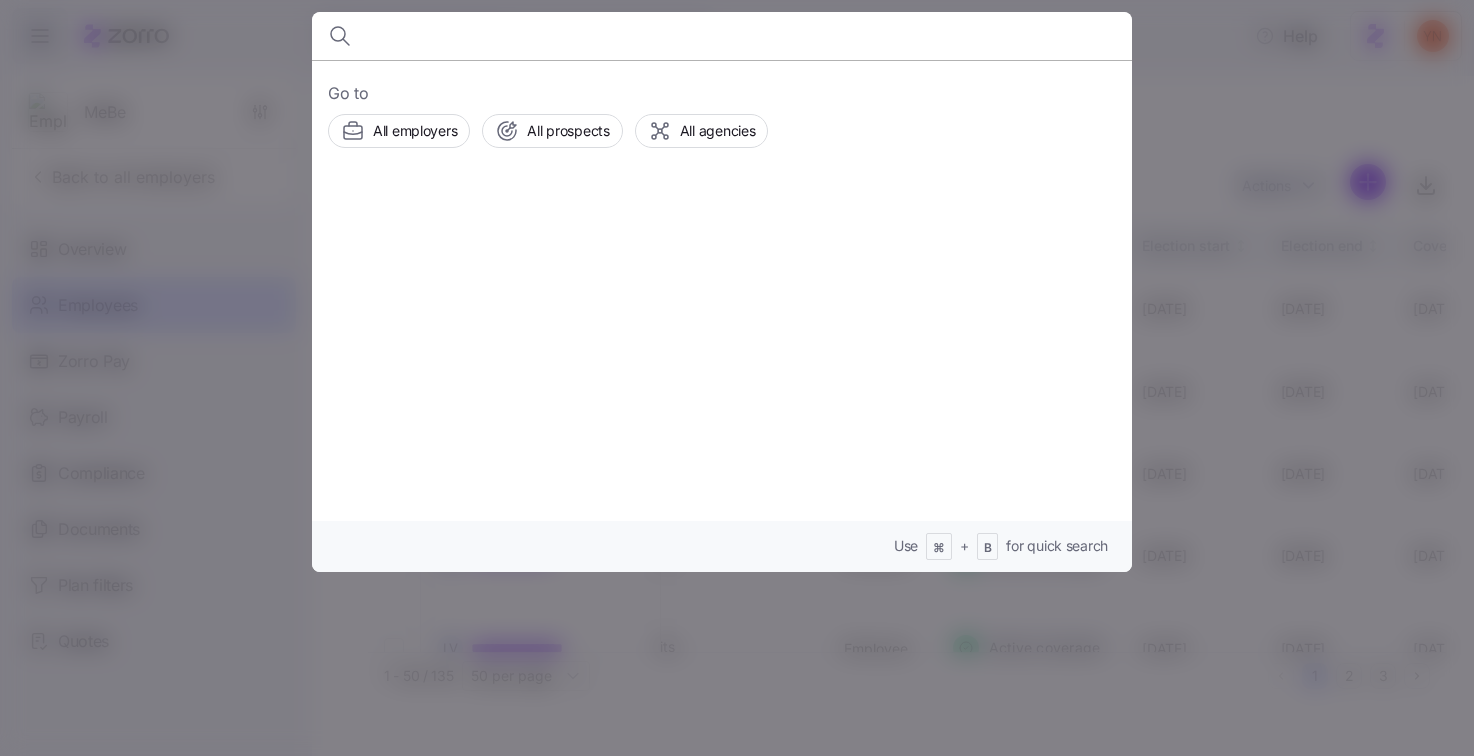 drag, startPoint x: 377, startPoint y: 28, endPoint x: 194, endPoint y: 38, distance: 183.27303 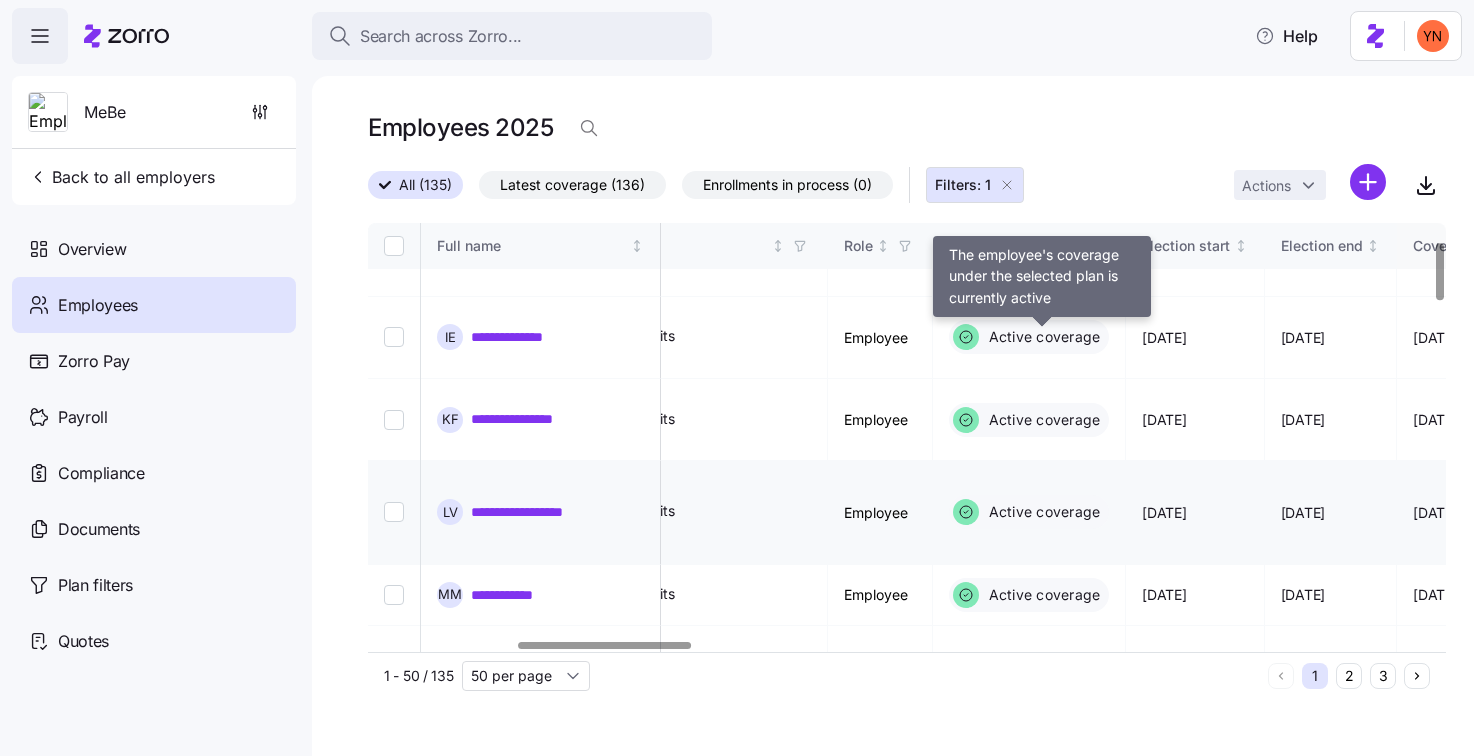 scroll, scrollTop: 174, scrollLeft: 924, axis: both 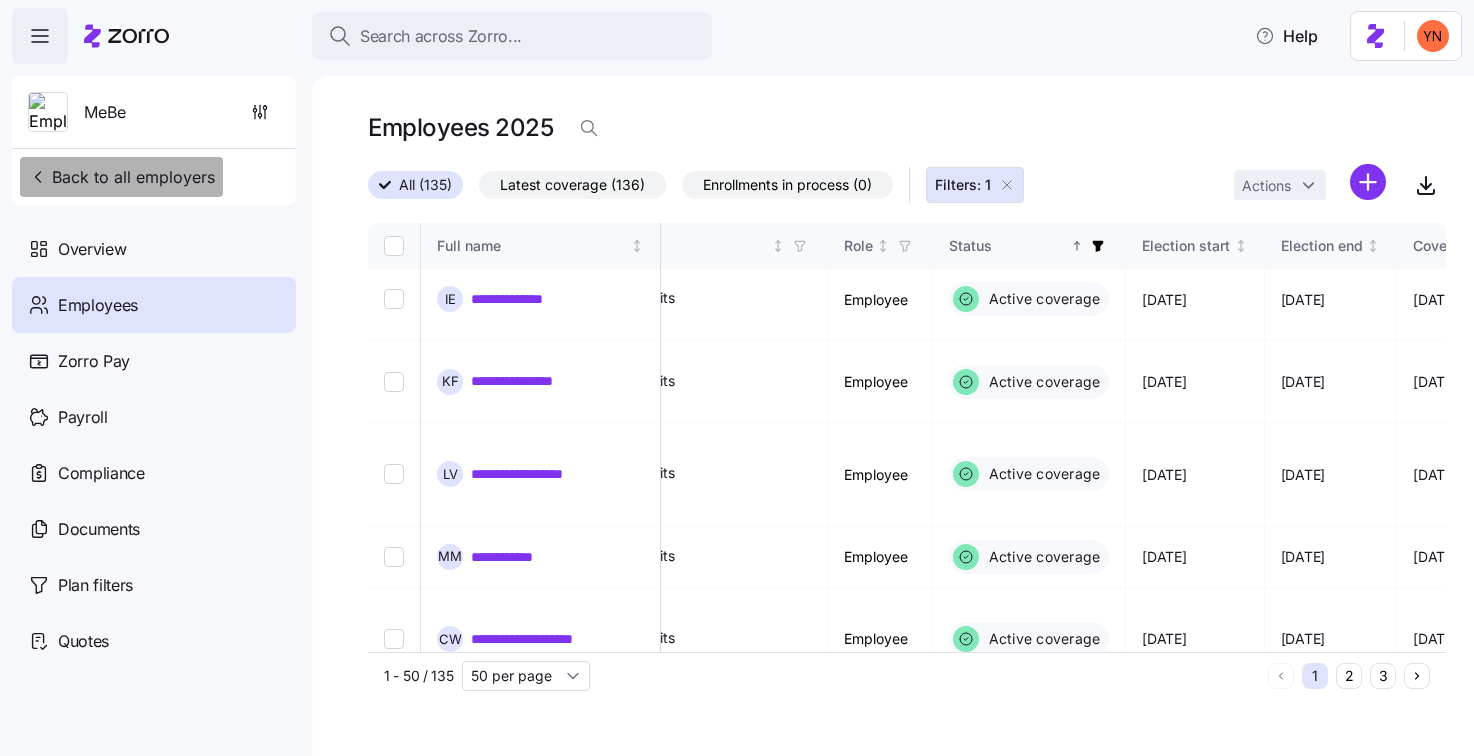 click on "Back to all employers" at bounding box center (121, 177) 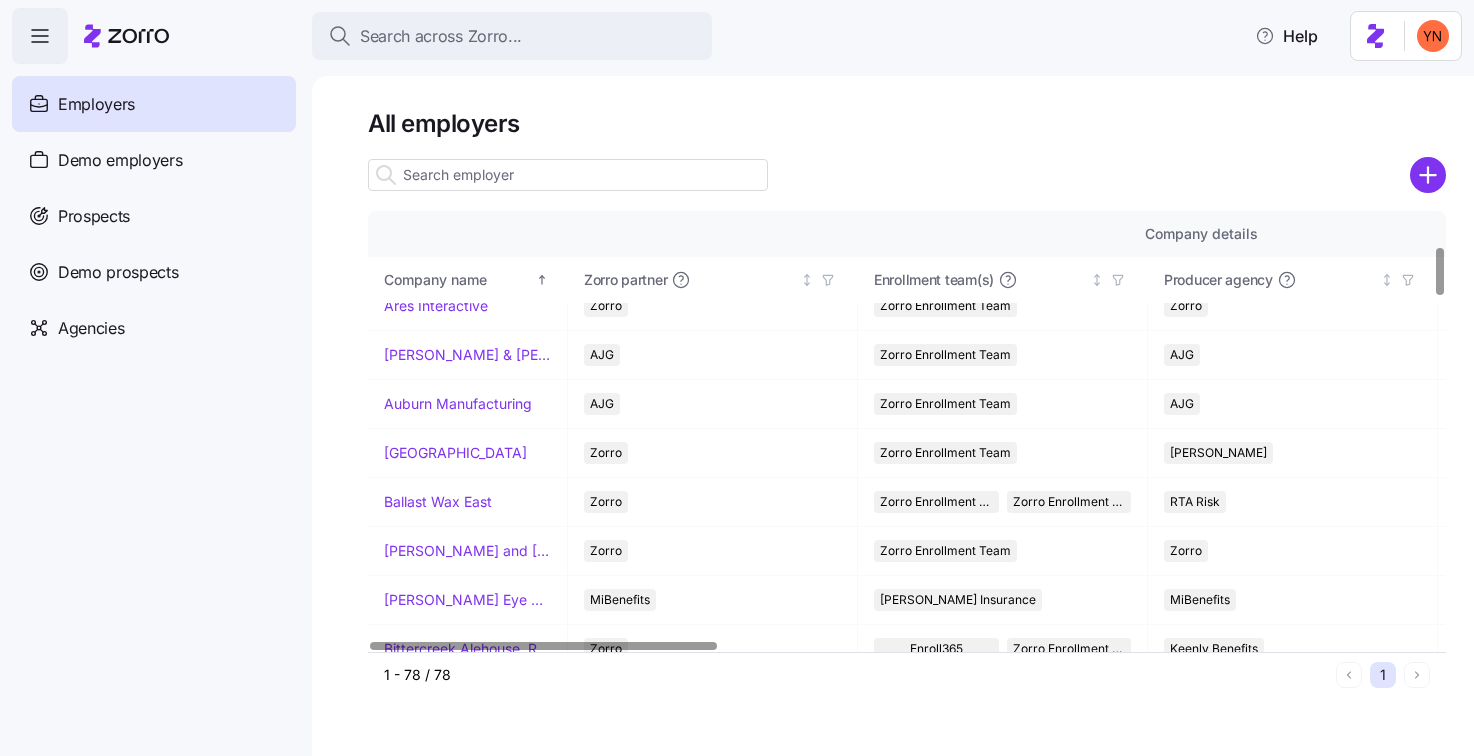 scroll, scrollTop: 0, scrollLeft: 0, axis: both 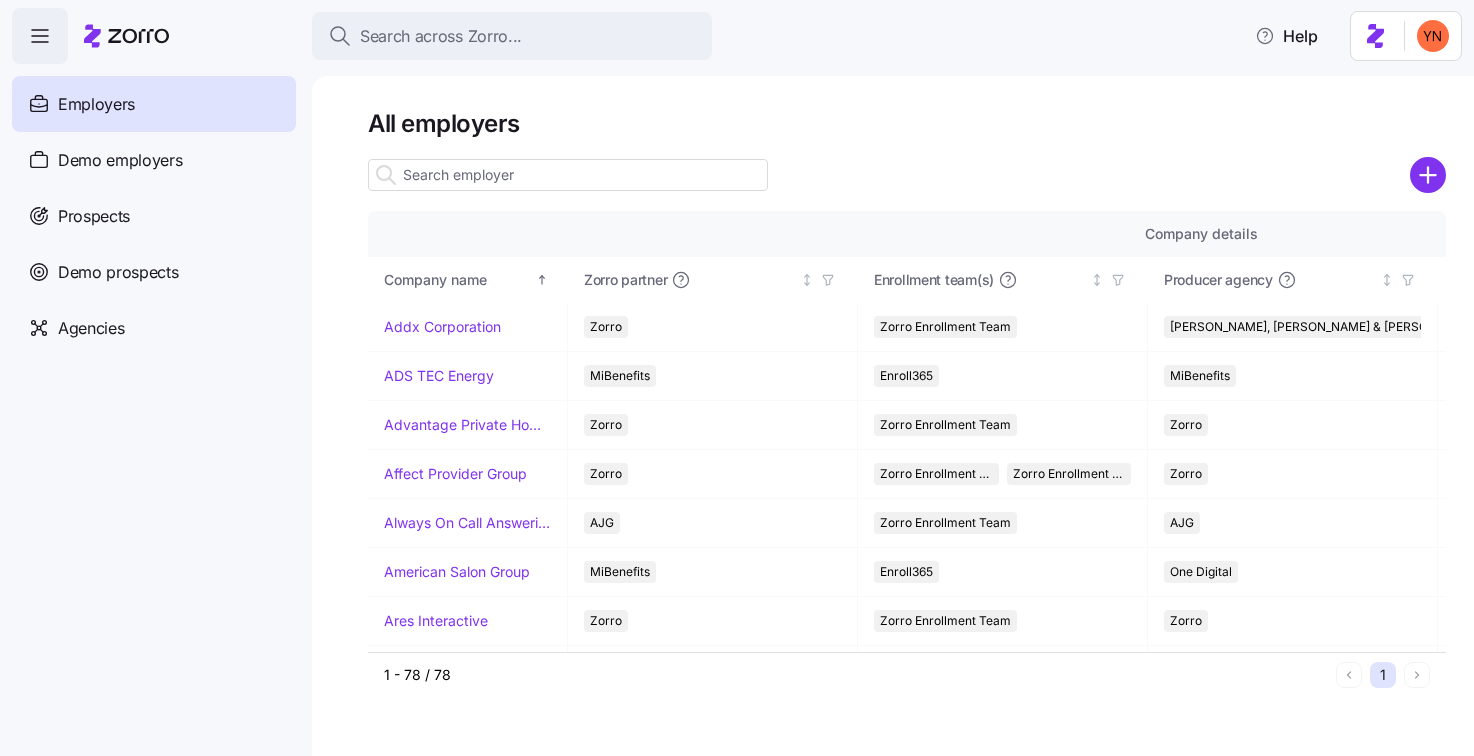 click at bounding box center [568, 175] 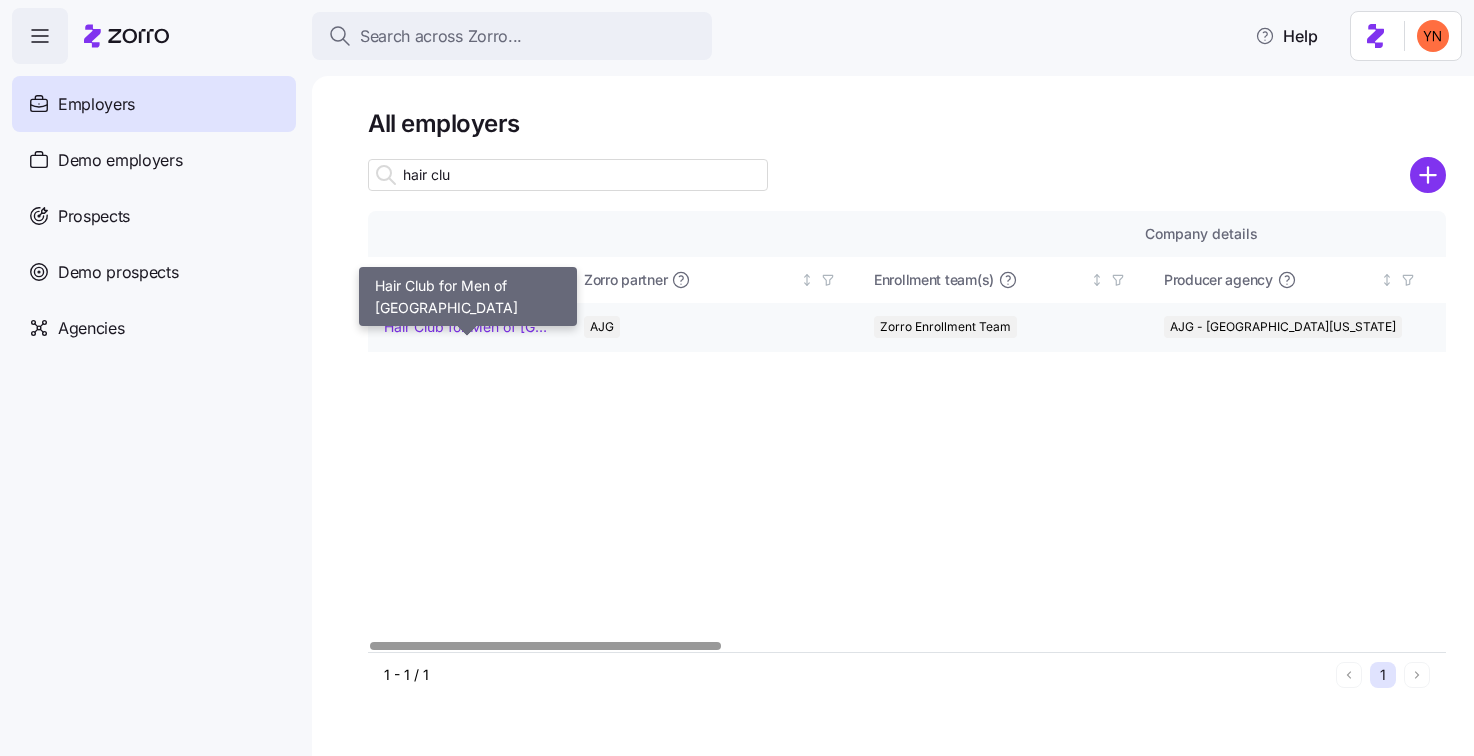 type on "hair clu" 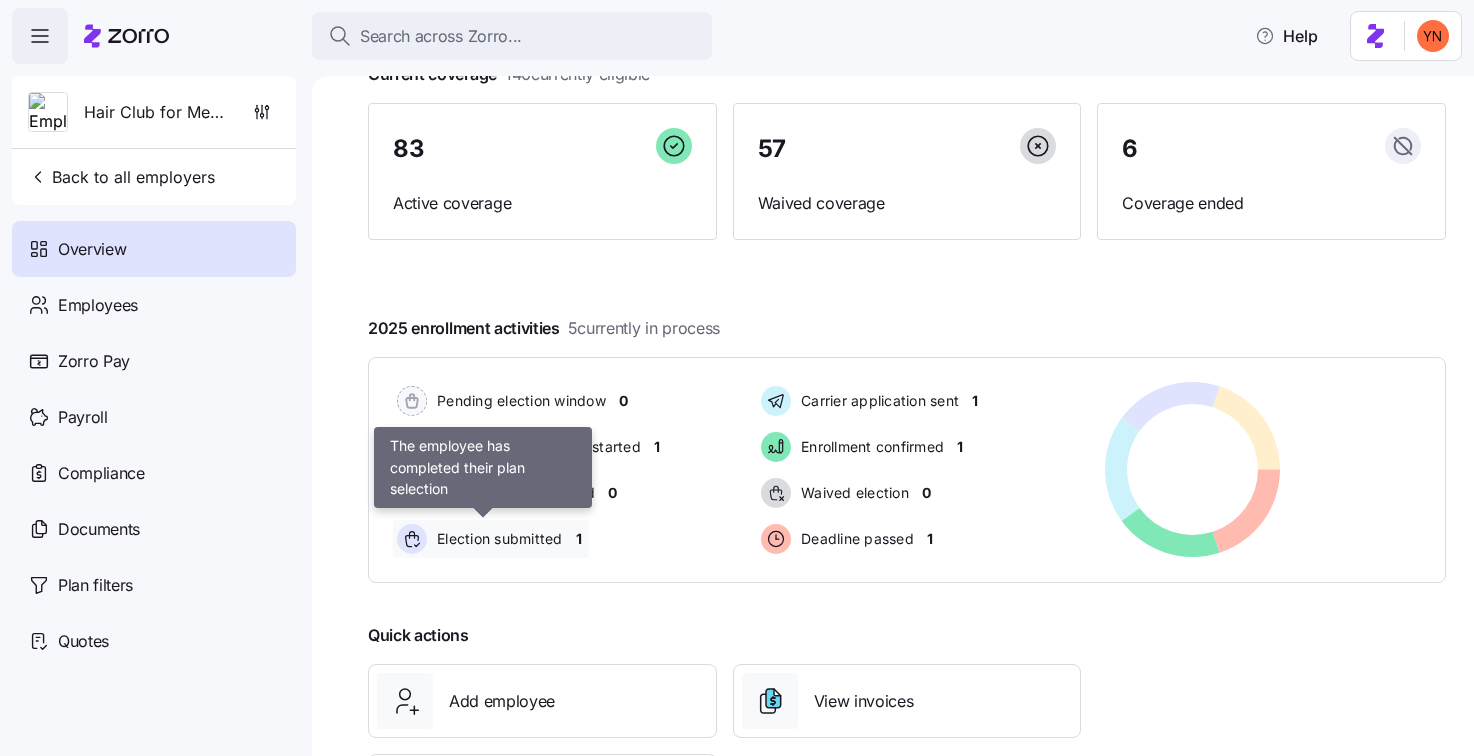 scroll, scrollTop: 141, scrollLeft: 0, axis: vertical 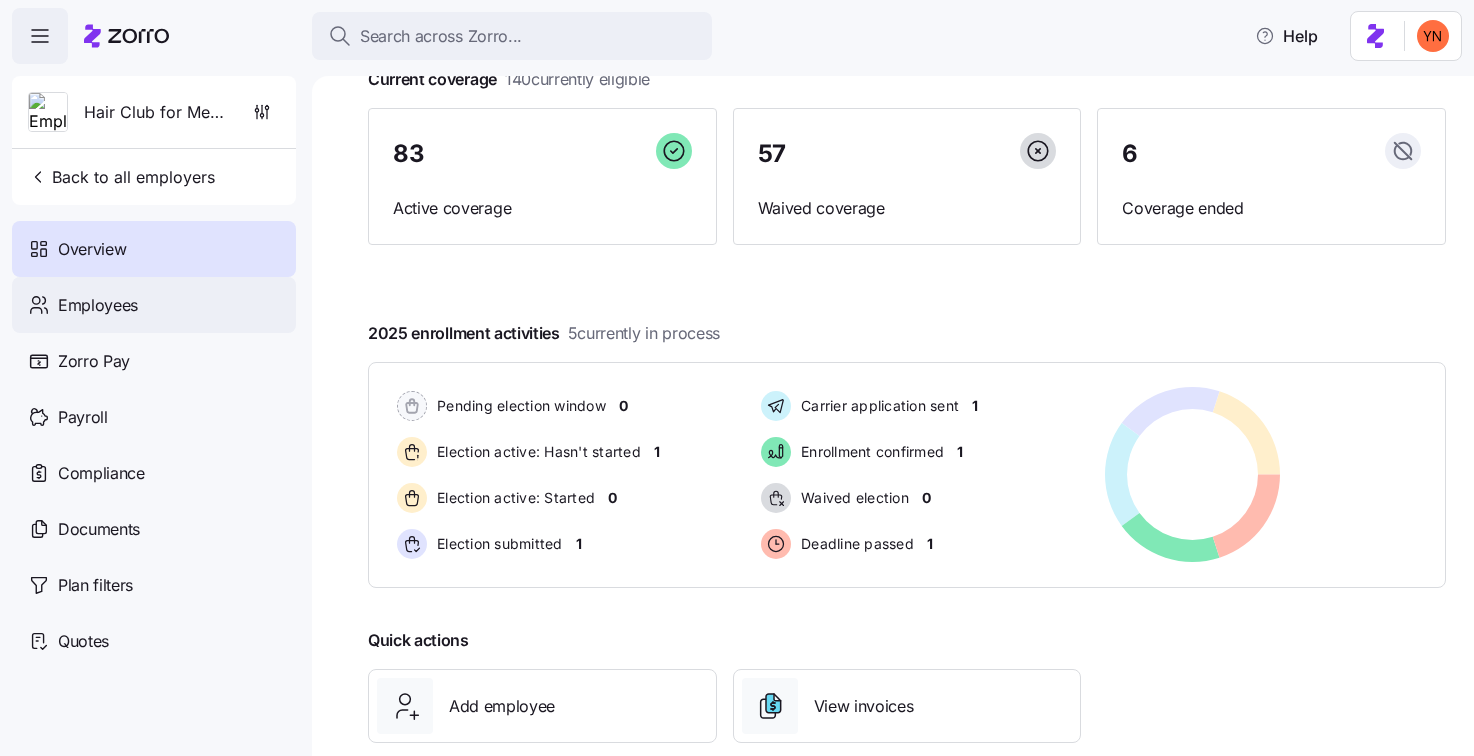 click on "Employees" at bounding box center (154, 305) 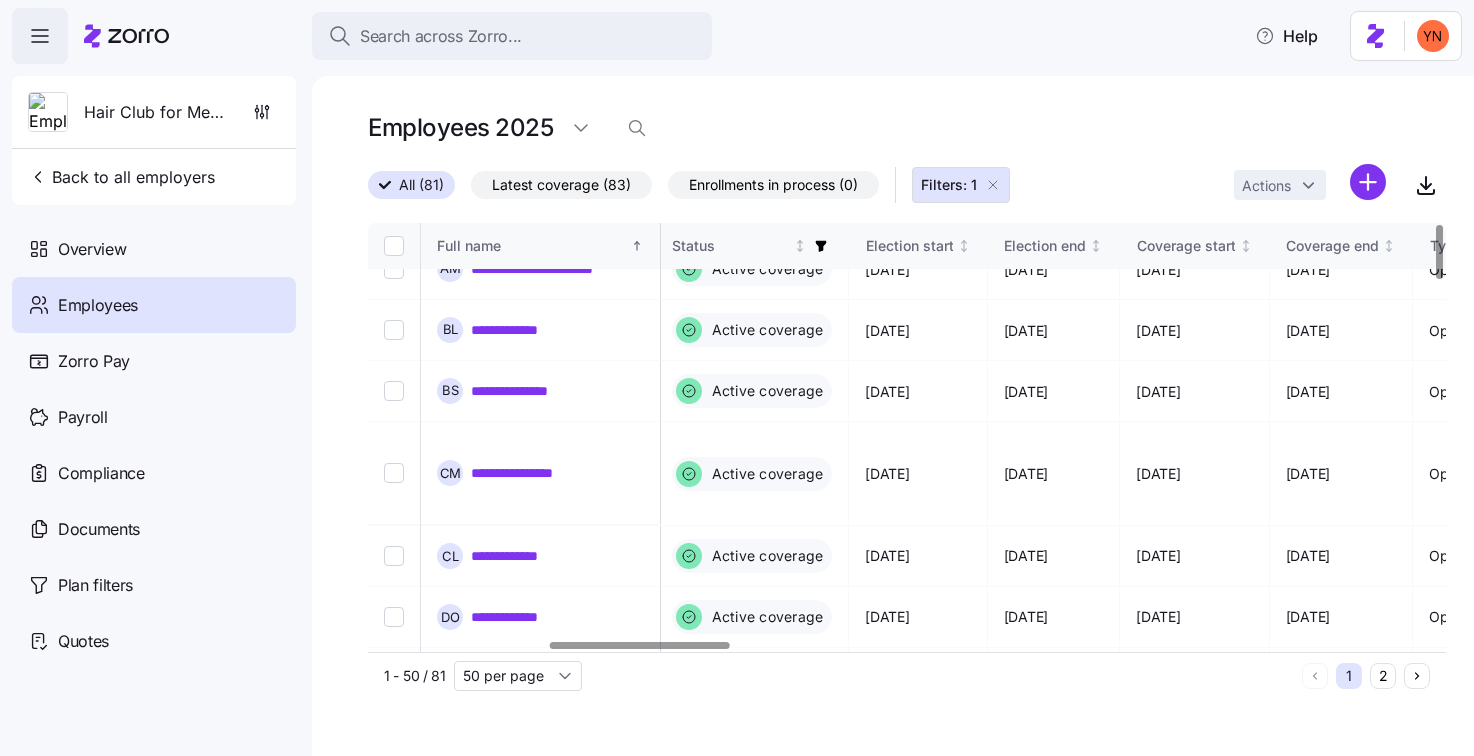 scroll, scrollTop: 0, scrollLeft: 1074, axis: horizontal 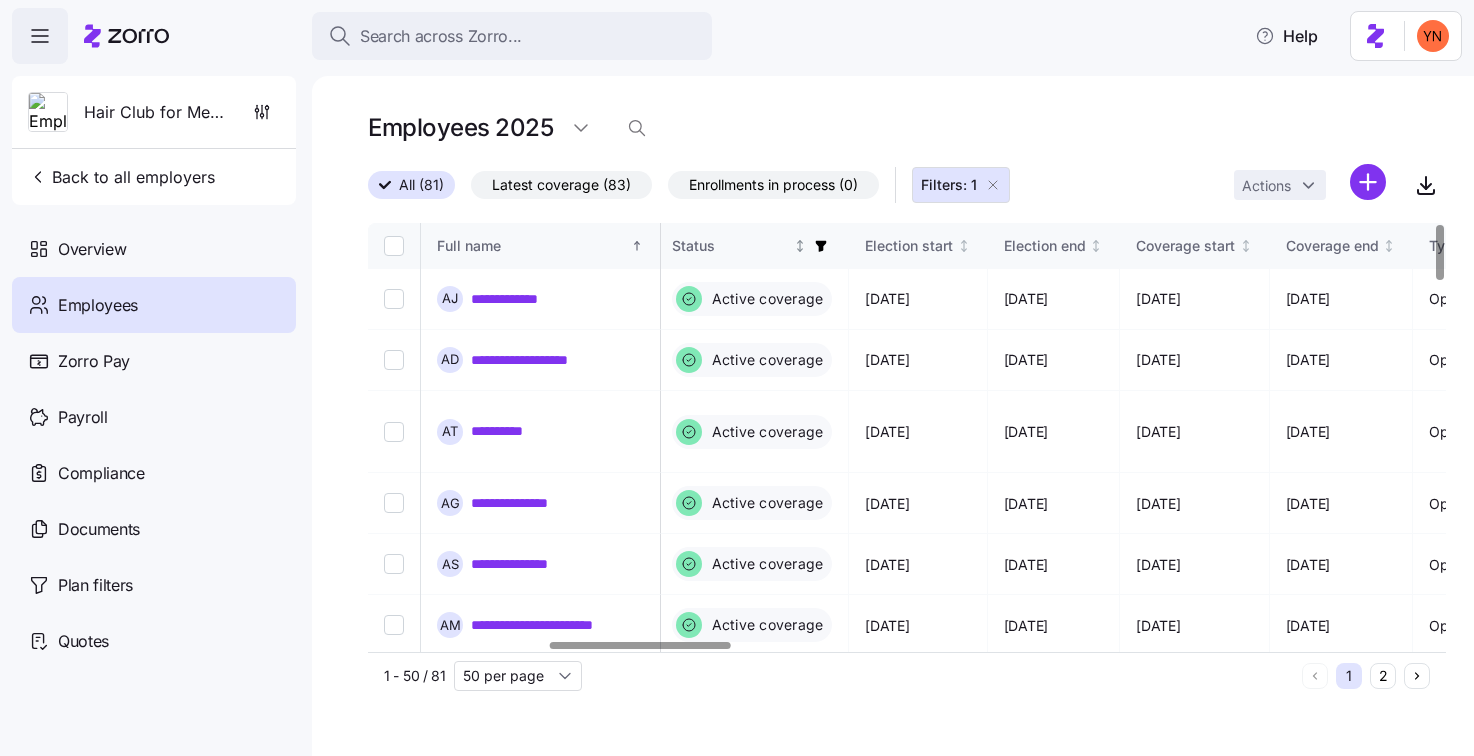 click 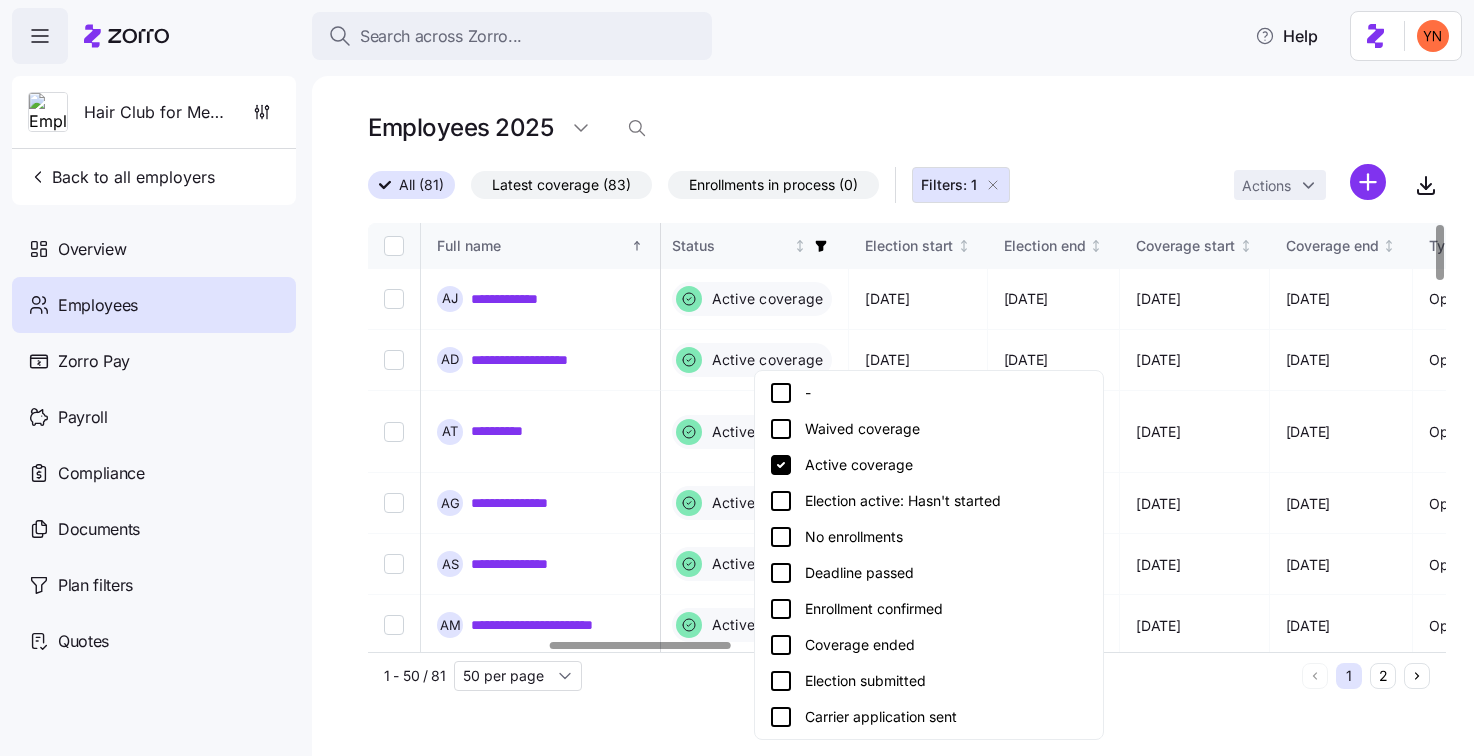 click 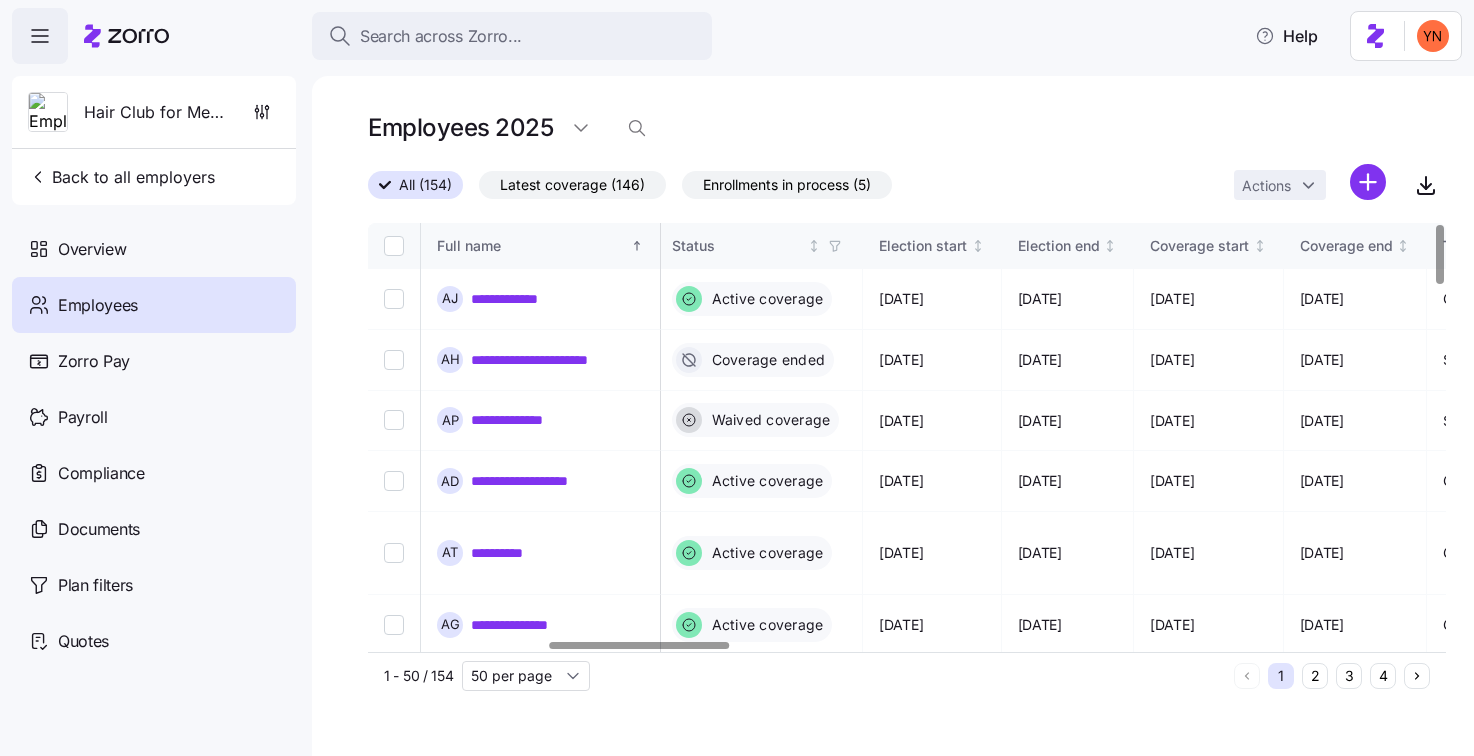 click on "Enrollments in process (5)" at bounding box center [787, 185] 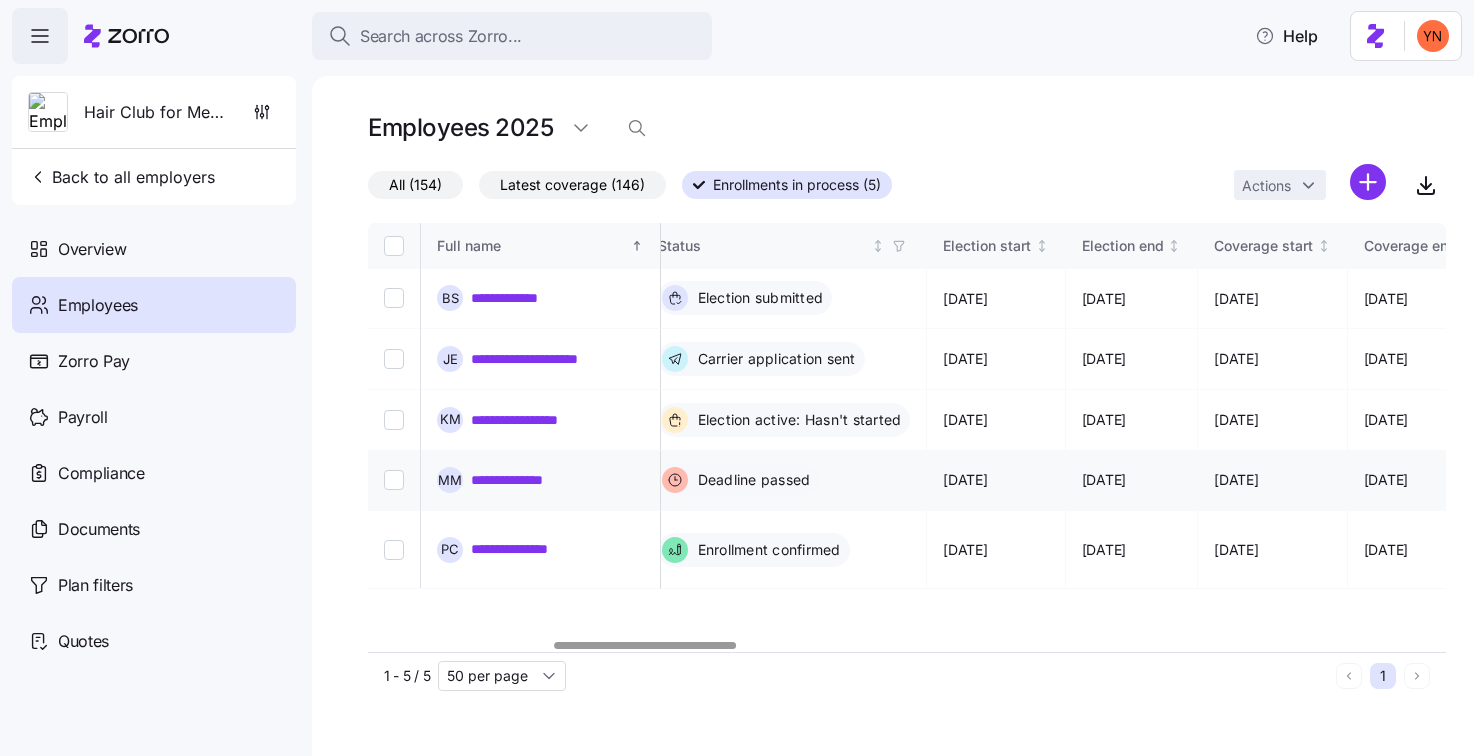 scroll, scrollTop: 0, scrollLeft: 1090, axis: horizontal 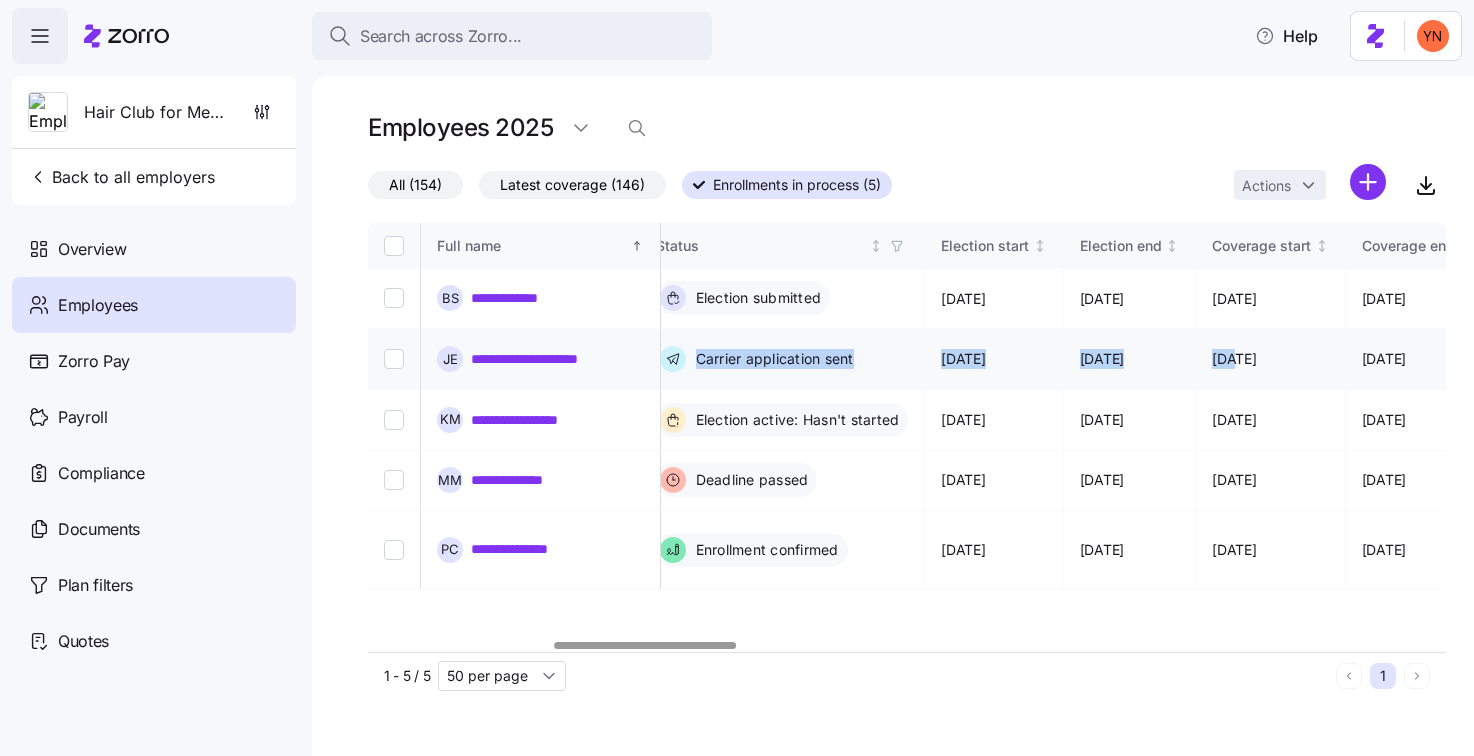 drag, startPoint x: 1290, startPoint y: 347, endPoint x: 690, endPoint y: 350, distance: 600.0075 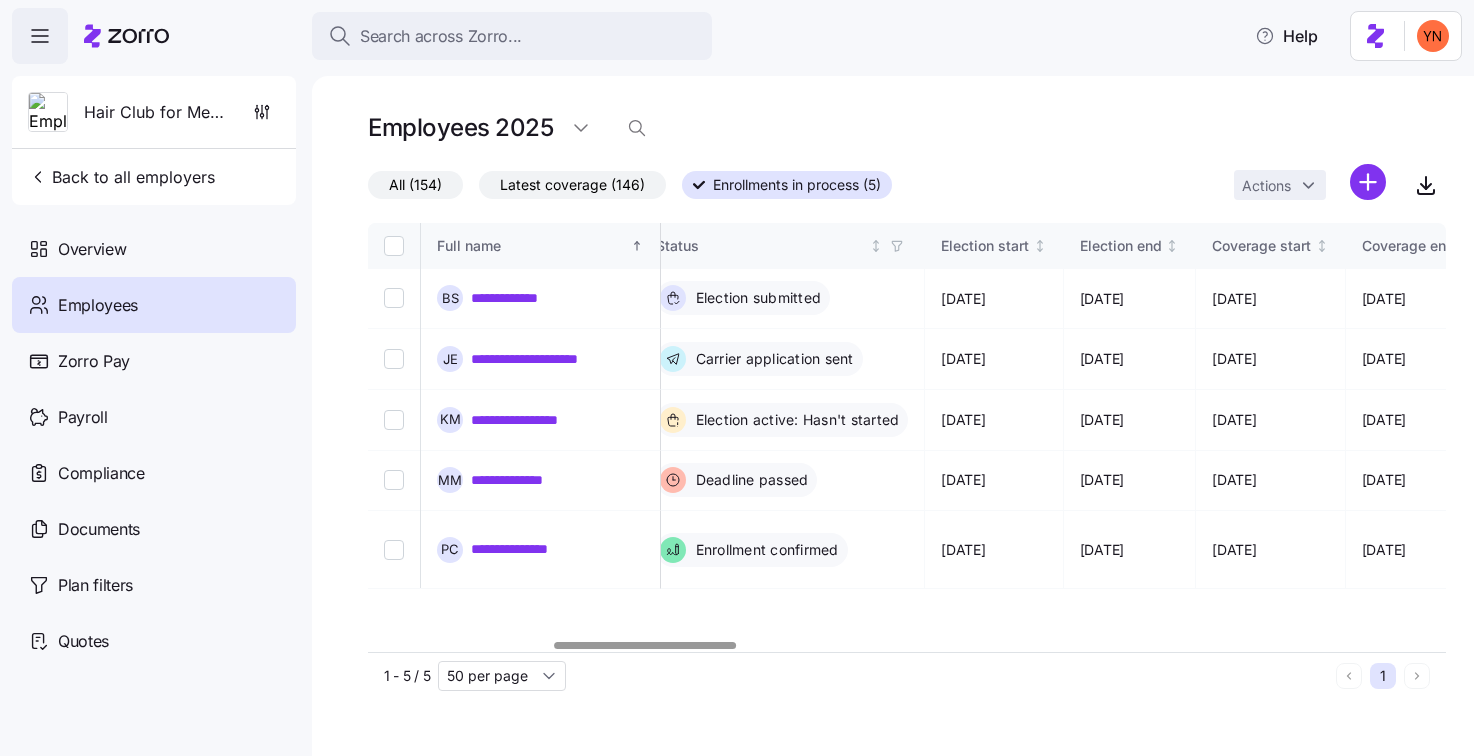 click on "All (154) Latest coverage (146) Enrollments in process (5) Actions" at bounding box center (907, 185) 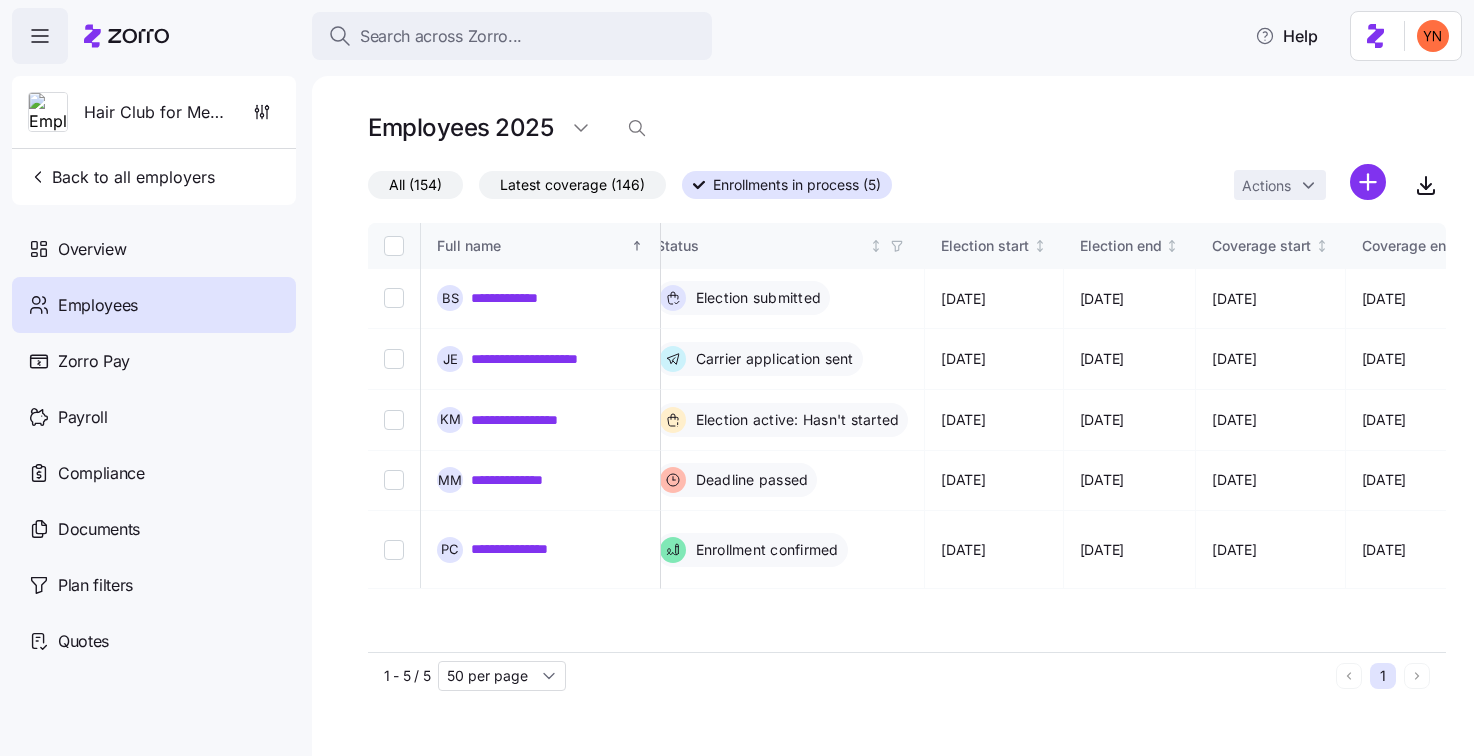 click on "All (154)" at bounding box center [415, 185] 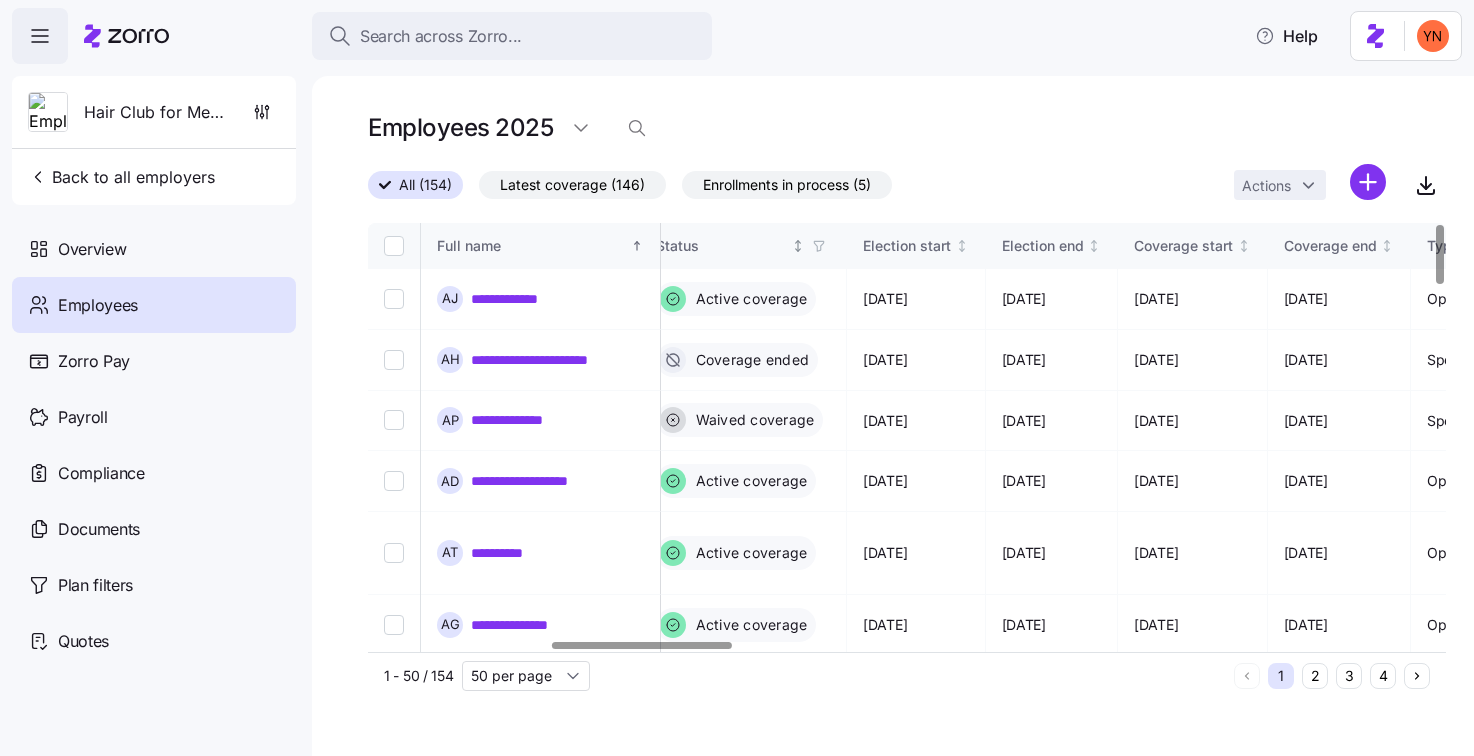 click at bounding box center (819, 246) 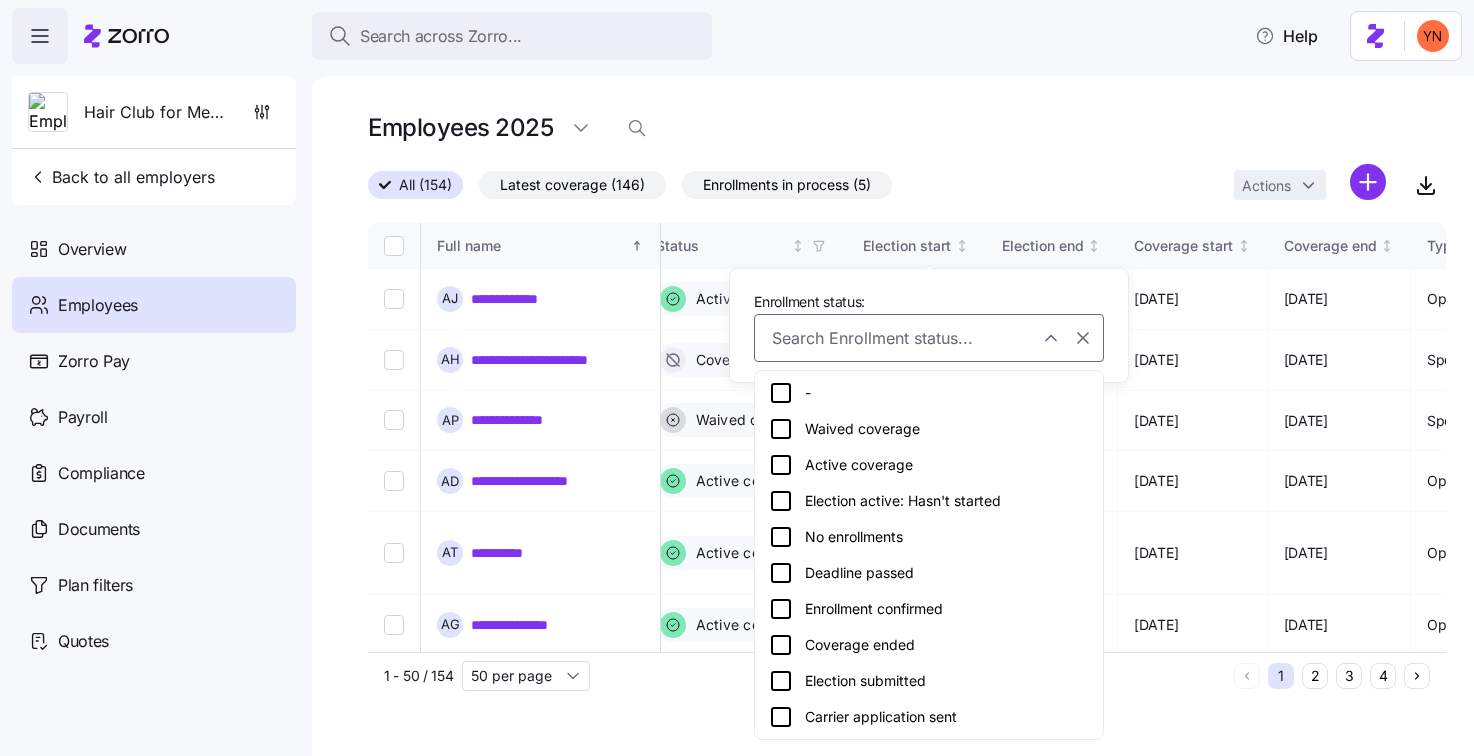 click 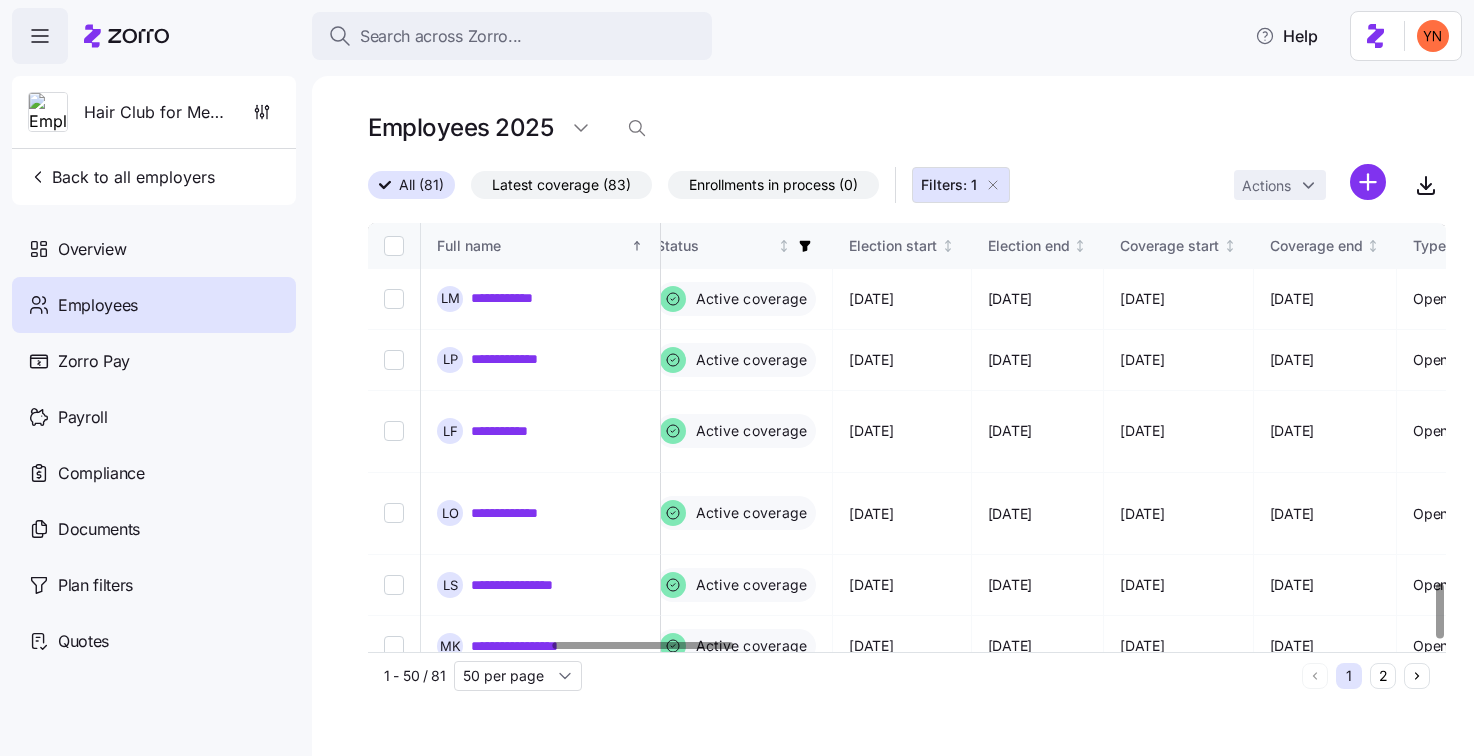 scroll, scrollTop: 2825, scrollLeft: 1090, axis: both 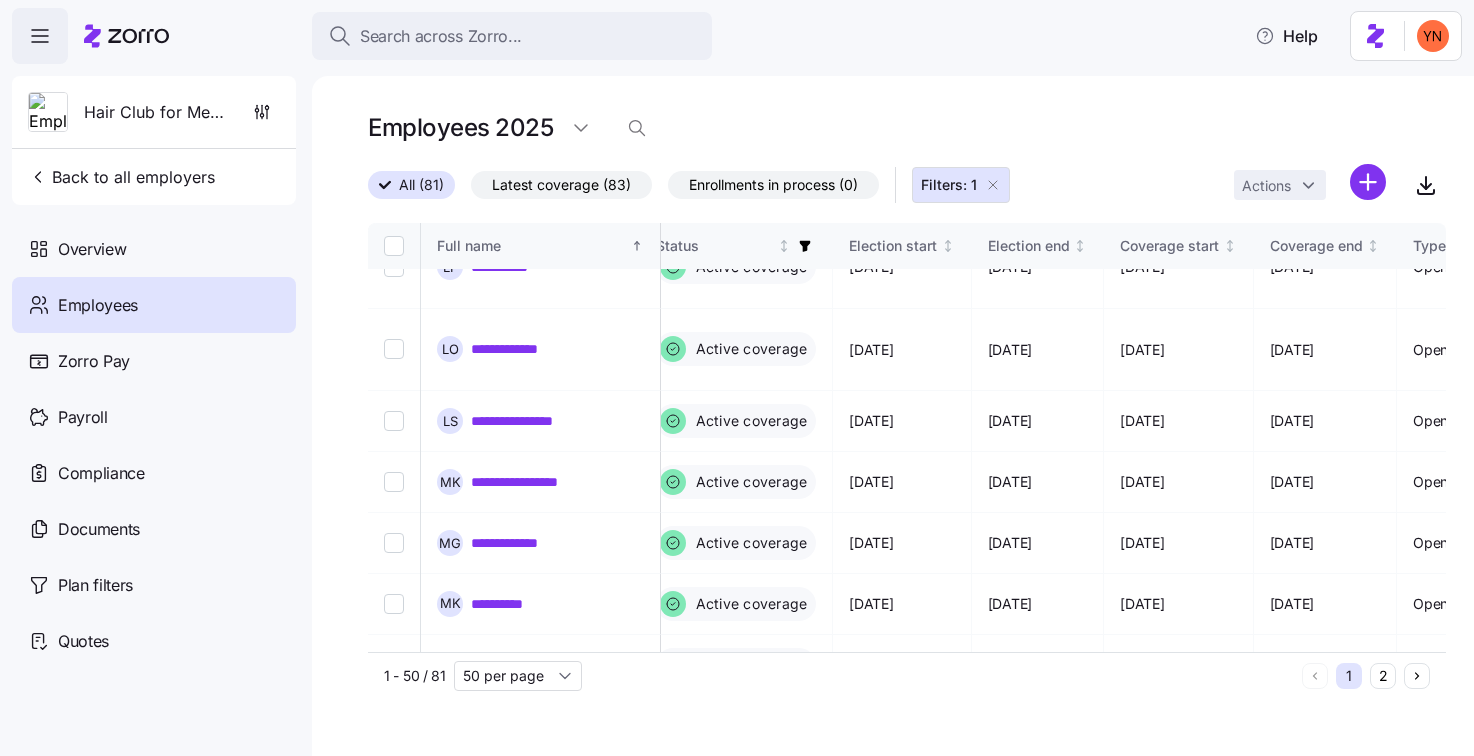drag, startPoint x: 429, startPoint y: 678, endPoint x: 448, endPoint y: 677, distance: 19.026299 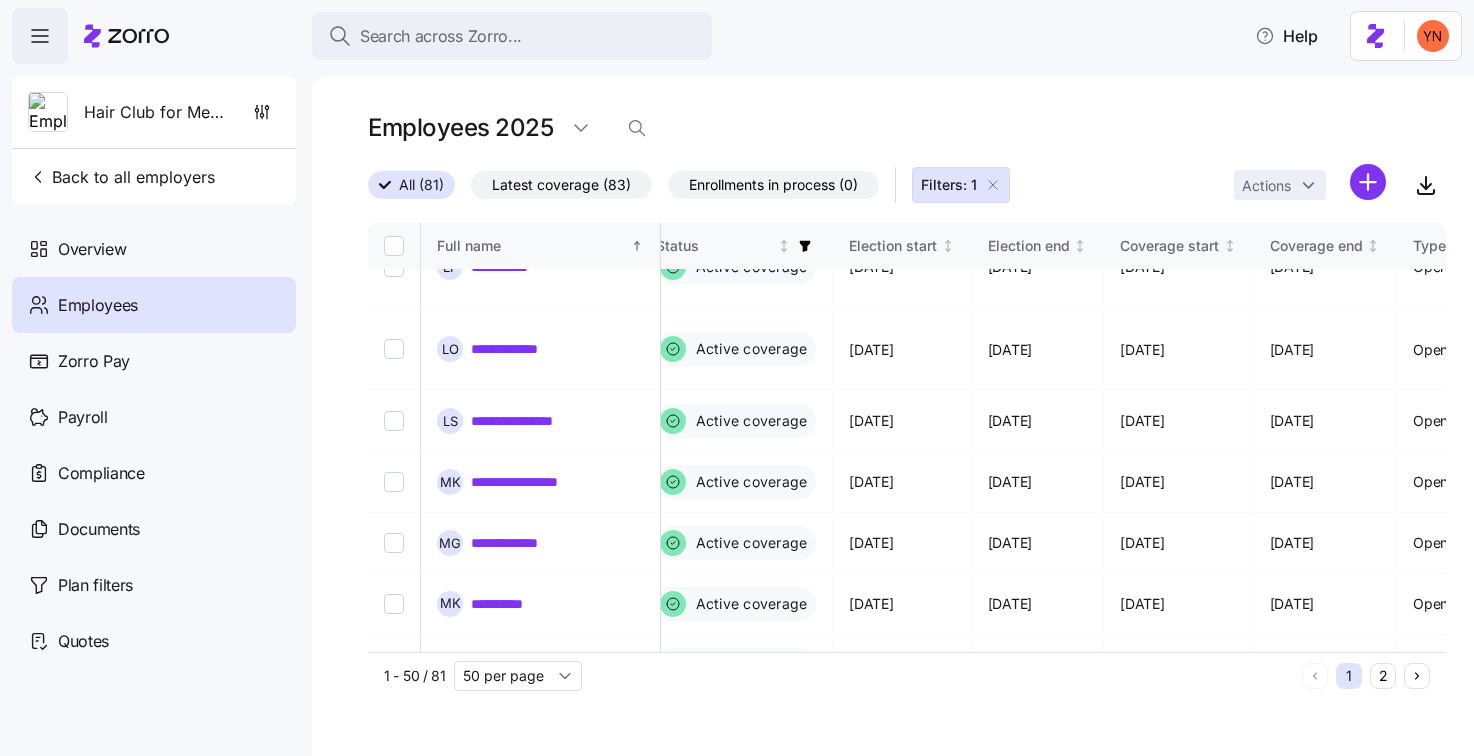 click on "**********" at bounding box center [893, 416] 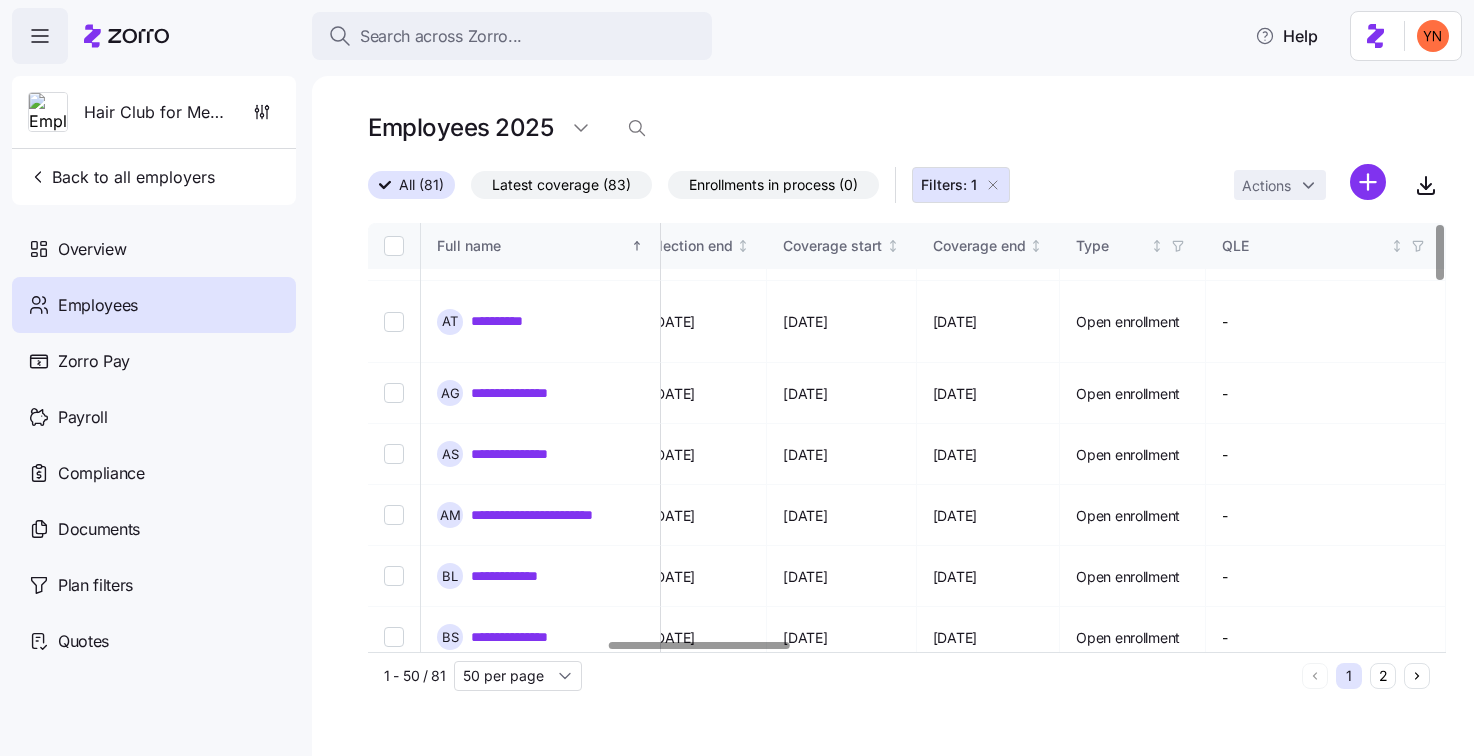scroll, scrollTop: 0, scrollLeft: 1427, axis: horizontal 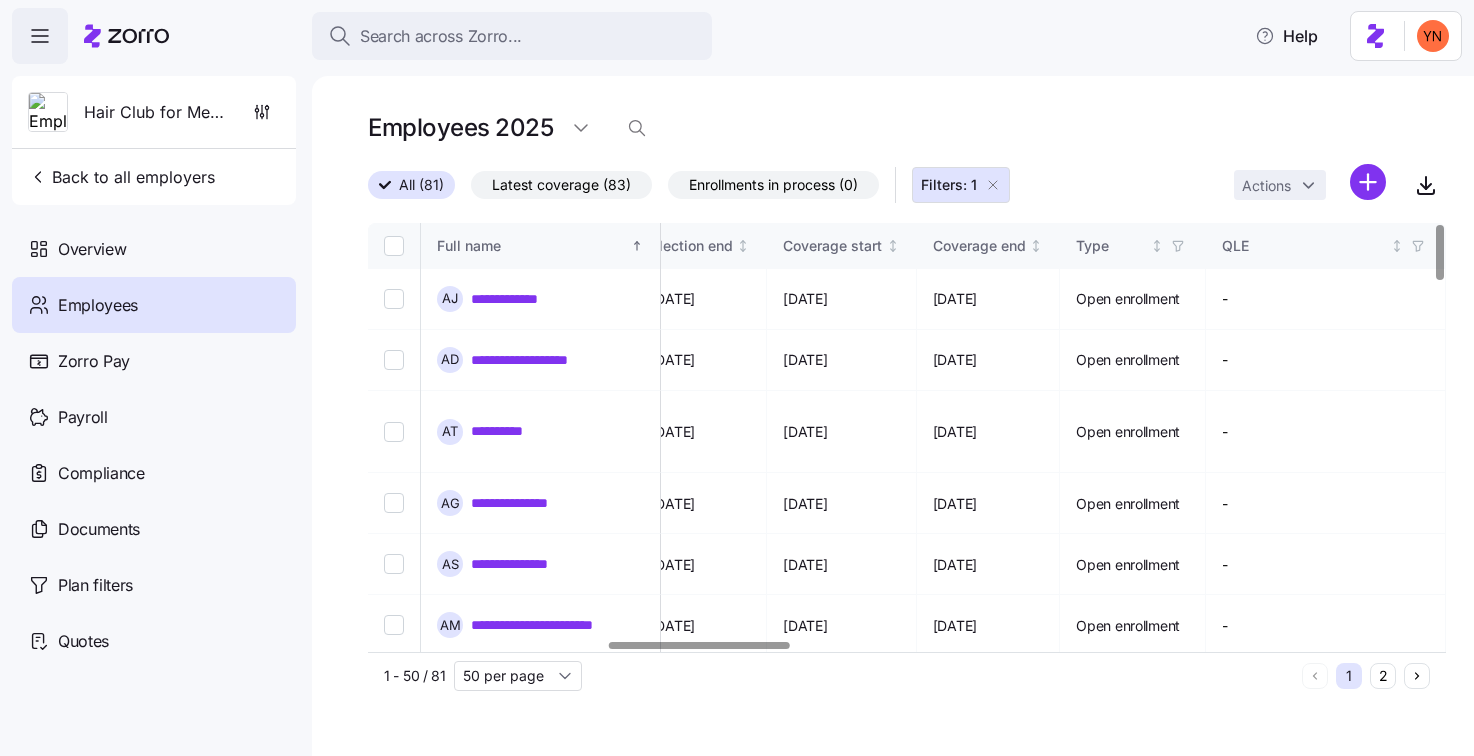 click 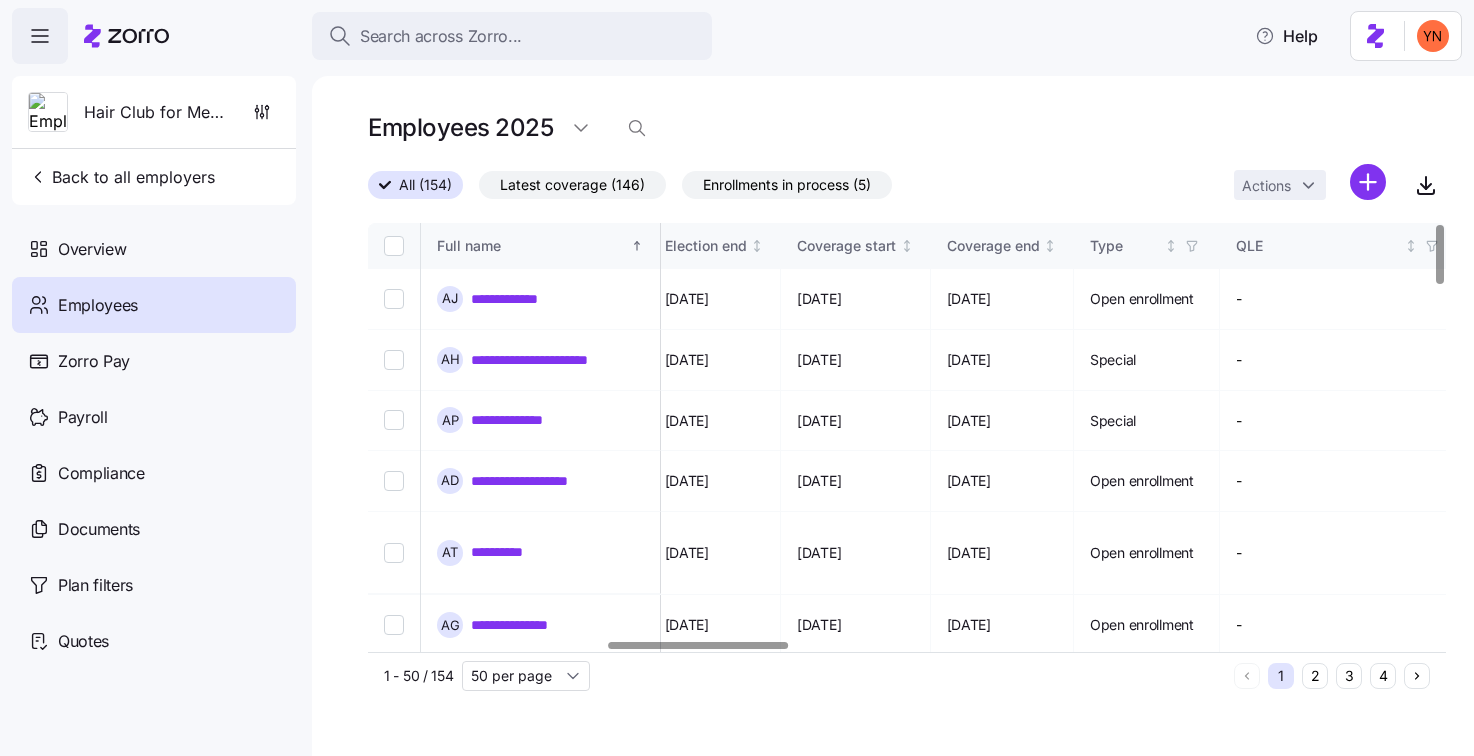 click on "All (154) Latest coverage (146) Enrollments in process (5) Actions" at bounding box center (907, 185) 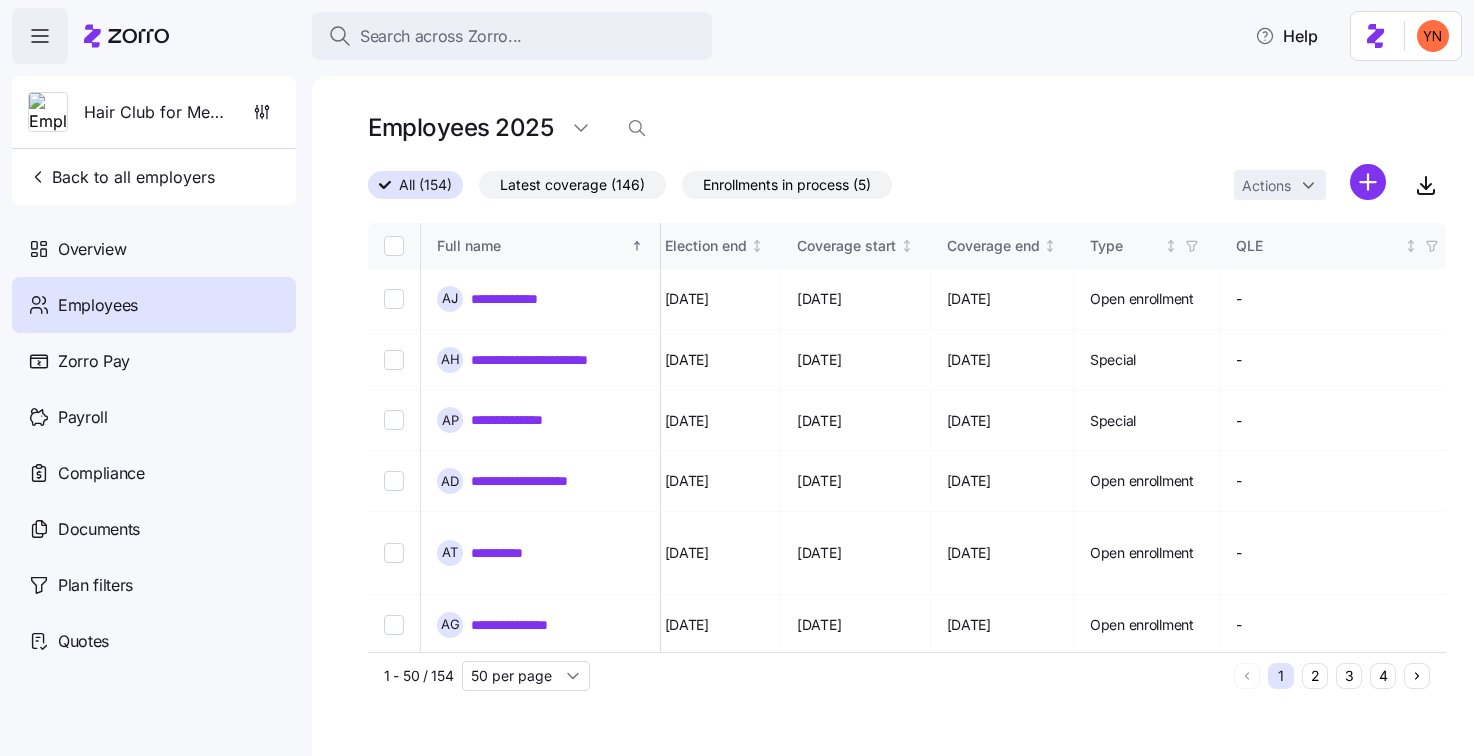 click on "Latest coverage (146)" at bounding box center (572, 185) 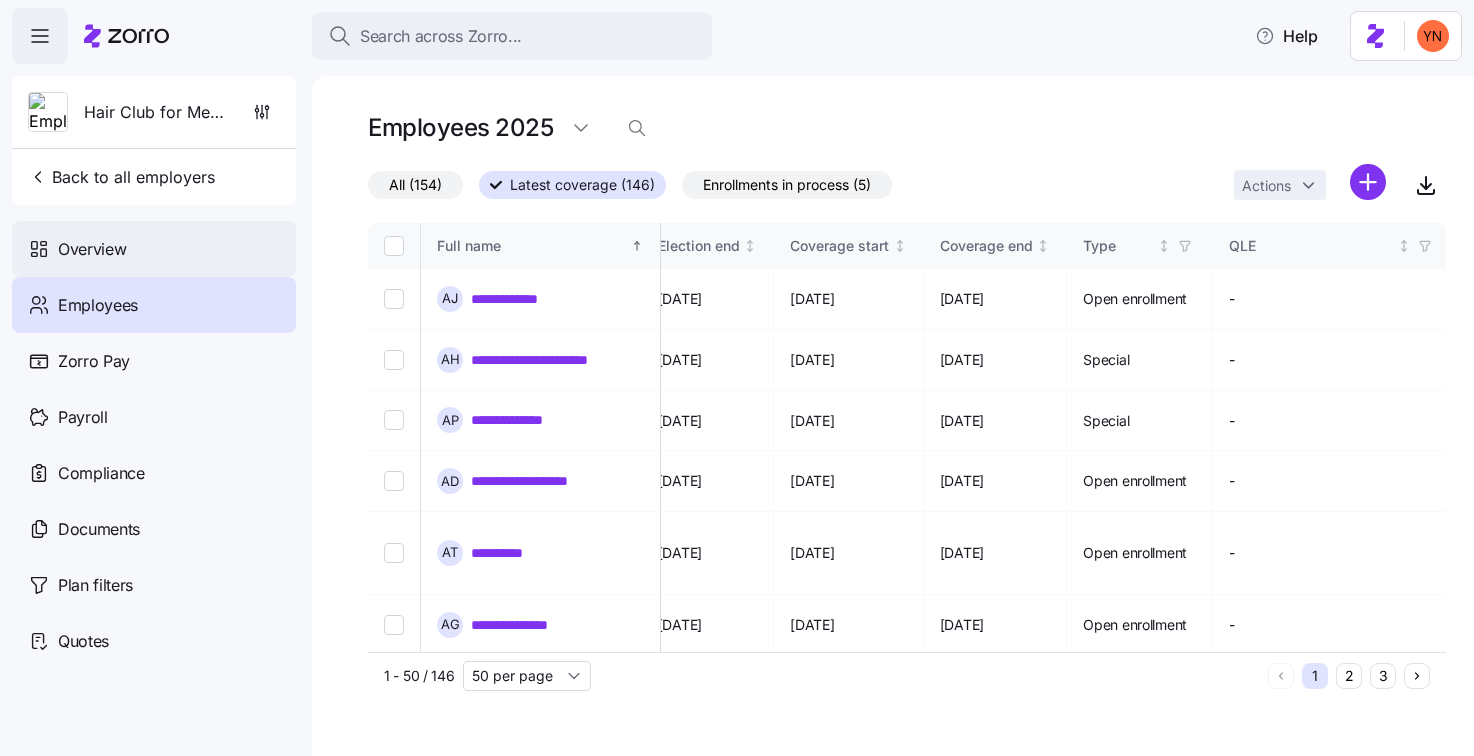click on "Overview" at bounding box center [92, 249] 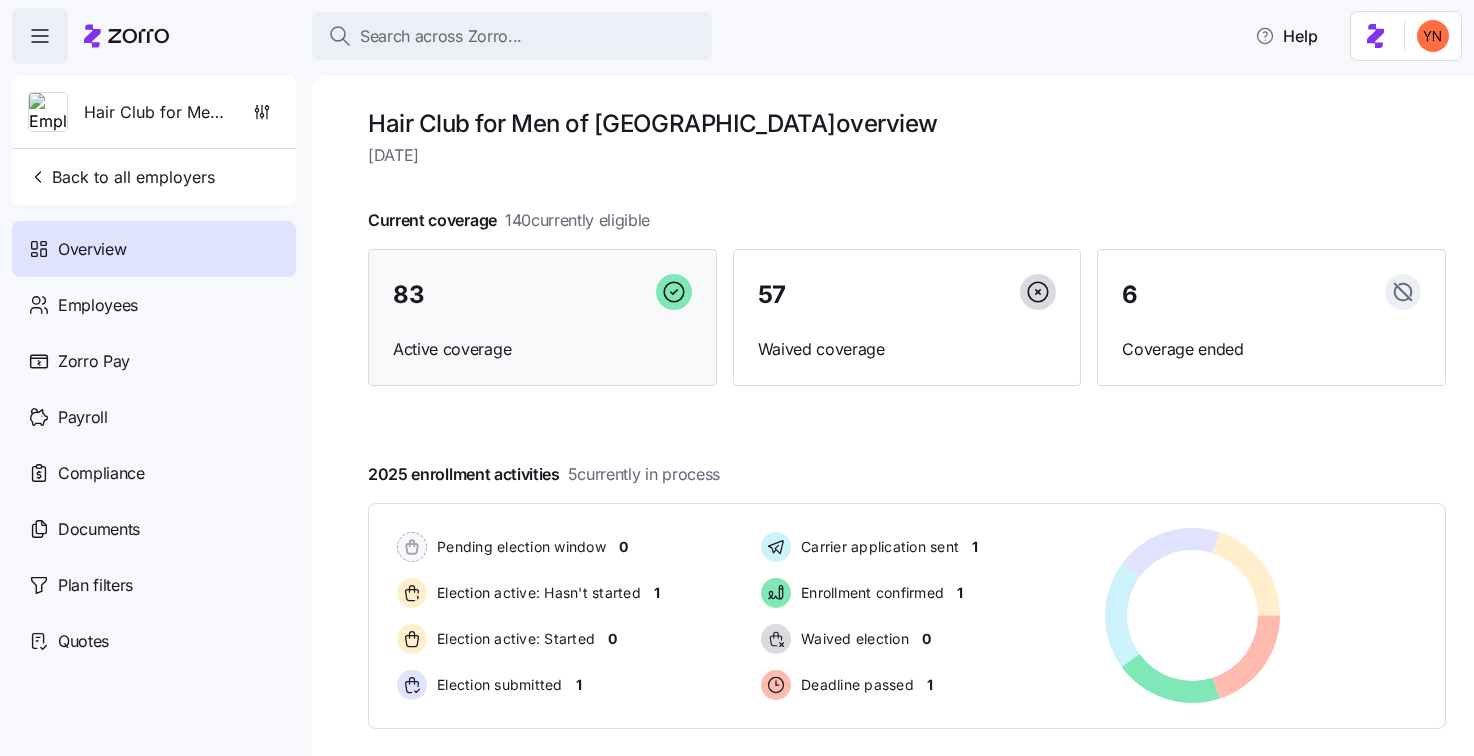click on "83 Active coverage" at bounding box center (542, 318) 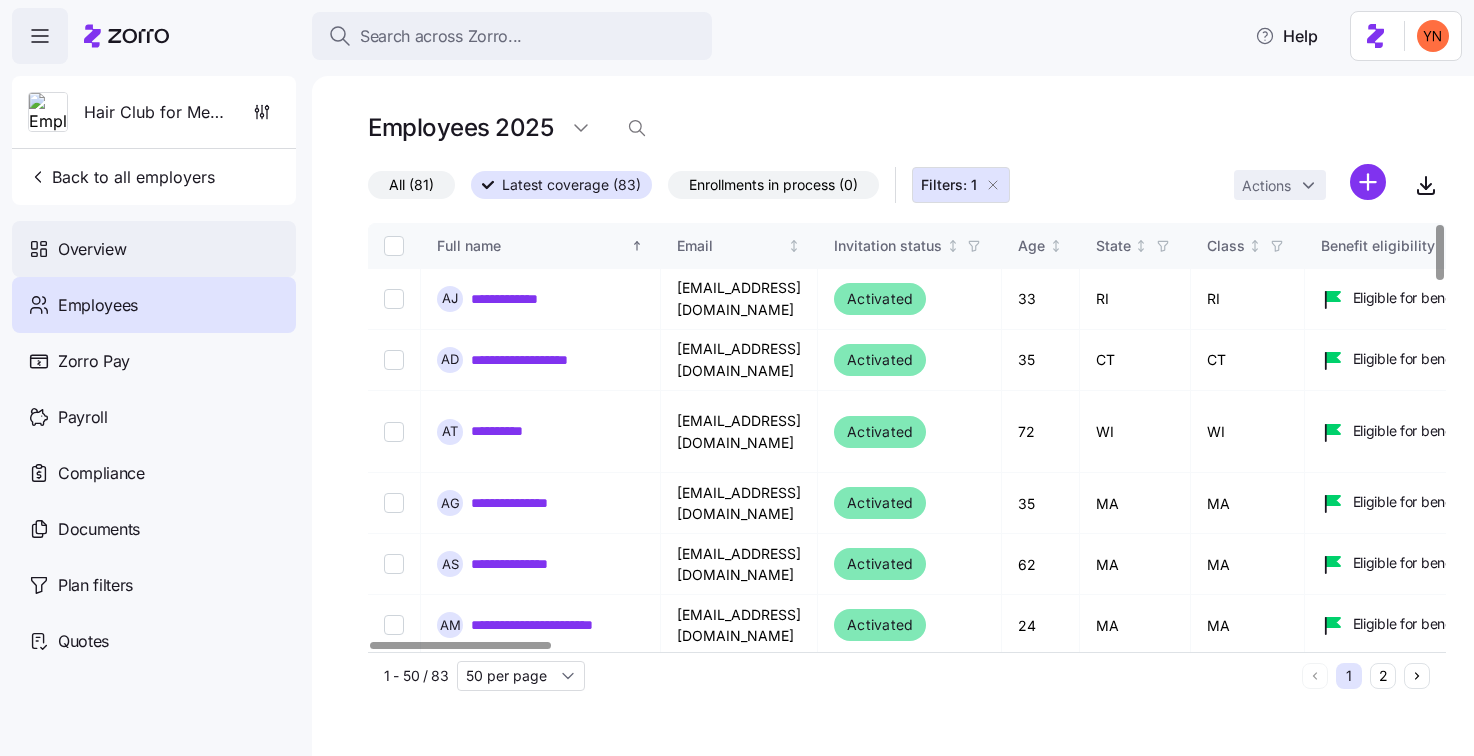 click on "Overview" at bounding box center [92, 249] 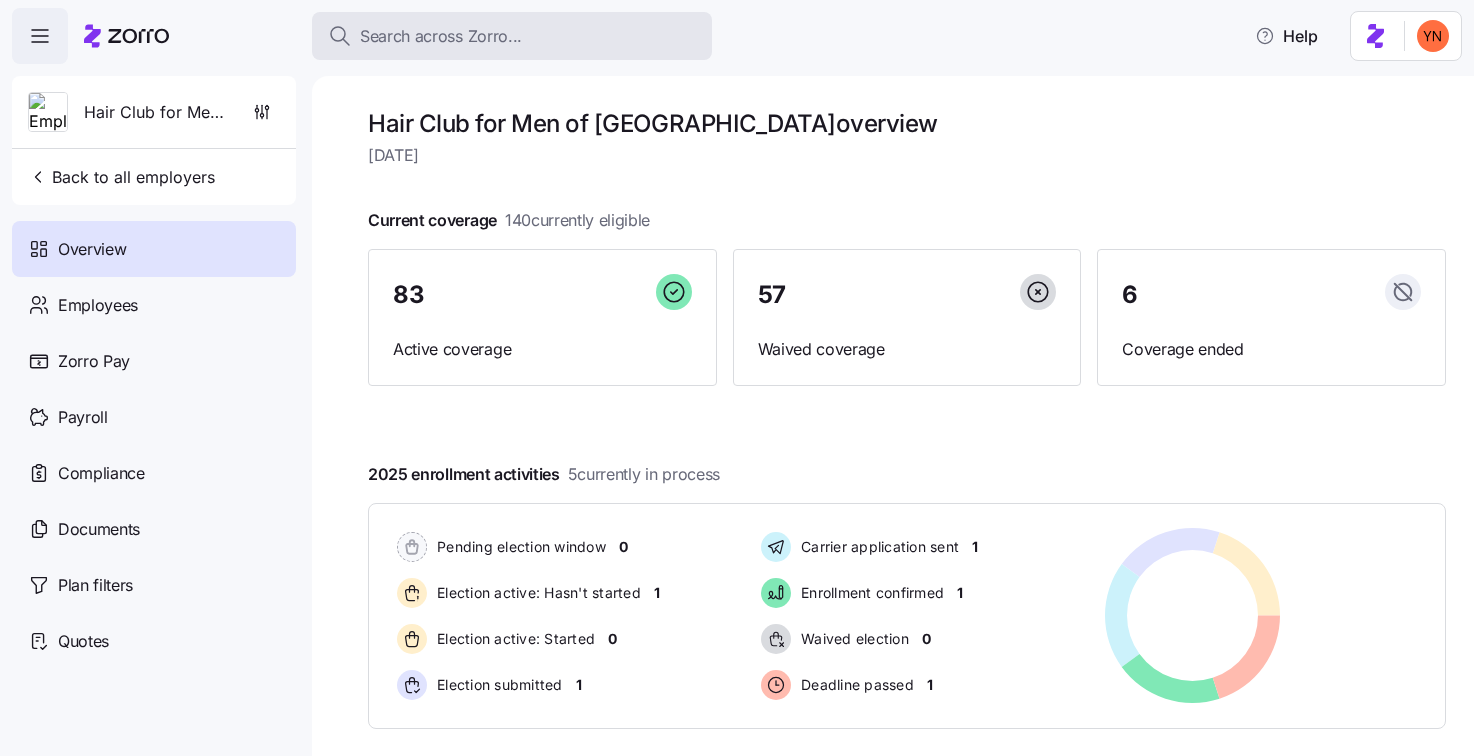 click on "Search across Zorro..." at bounding box center (441, 36) 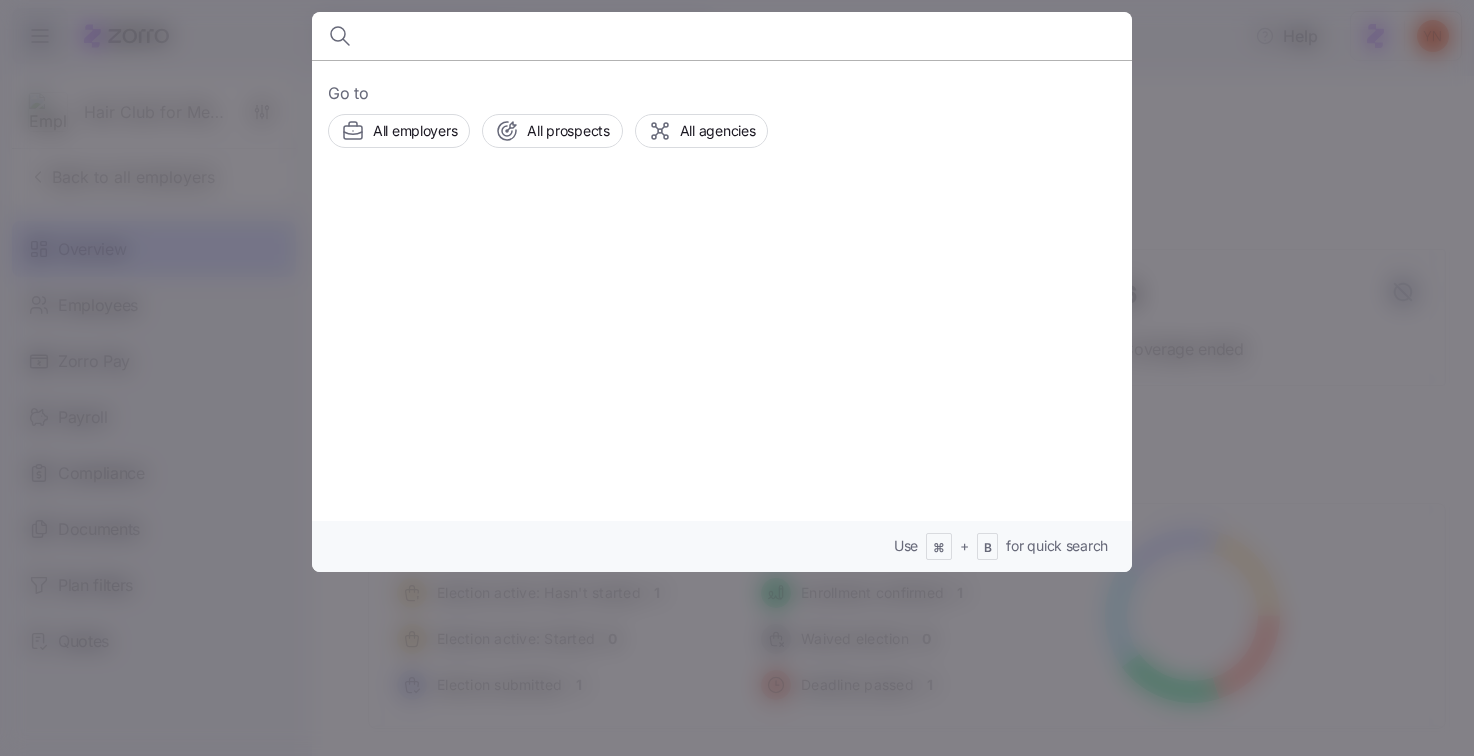click at bounding box center (737, 378) 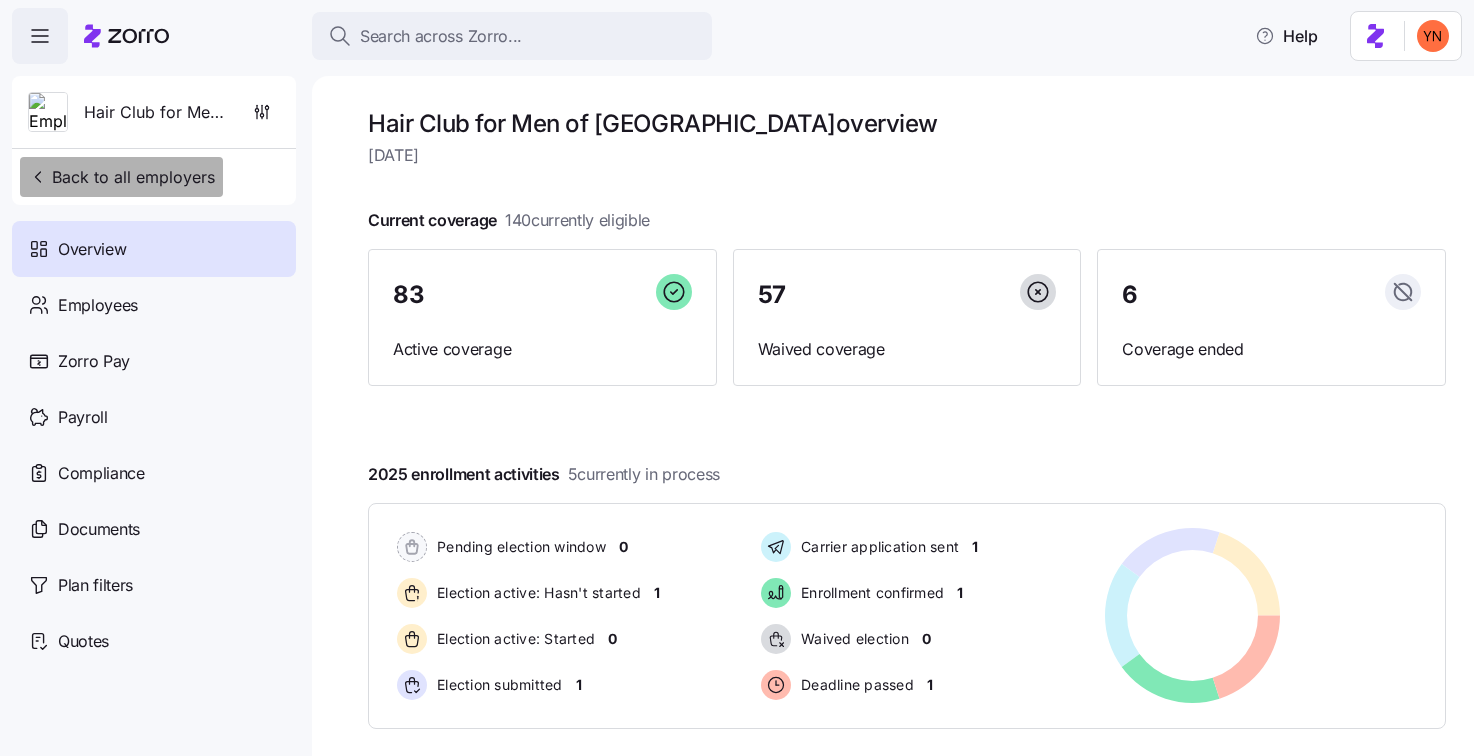 click on "Back to all employers" at bounding box center [121, 177] 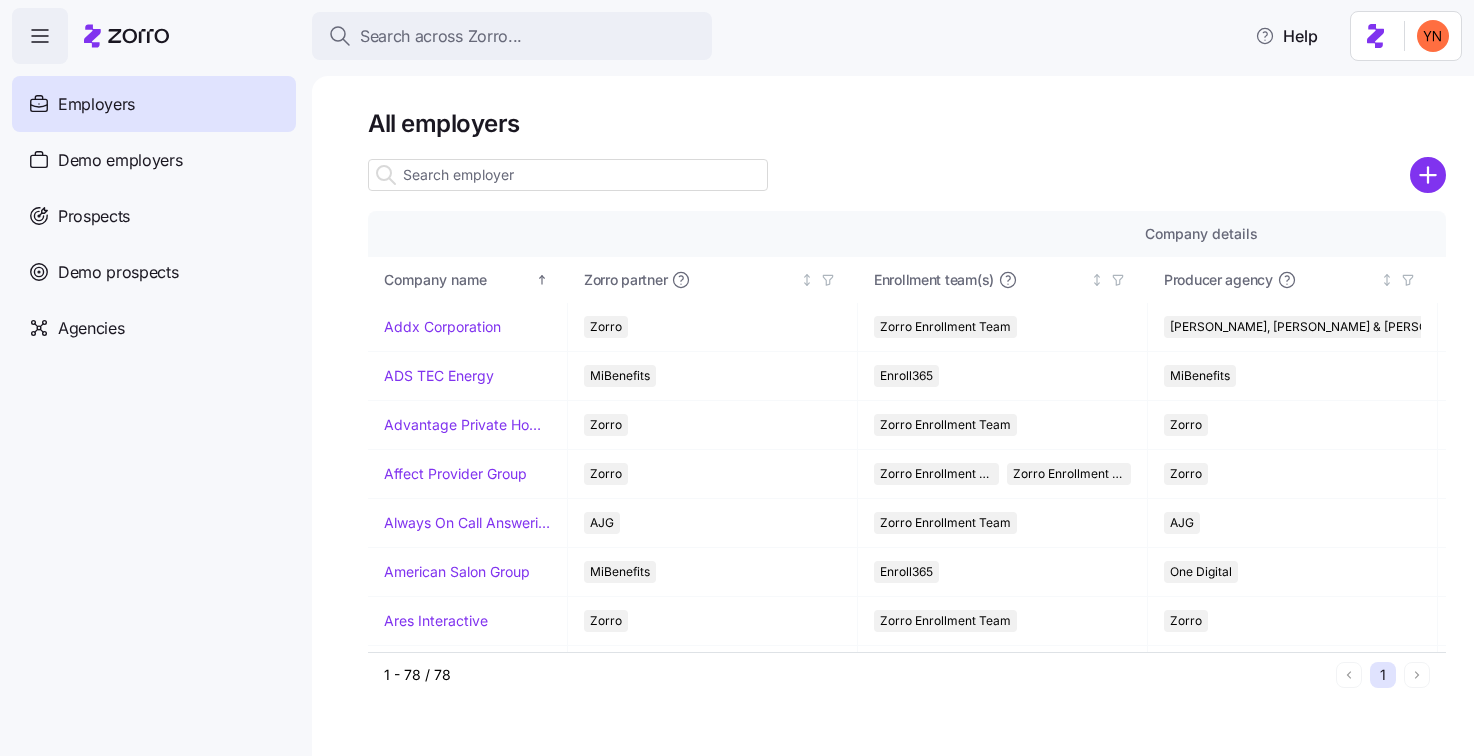 click at bounding box center (568, 175) 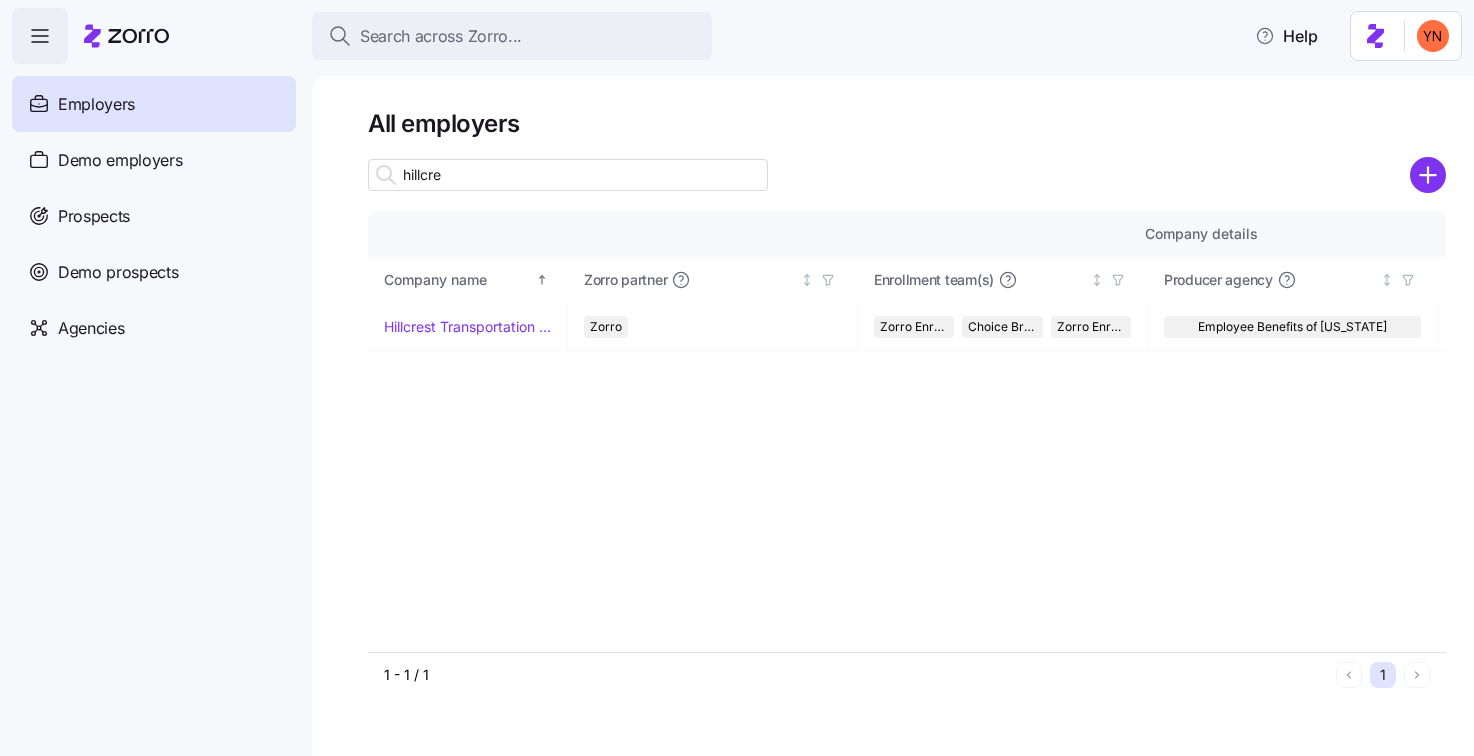 type on "hillcret" 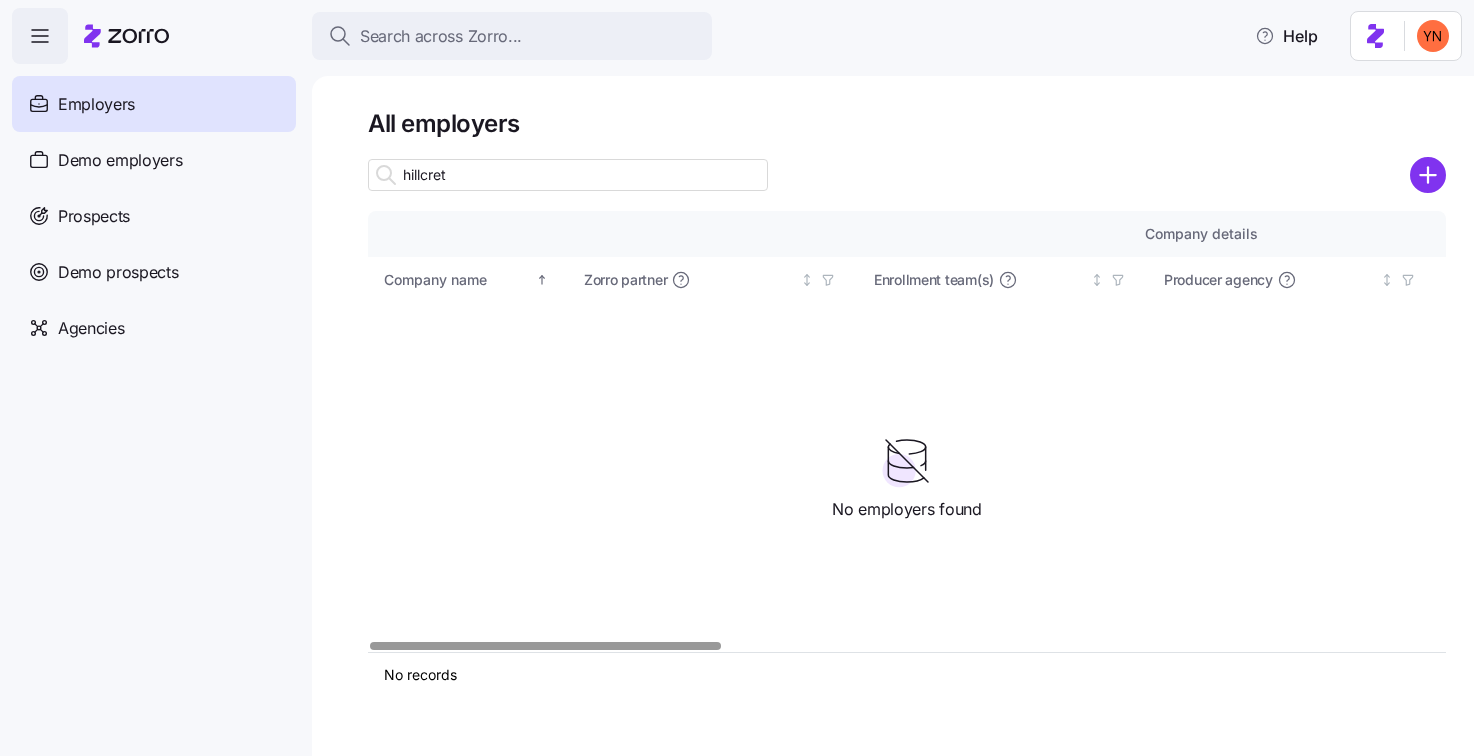 click on "hillcret" at bounding box center [568, 175] 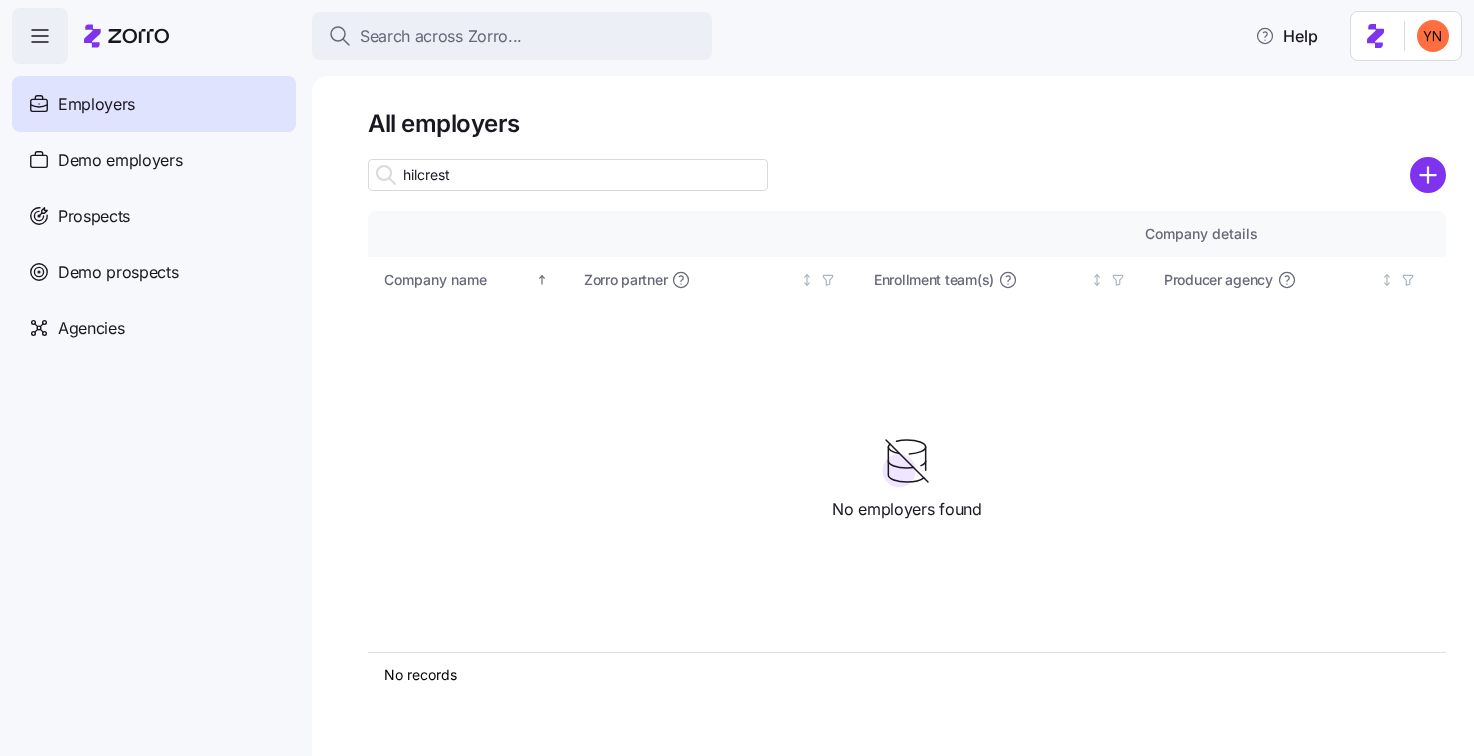 click on "hilcrest" at bounding box center [568, 175] 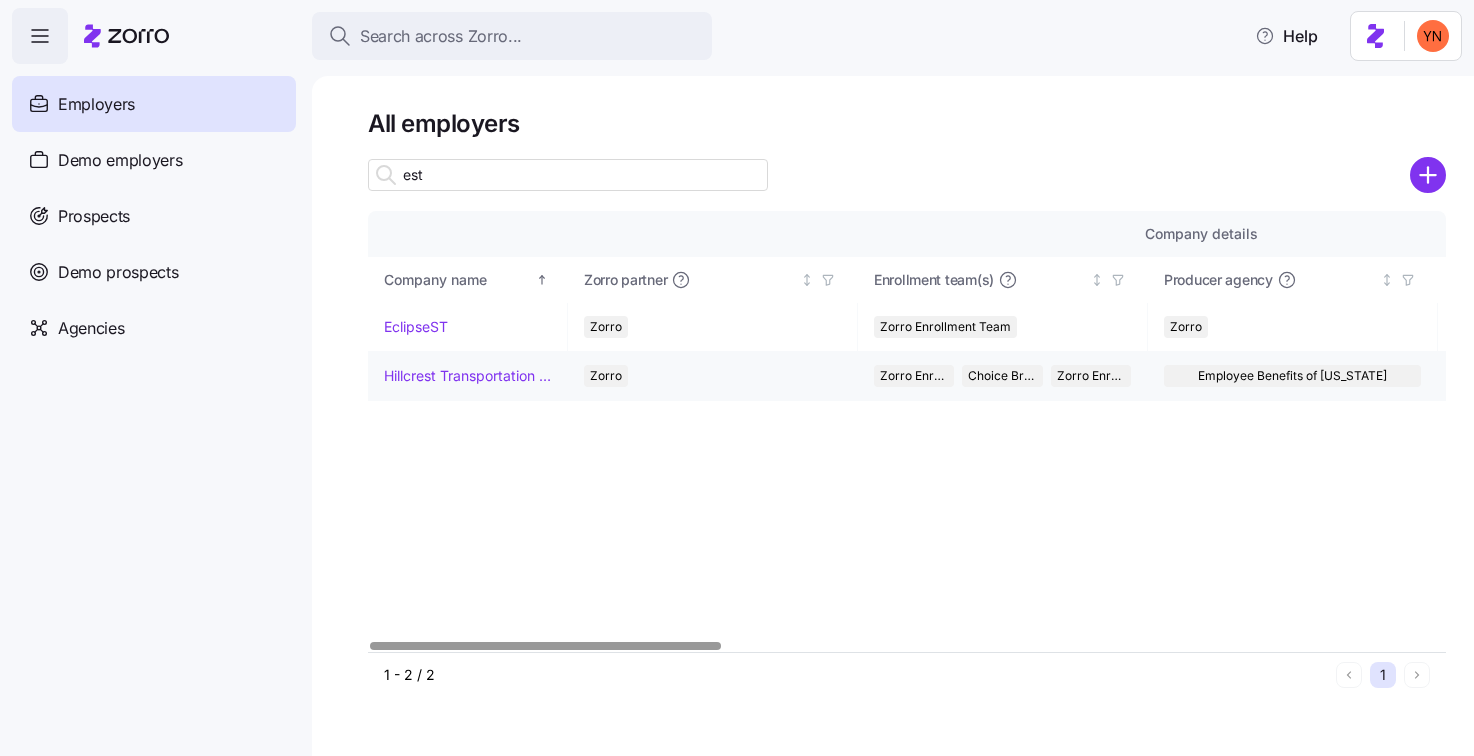 type on "est" 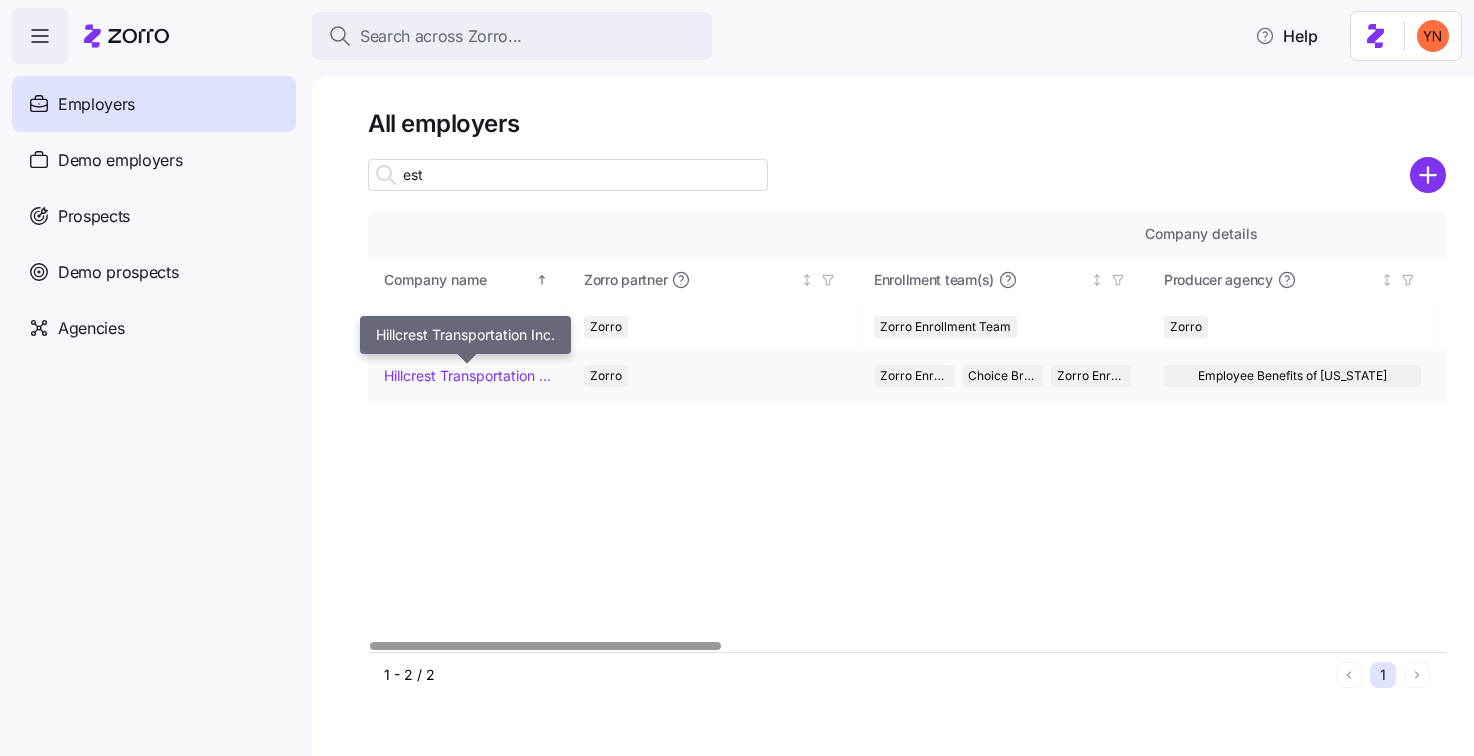 click on "Hillcrest Transportation Inc." at bounding box center [467, 376] 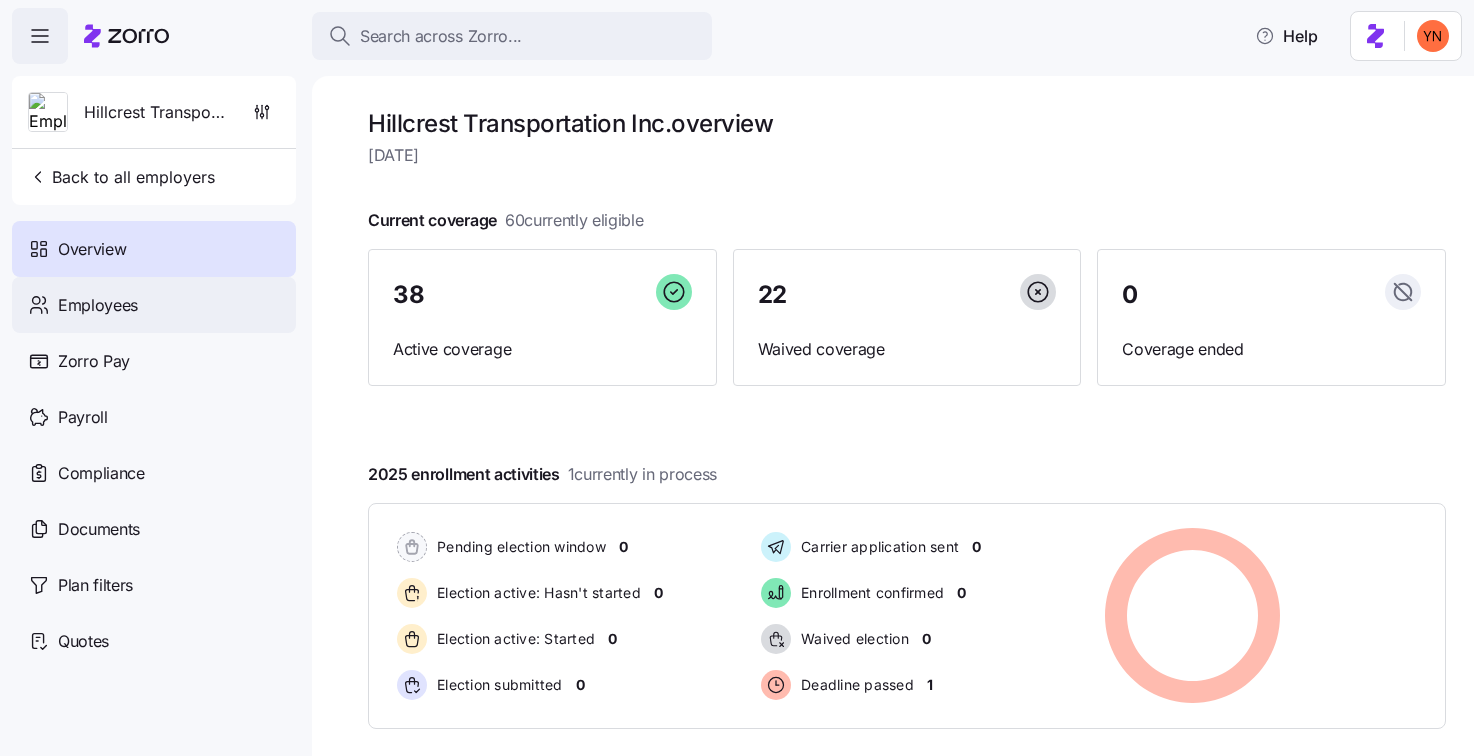 click on "Employees" at bounding box center (98, 305) 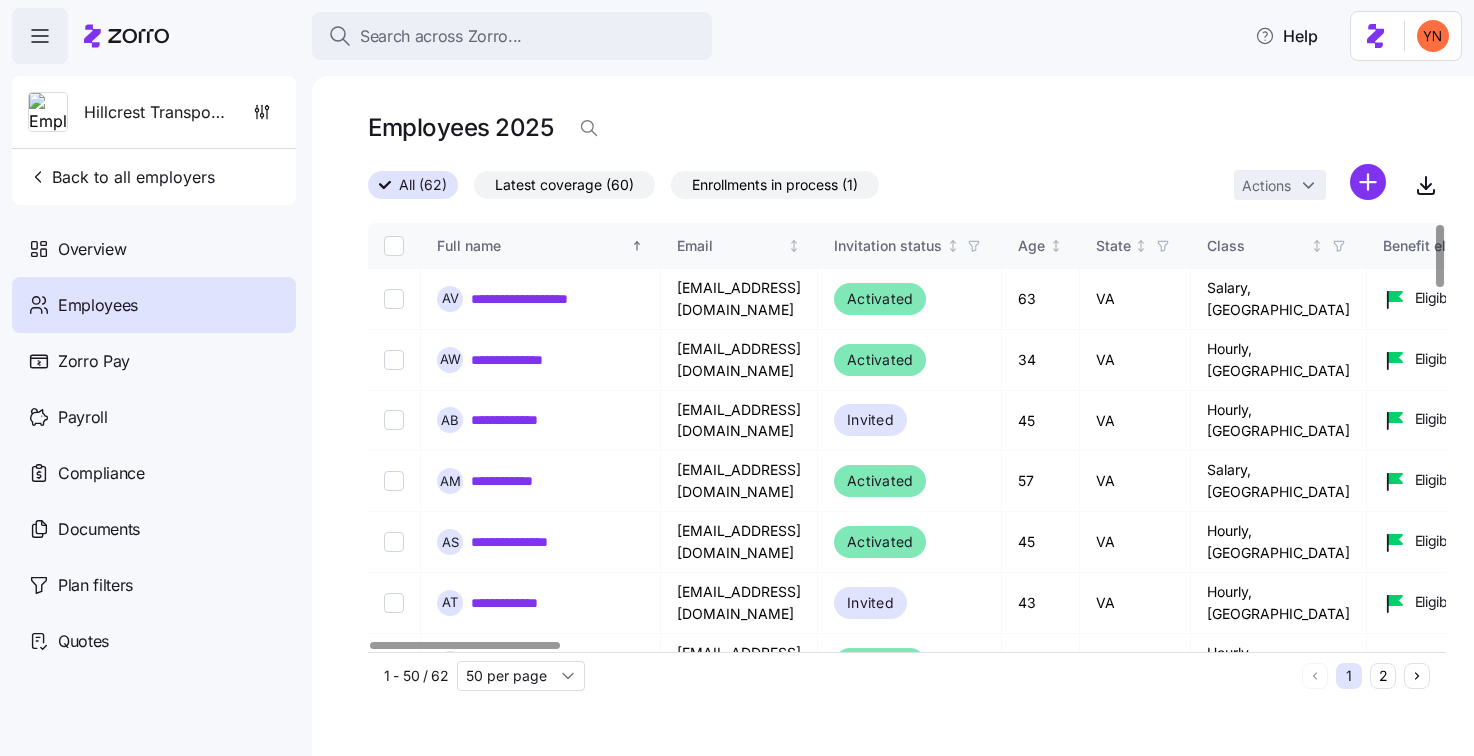 click on "Enrollments in process (1)" at bounding box center [775, 185] 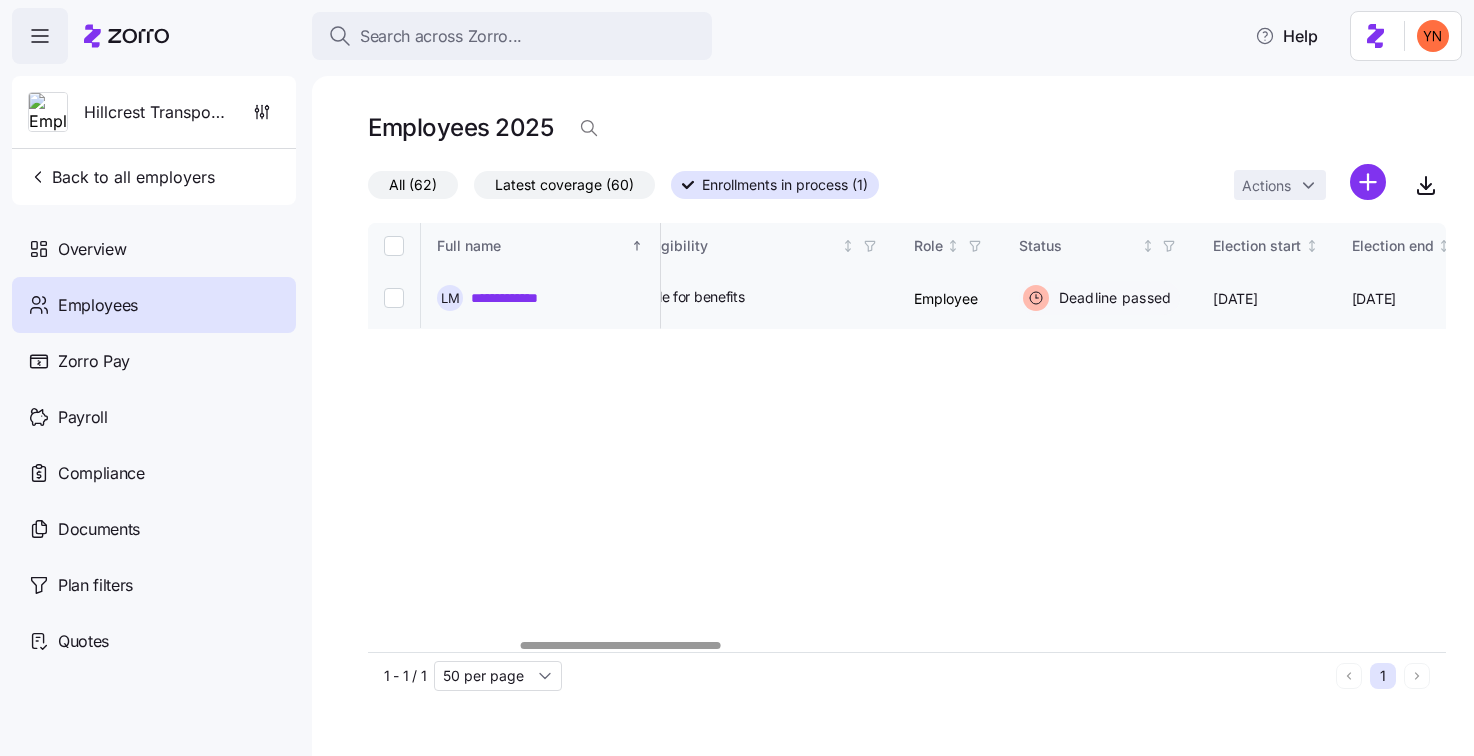 scroll, scrollTop: 0, scrollLeft: 817, axis: horizontal 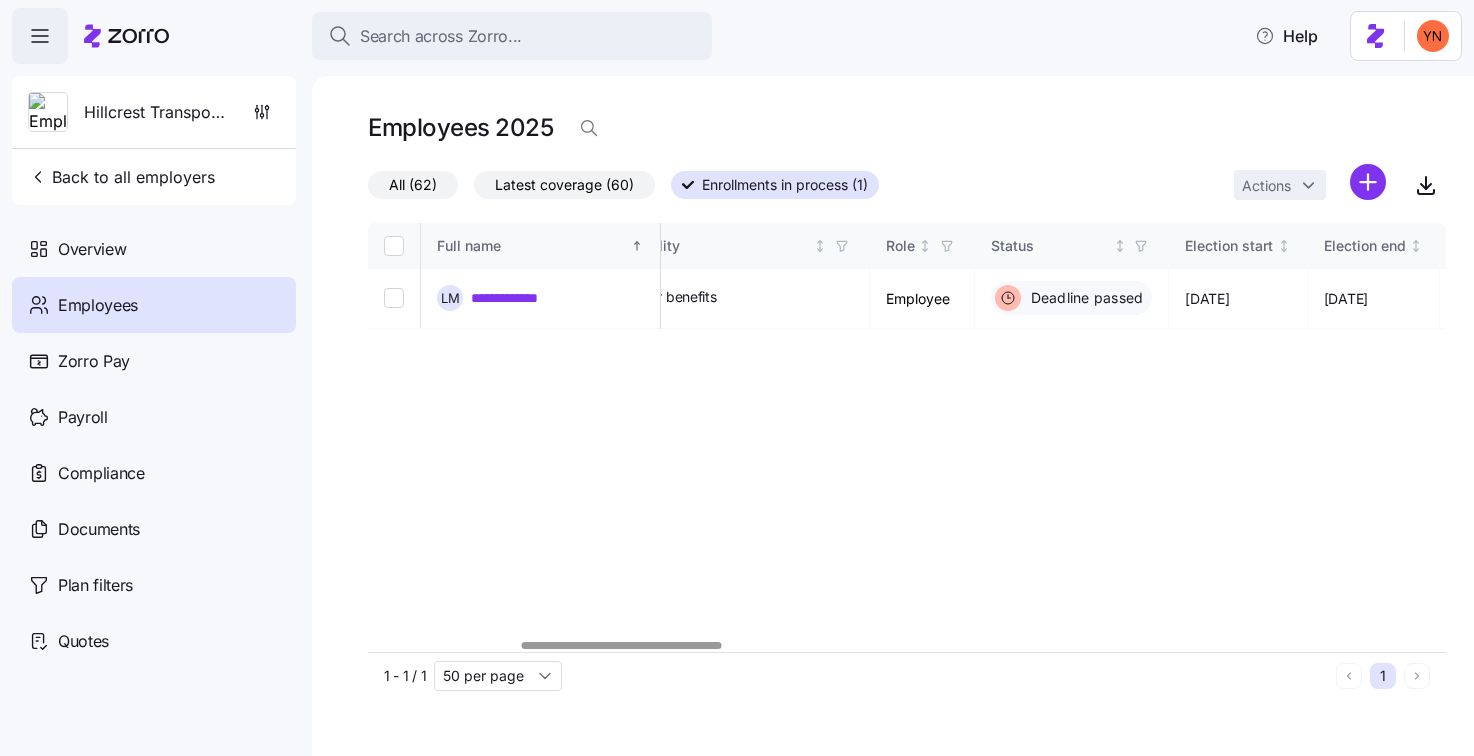 click on "All (62)" at bounding box center [413, 185] 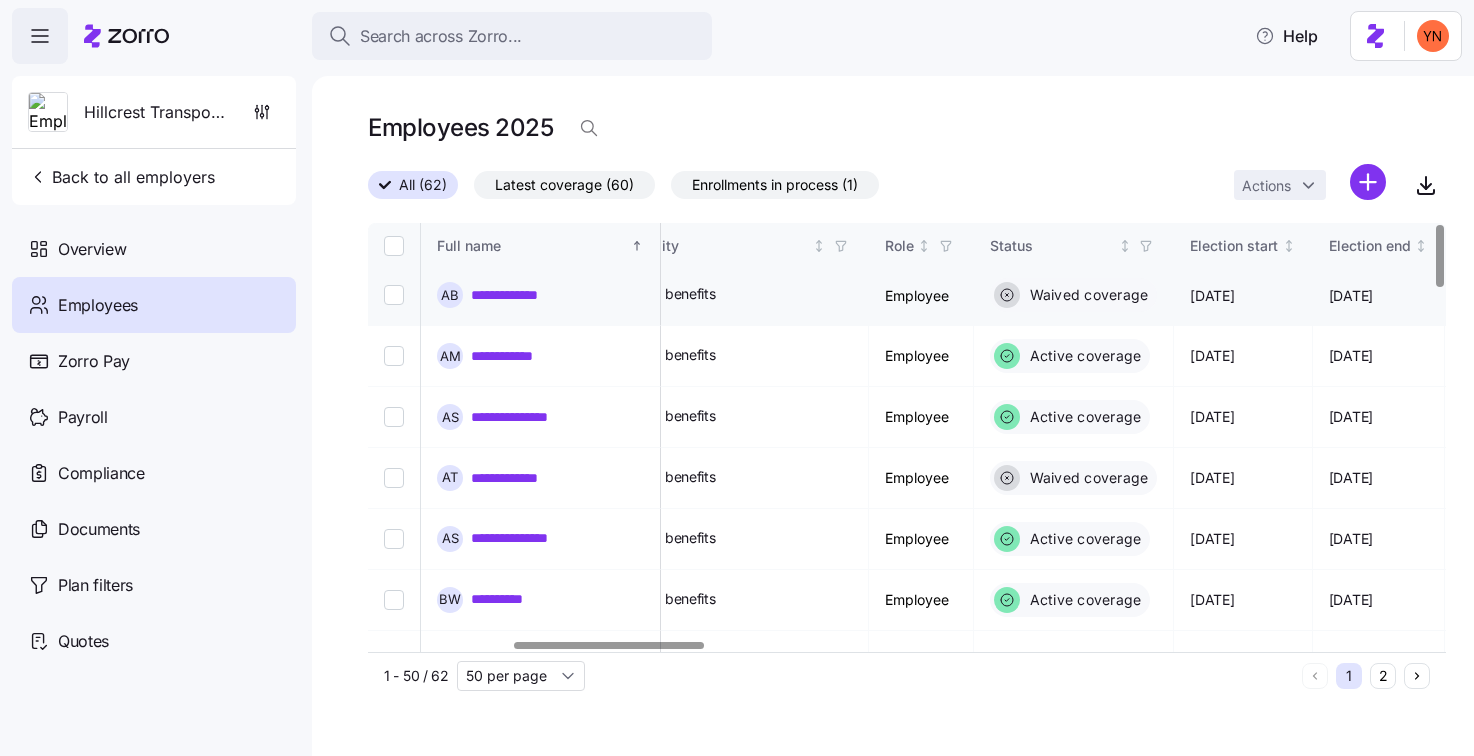 scroll, scrollTop: 0, scrollLeft: 818, axis: horizontal 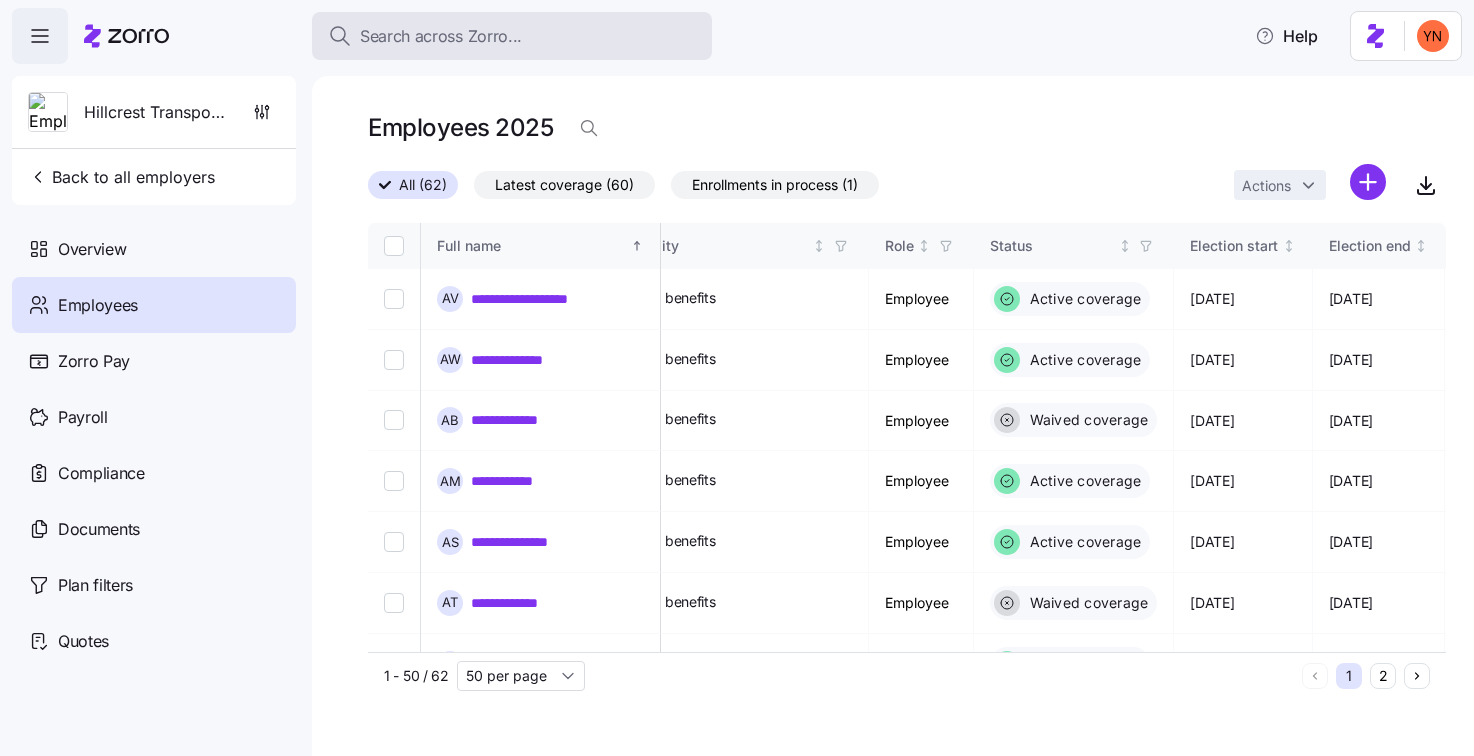click on "Search across Zorro..." at bounding box center [441, 36] 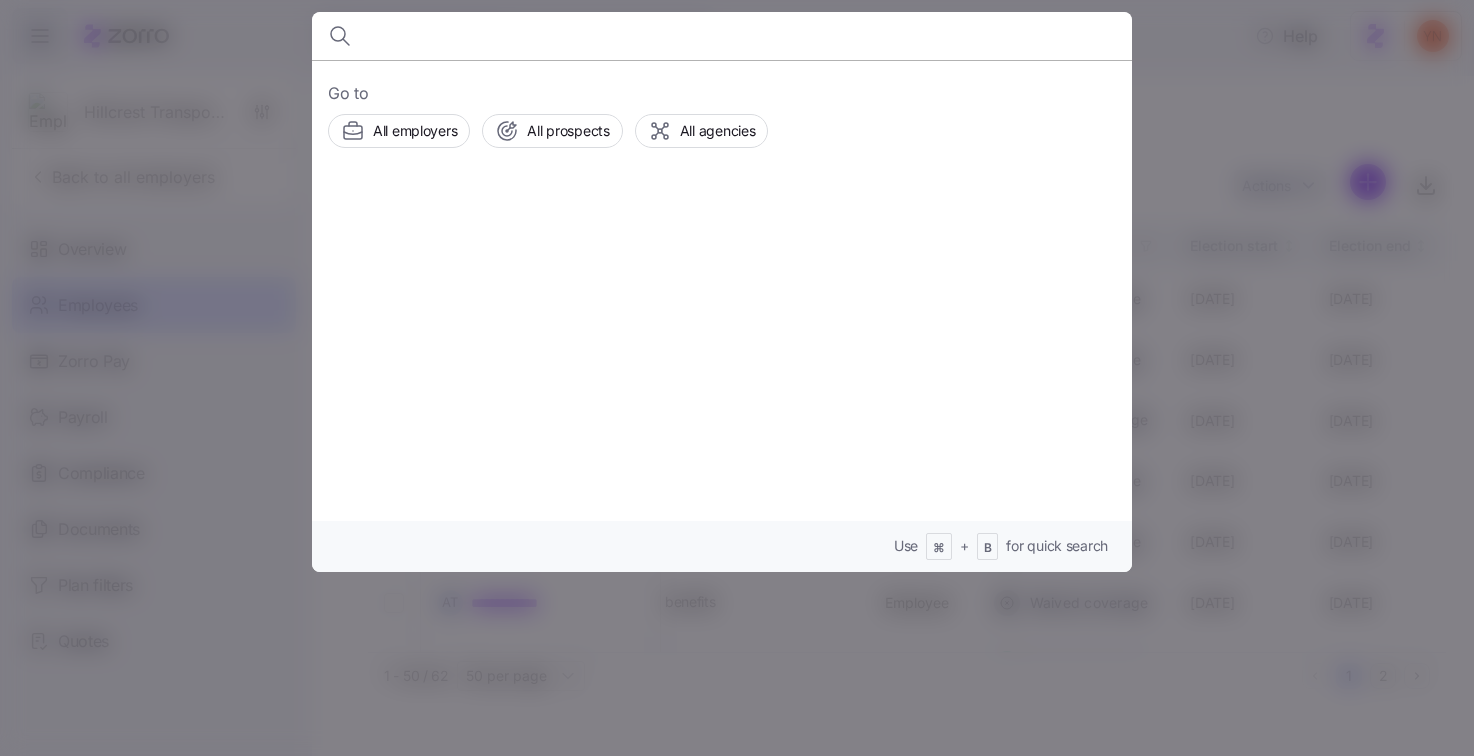 click on "Go to All employers All prospects All agencies Use ⌘ + B for quick search" at bounding box center [722, 316] 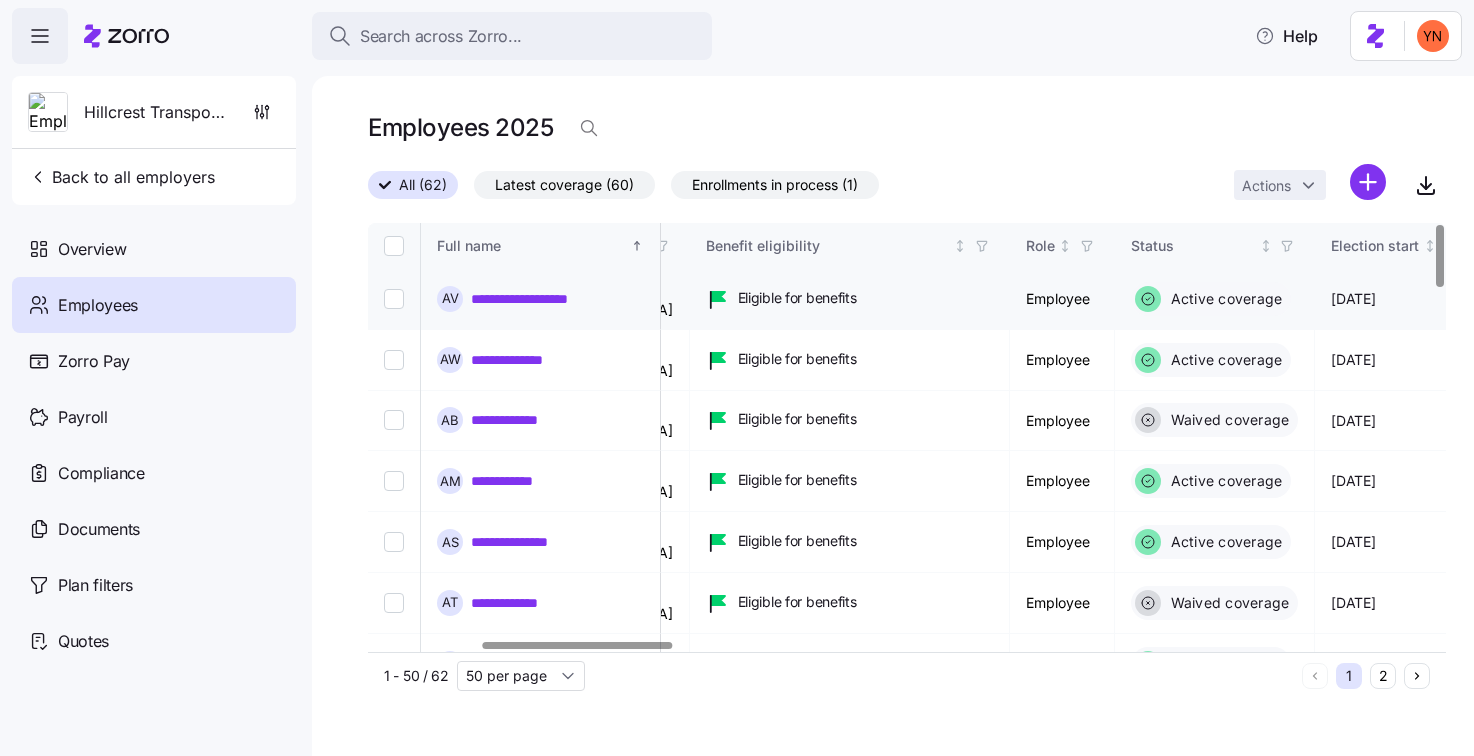 scroll, scrollTop: 0, scrollLeft: 638, axis: horizontal 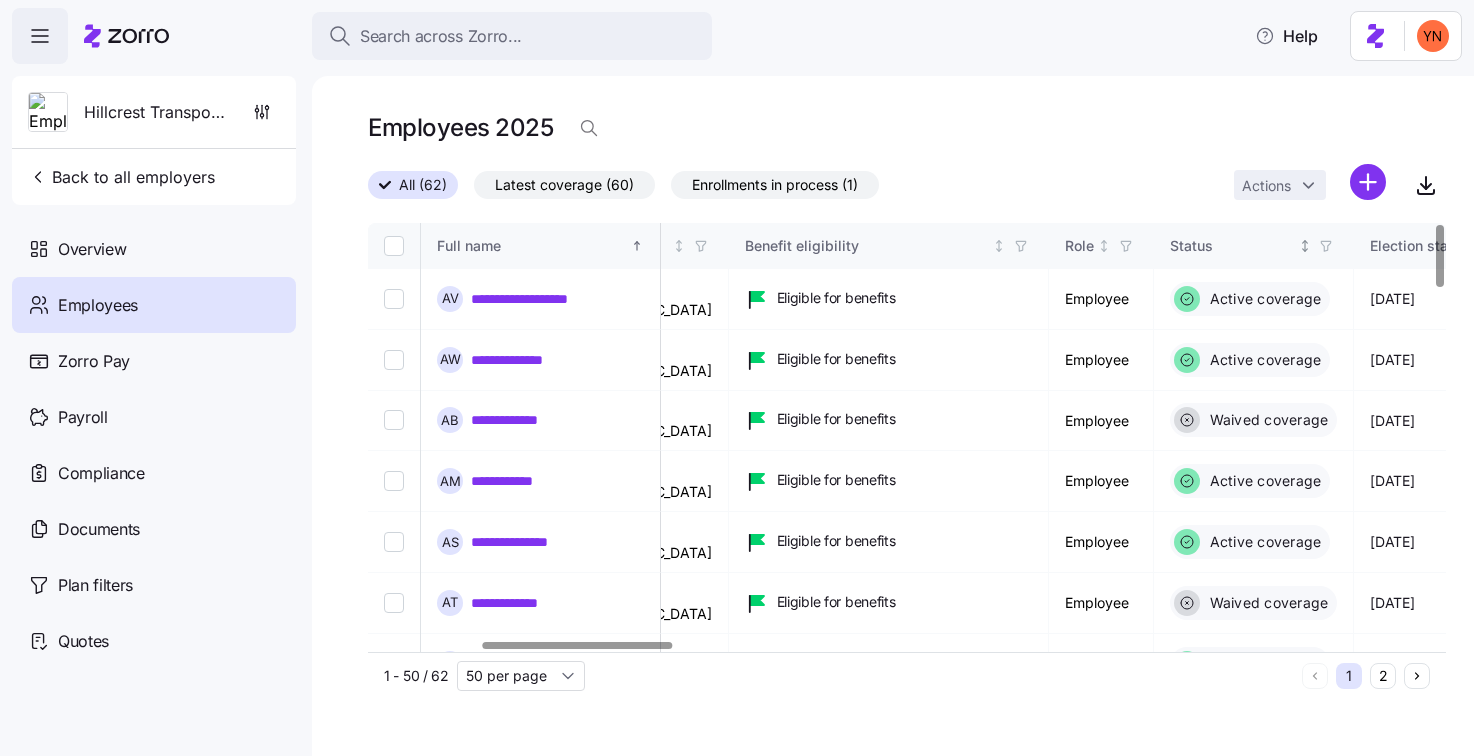 click at bounding box center (1326, 246) 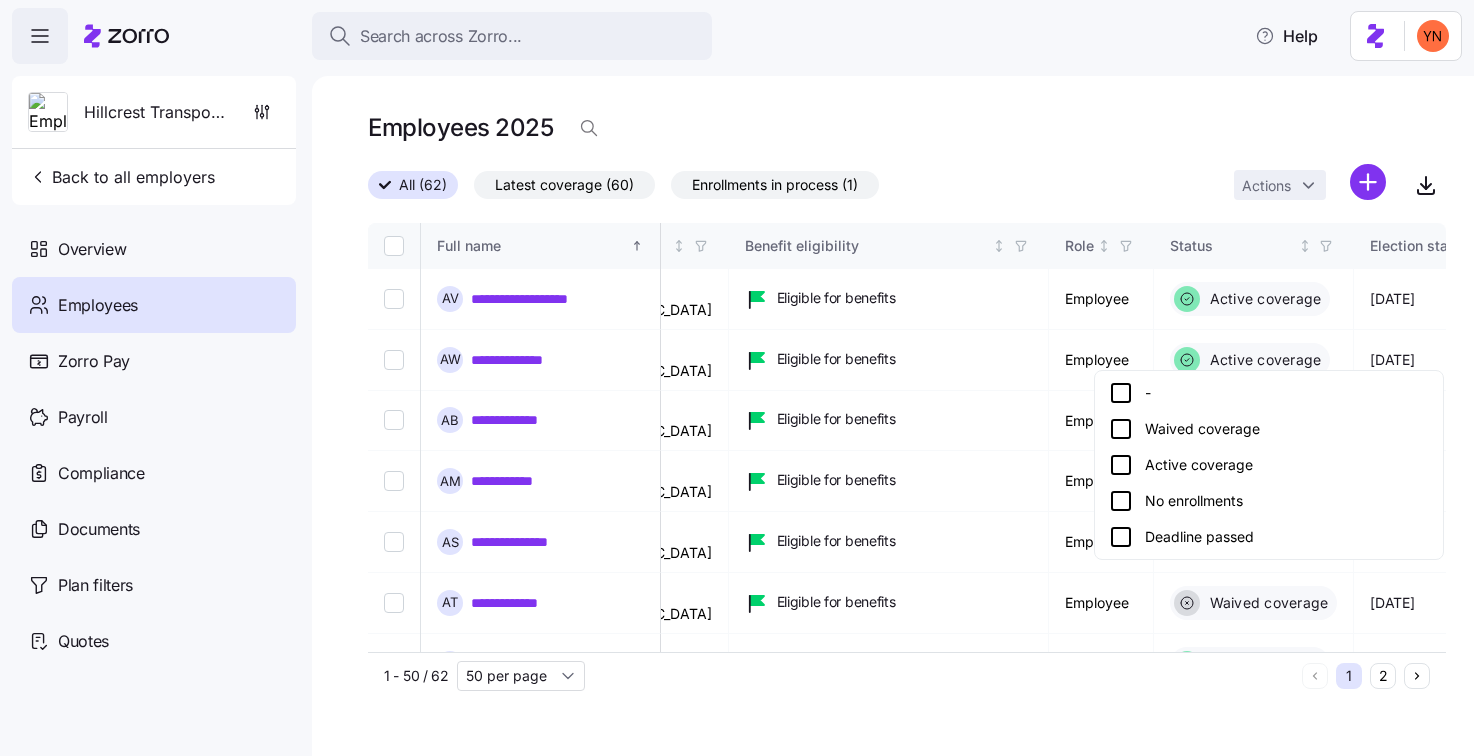 click 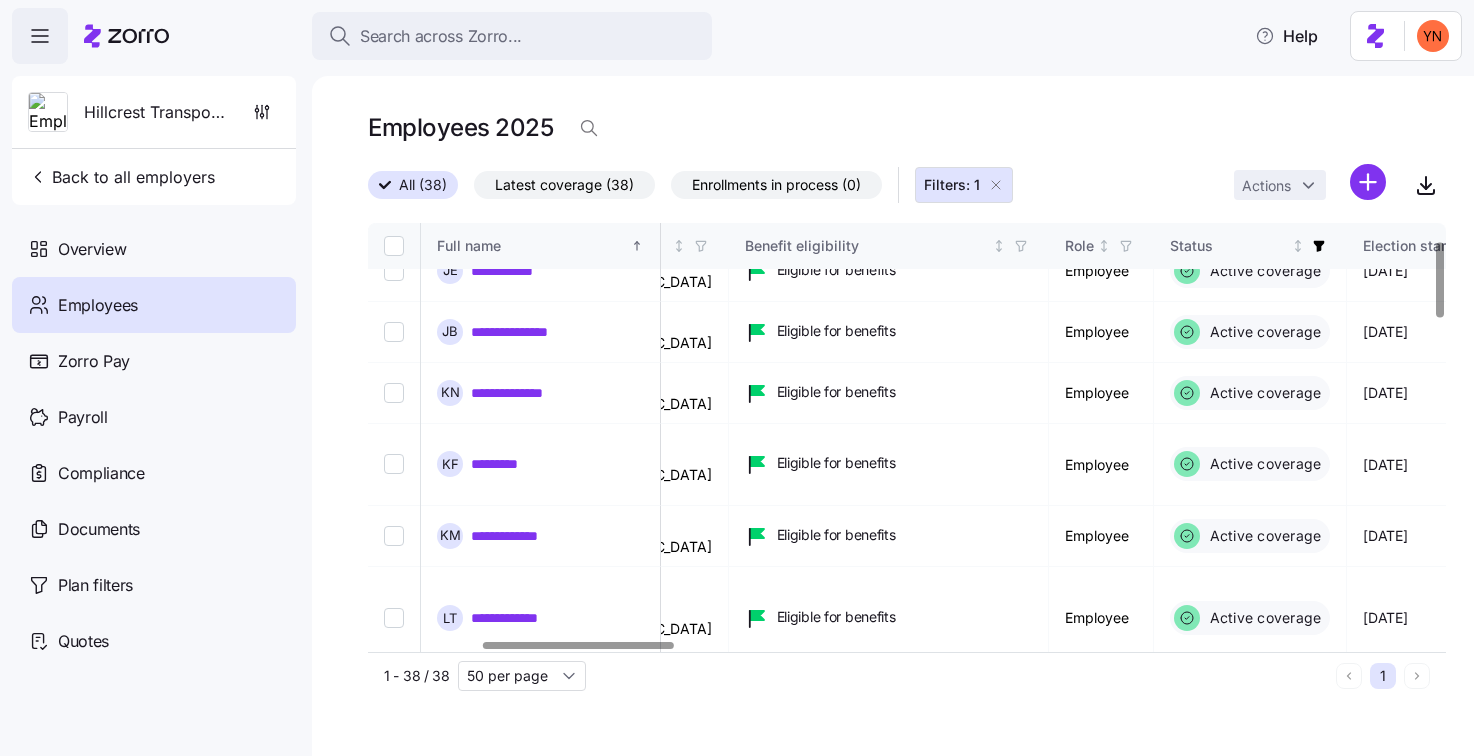 scroll, scrollTop: 0, scrollLeft: 638, axis: horizontal 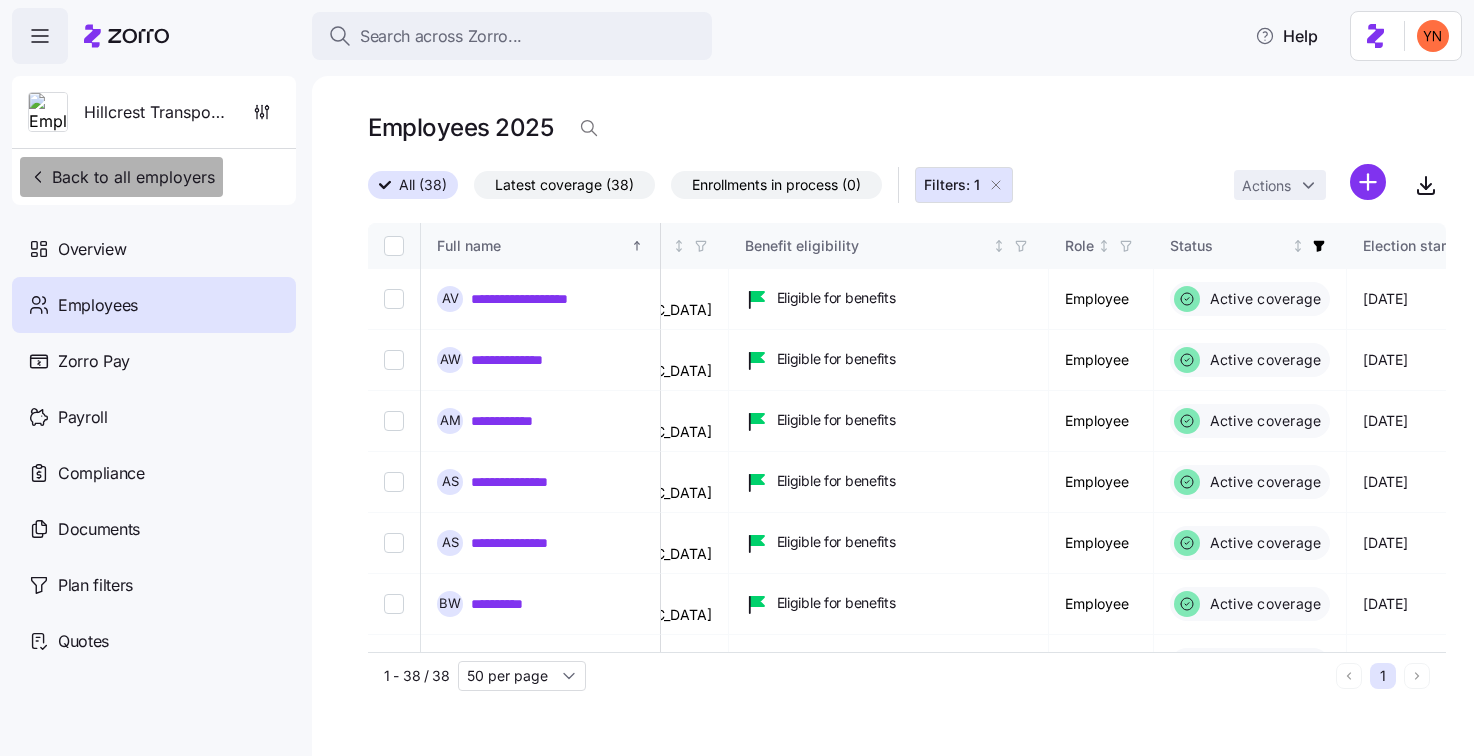 drag, startPoint x: 133, startPoint y: 183, endPoint x: 171, endPoint y: 187, distance: 38.209946 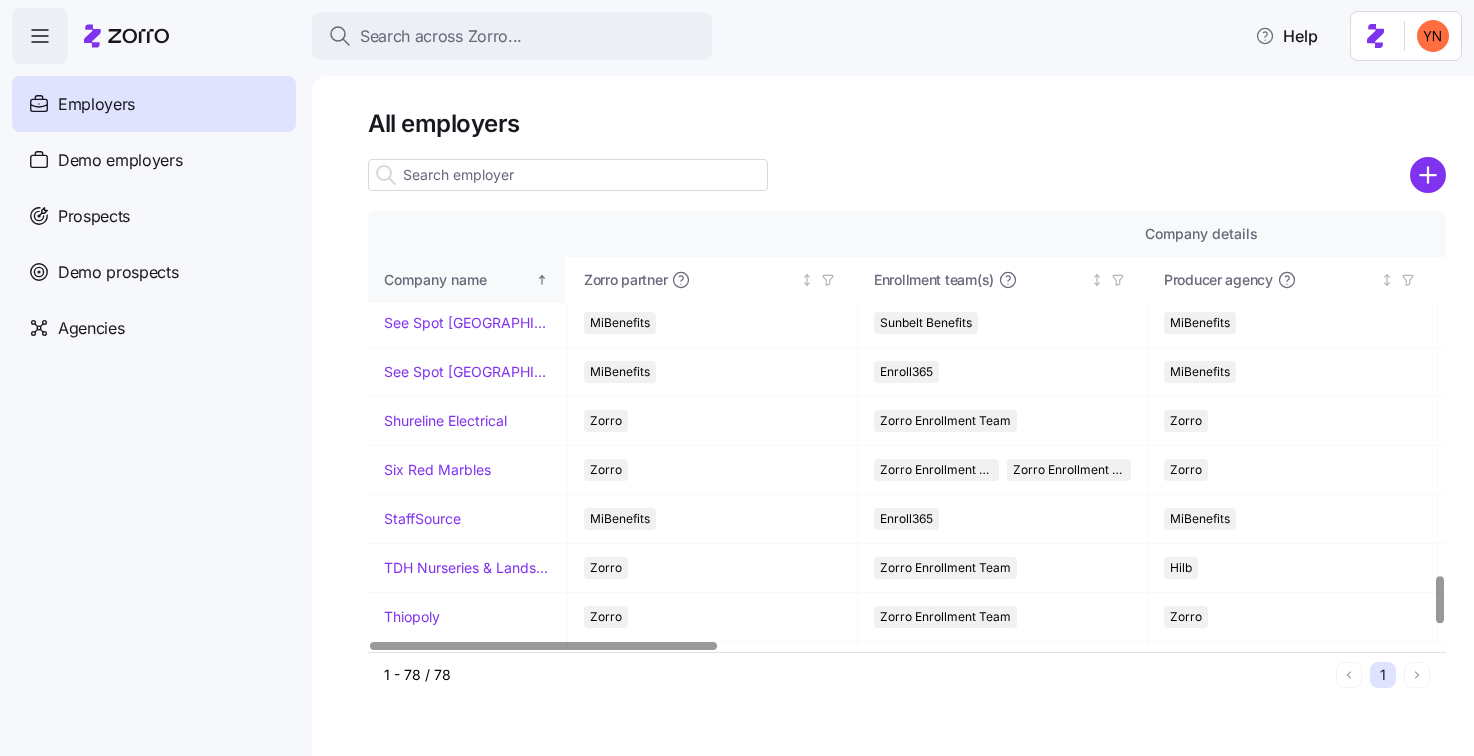 scroll, scrollTop: 3334, scrollLeft: 0, axis: vertical 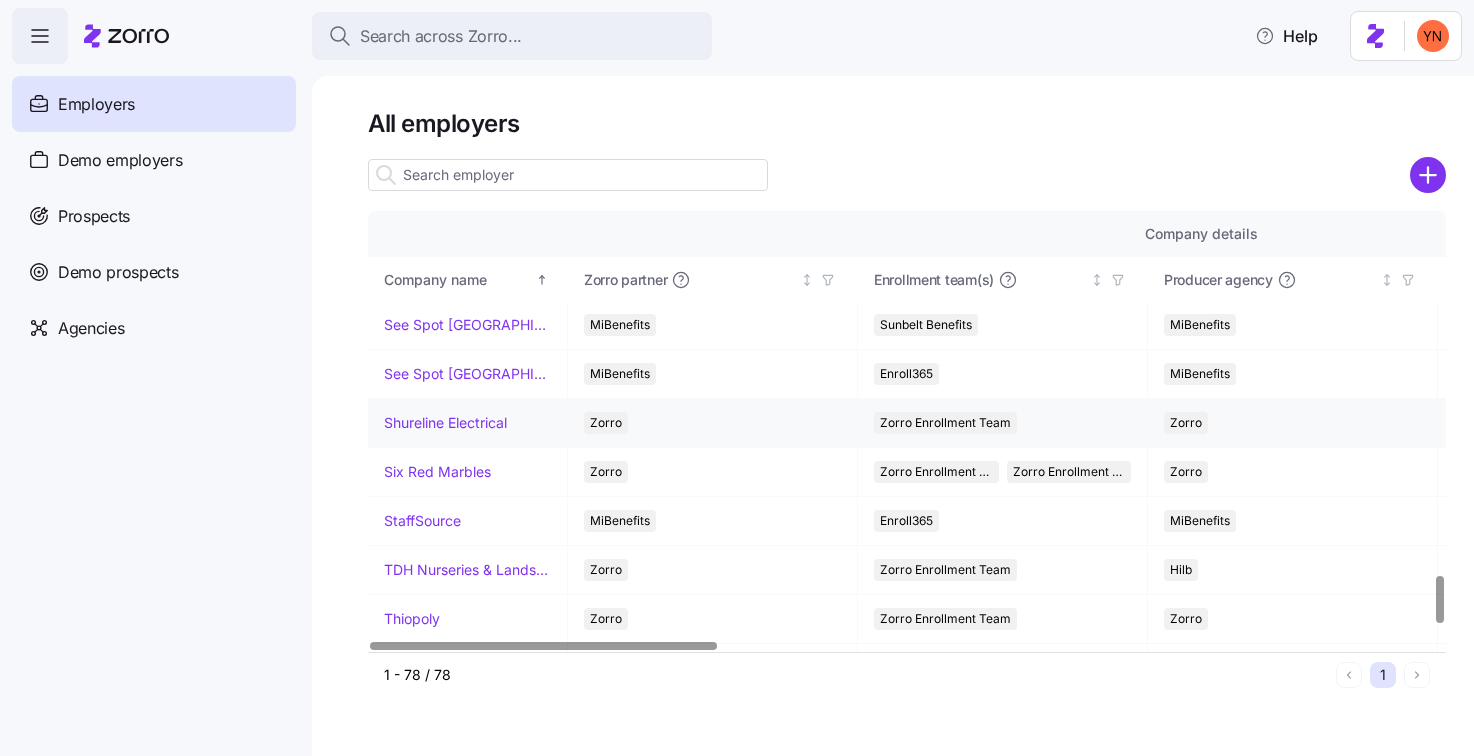 click on "Shureline Electrical" at bounding box center (445, 423) 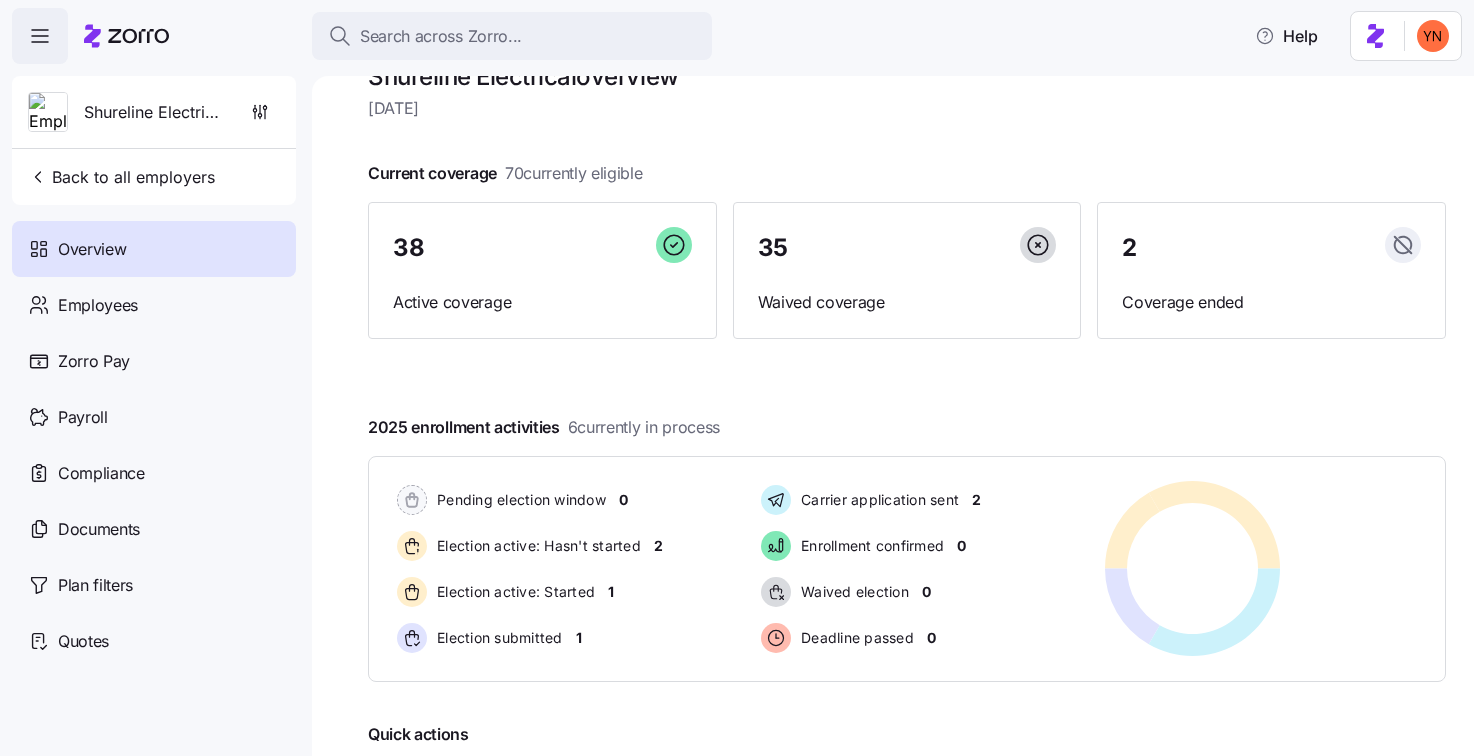 scroll, scrollTop: 92, scrollLeft: 0, axis: vertical 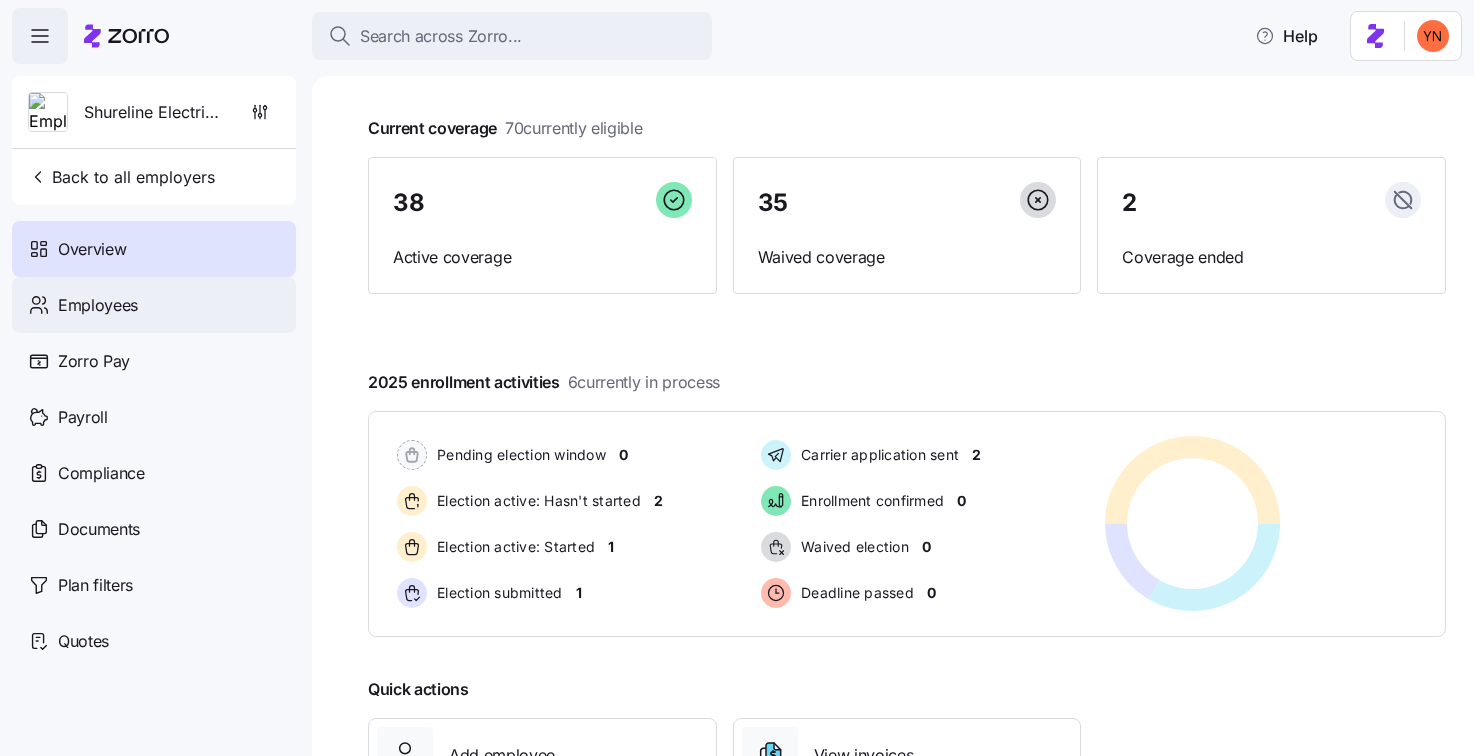 click on "Employees" at bounding box center [98, 305] 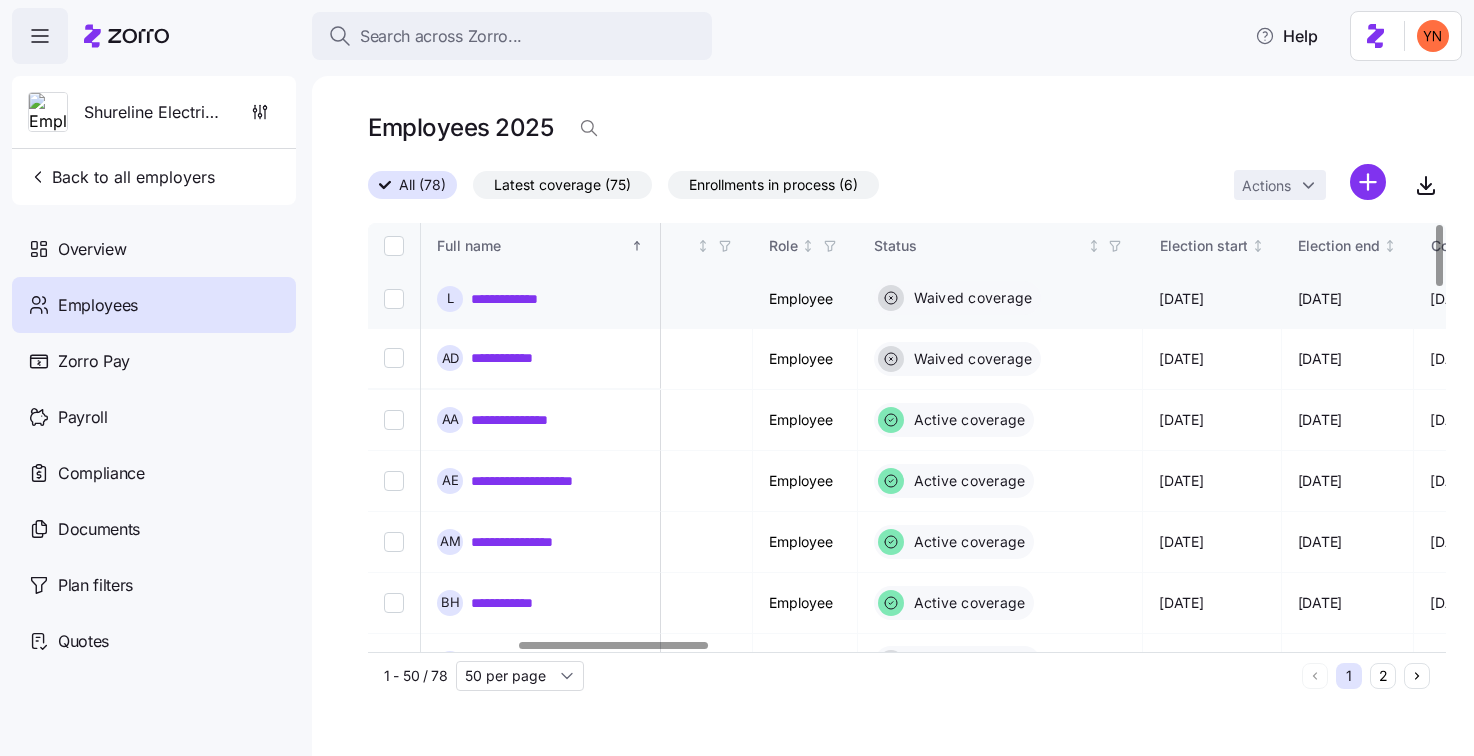 scroll, scrollTop: 0, scrollLeft: 847, axis: horizontal 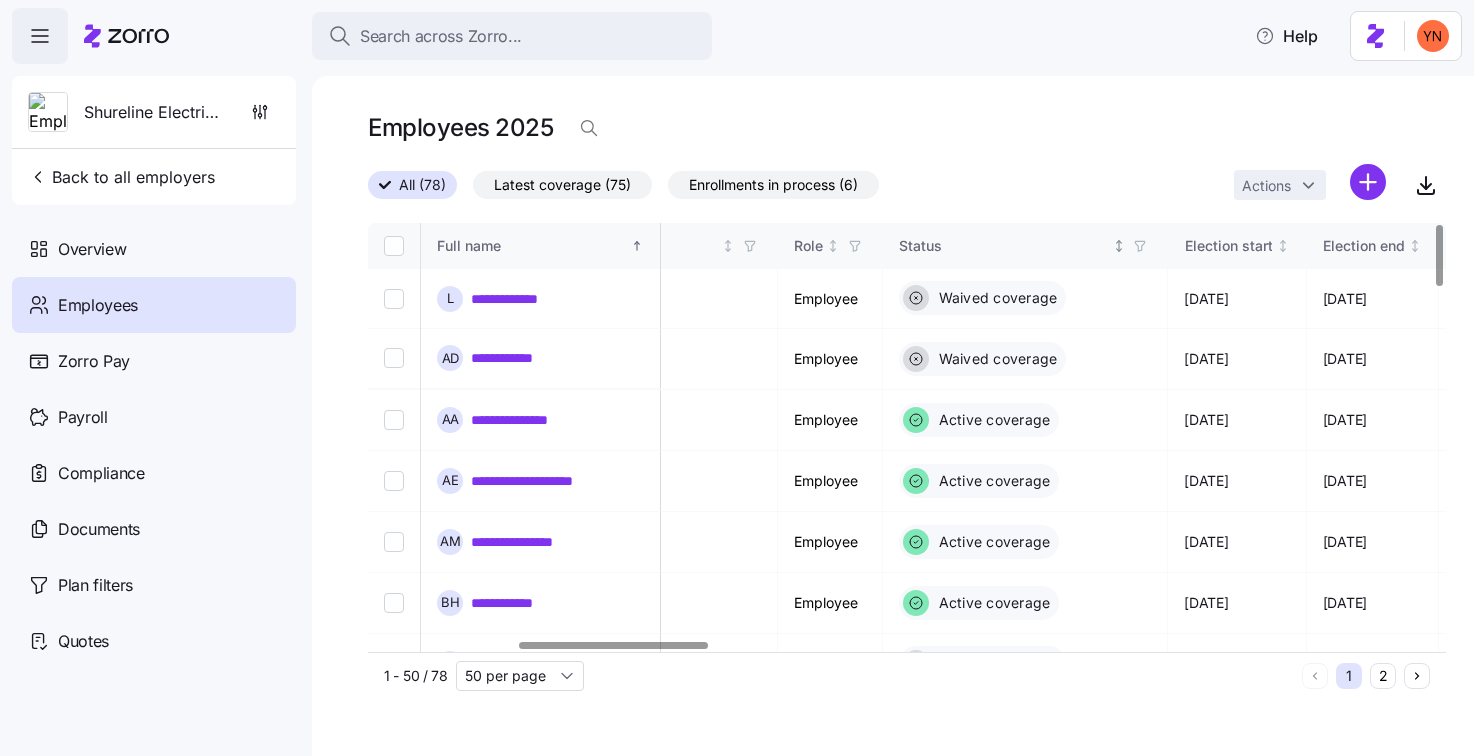 click 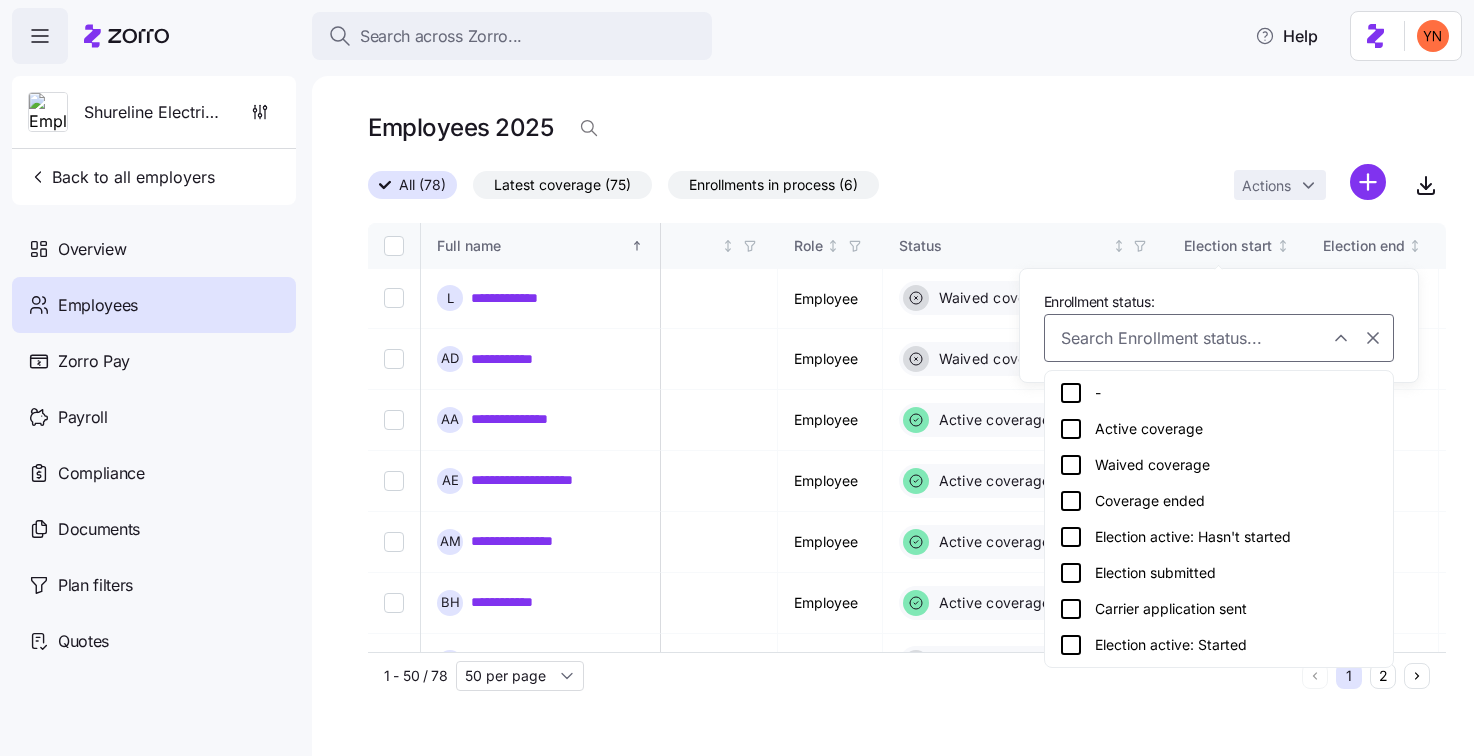 click 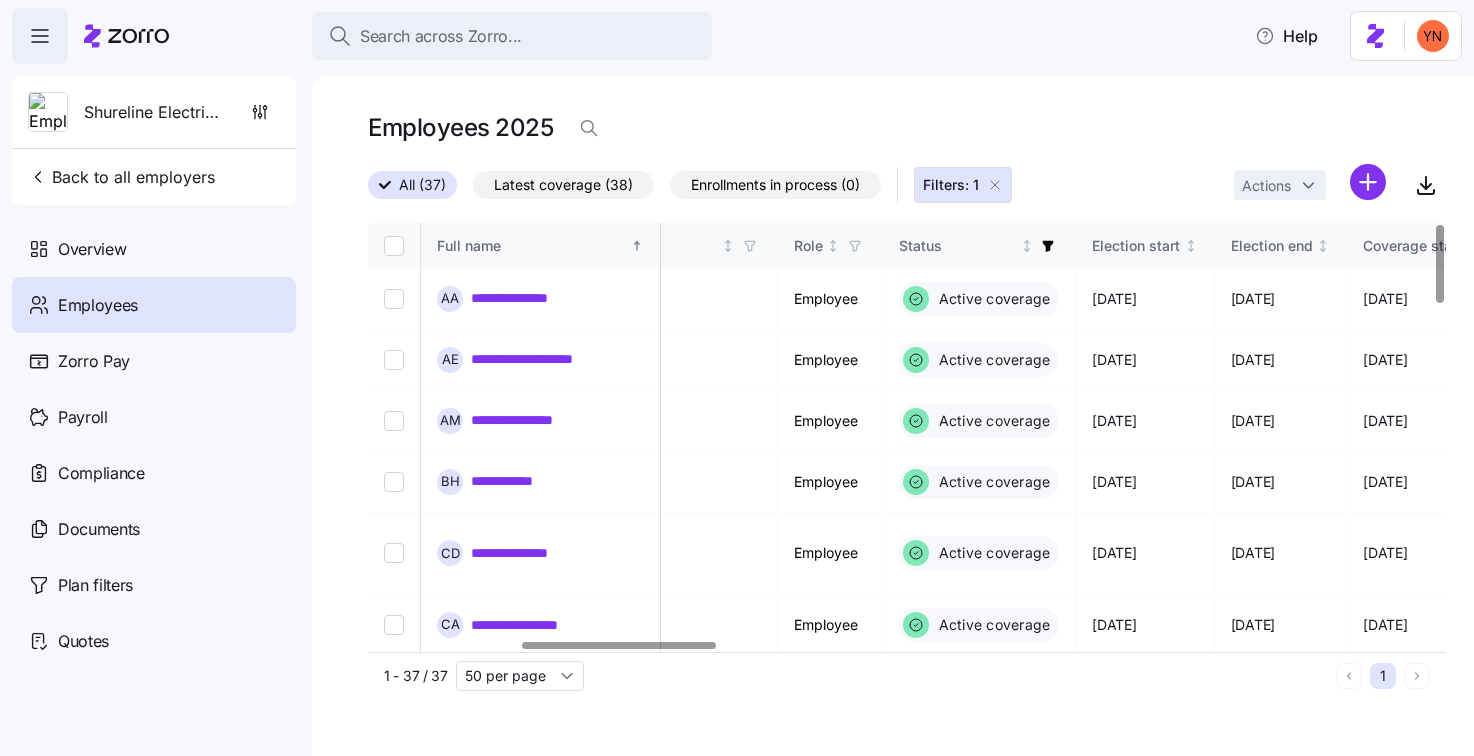 click on "**********" at bounding box center [893, 416] 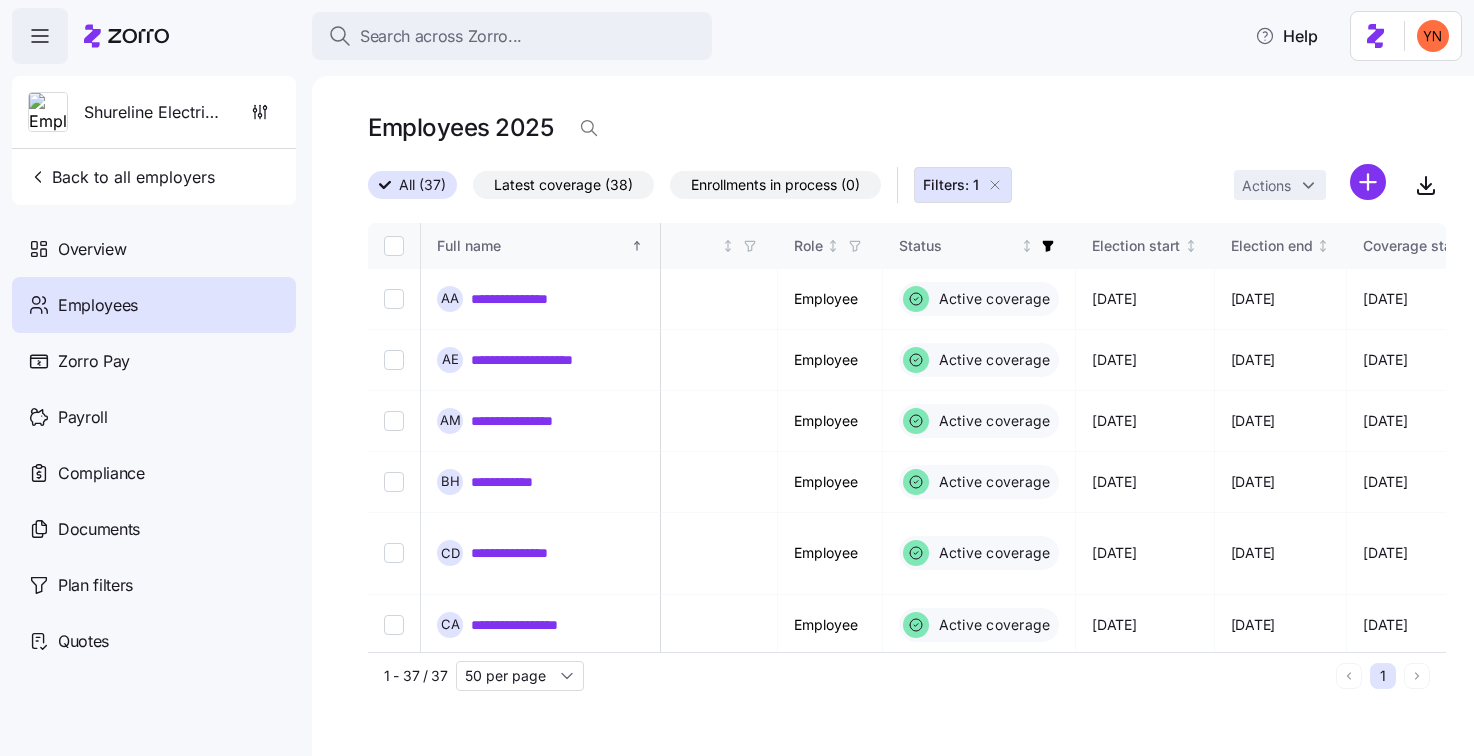 click on "Enrollments in process (0)" at bounding box center (775, 185) 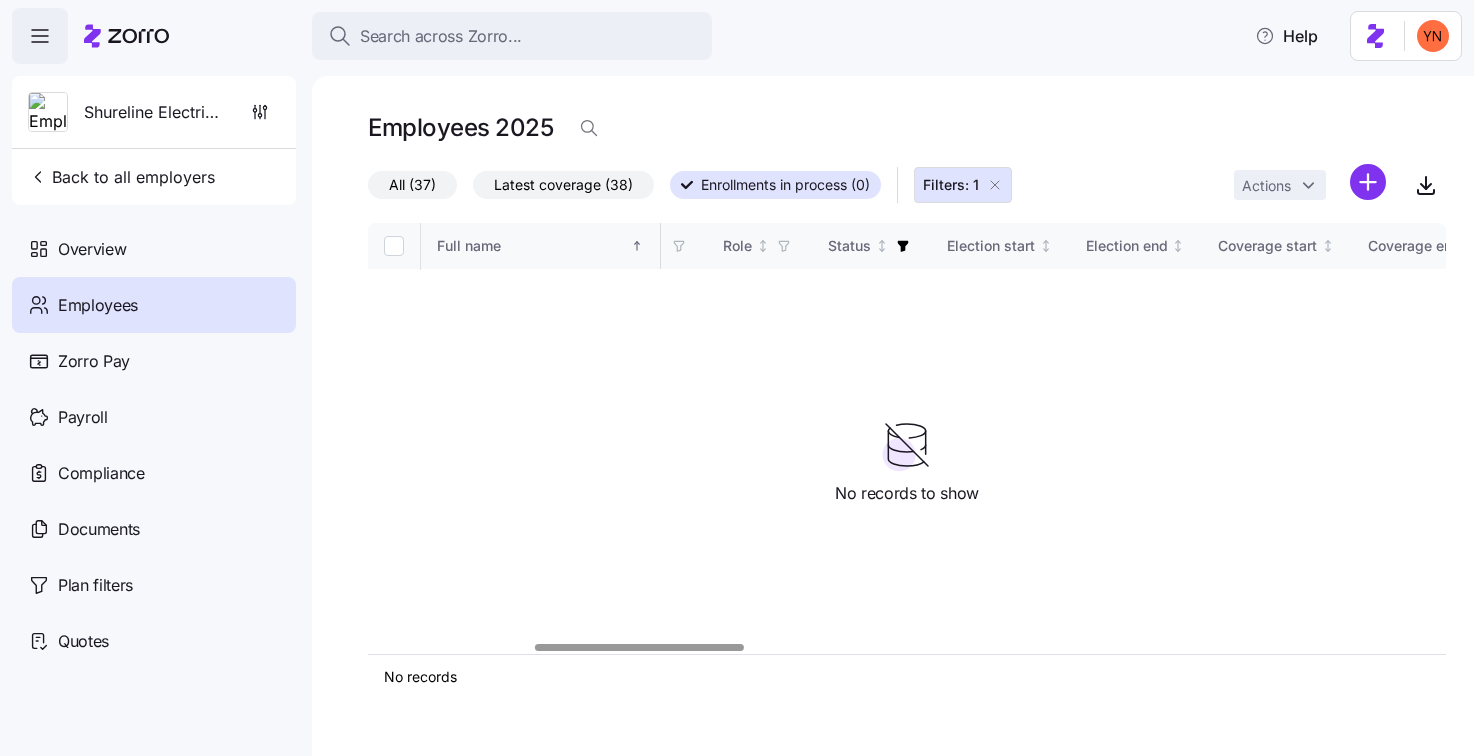 scroll, scrollTop: 0, scrollLeft: 862, axis: horizontal 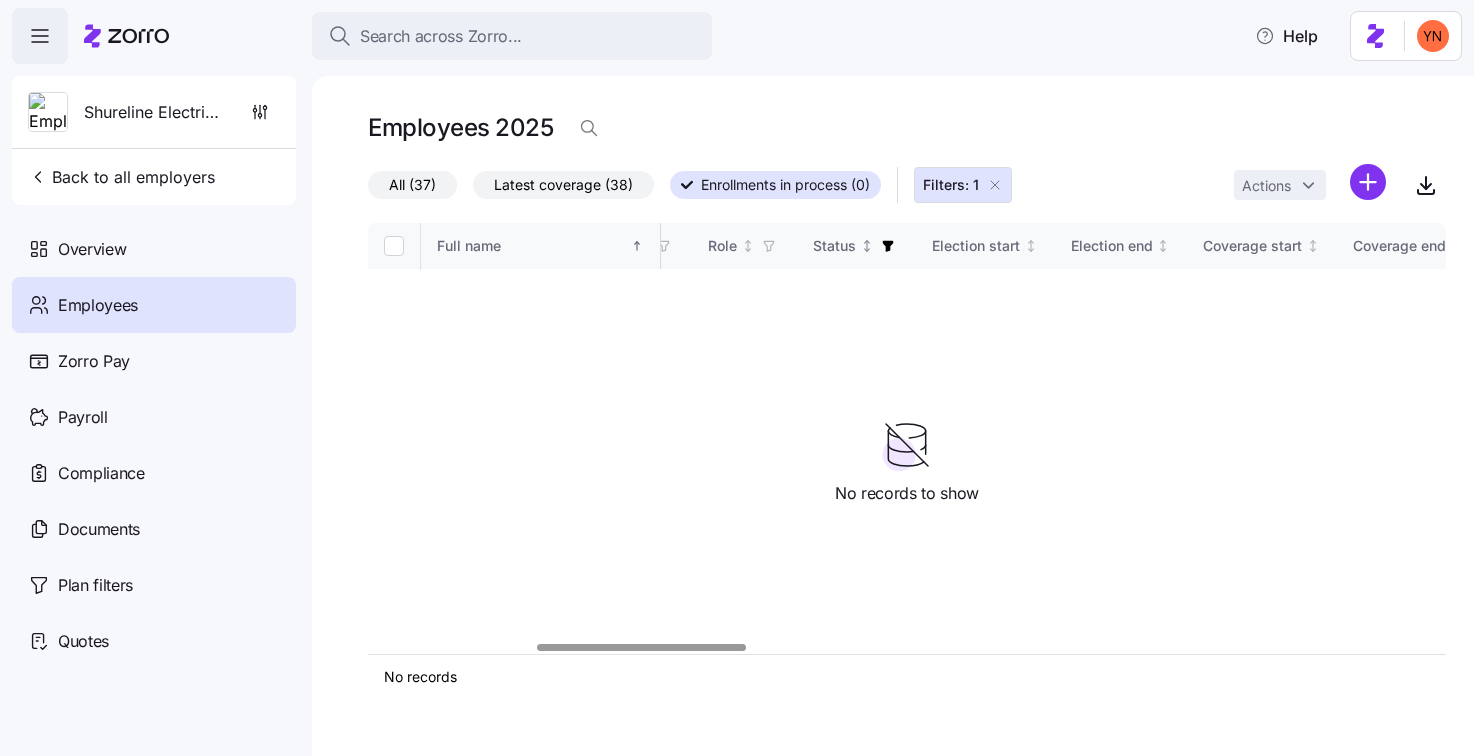 drag, startPoint x: 888, startPoint y: 240, endPoint x: 894, endPoint y: 249, distance: 10.816654 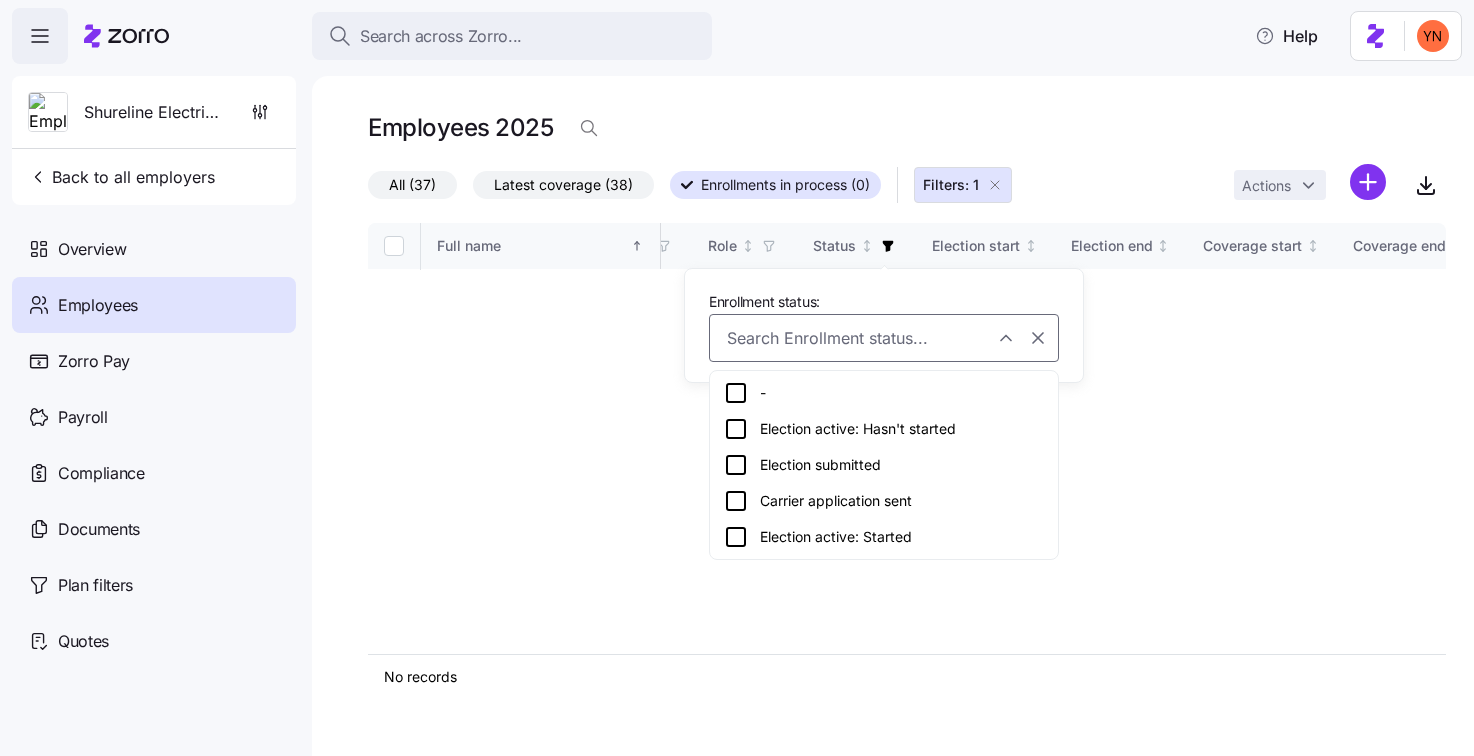 click at bounding box center (884, 338) 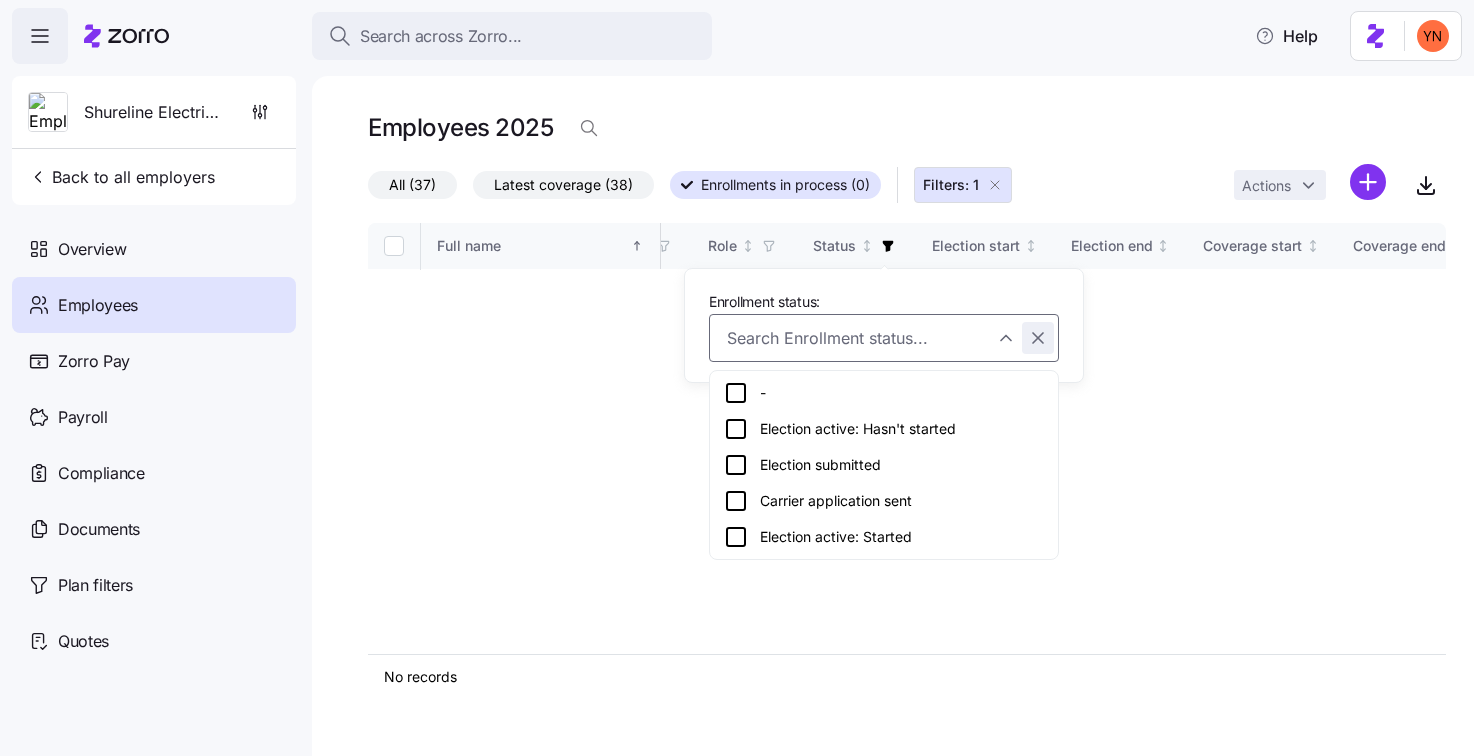 click 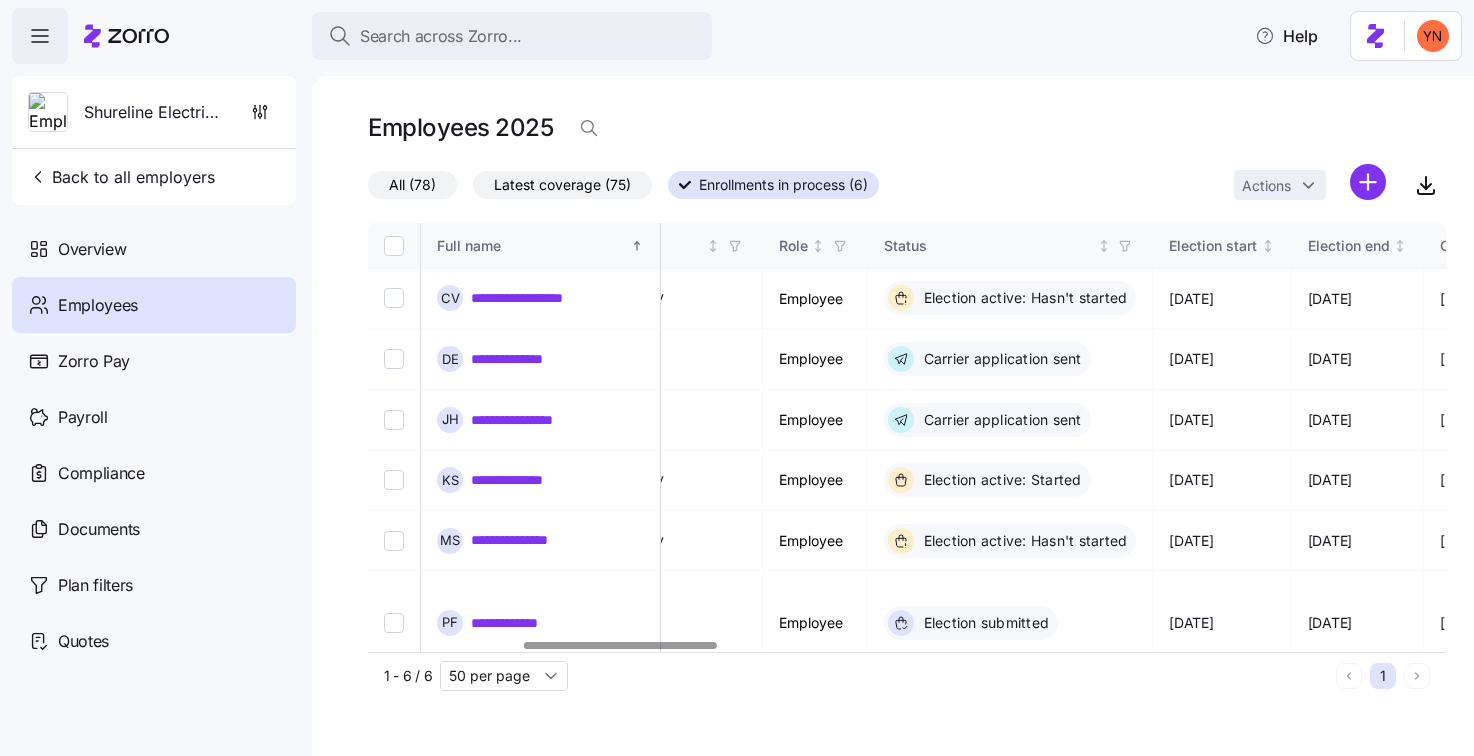 click on "Employees 2025" at bounding box center [907, 136] 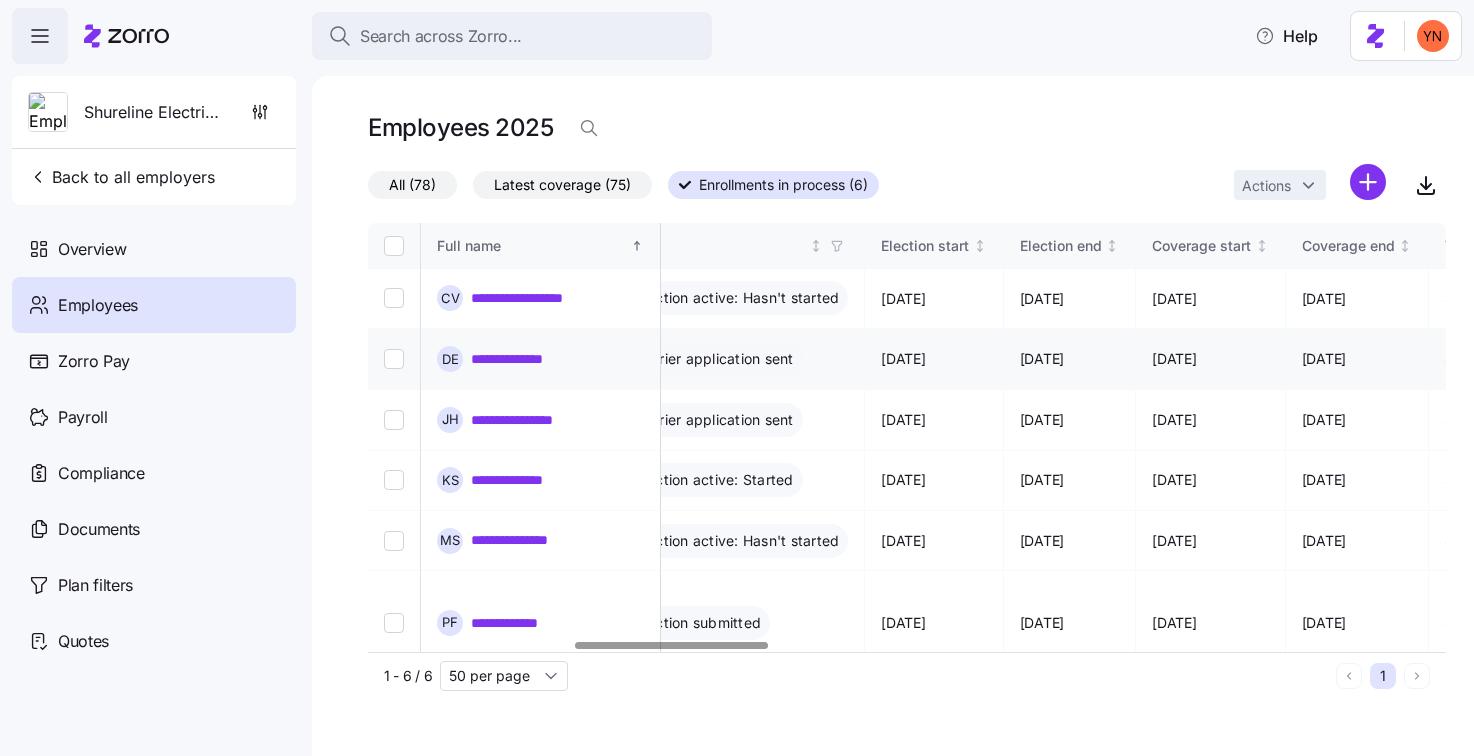 scroll, scrollTop: 0, scrollLeft: 1098, axis: horizontal 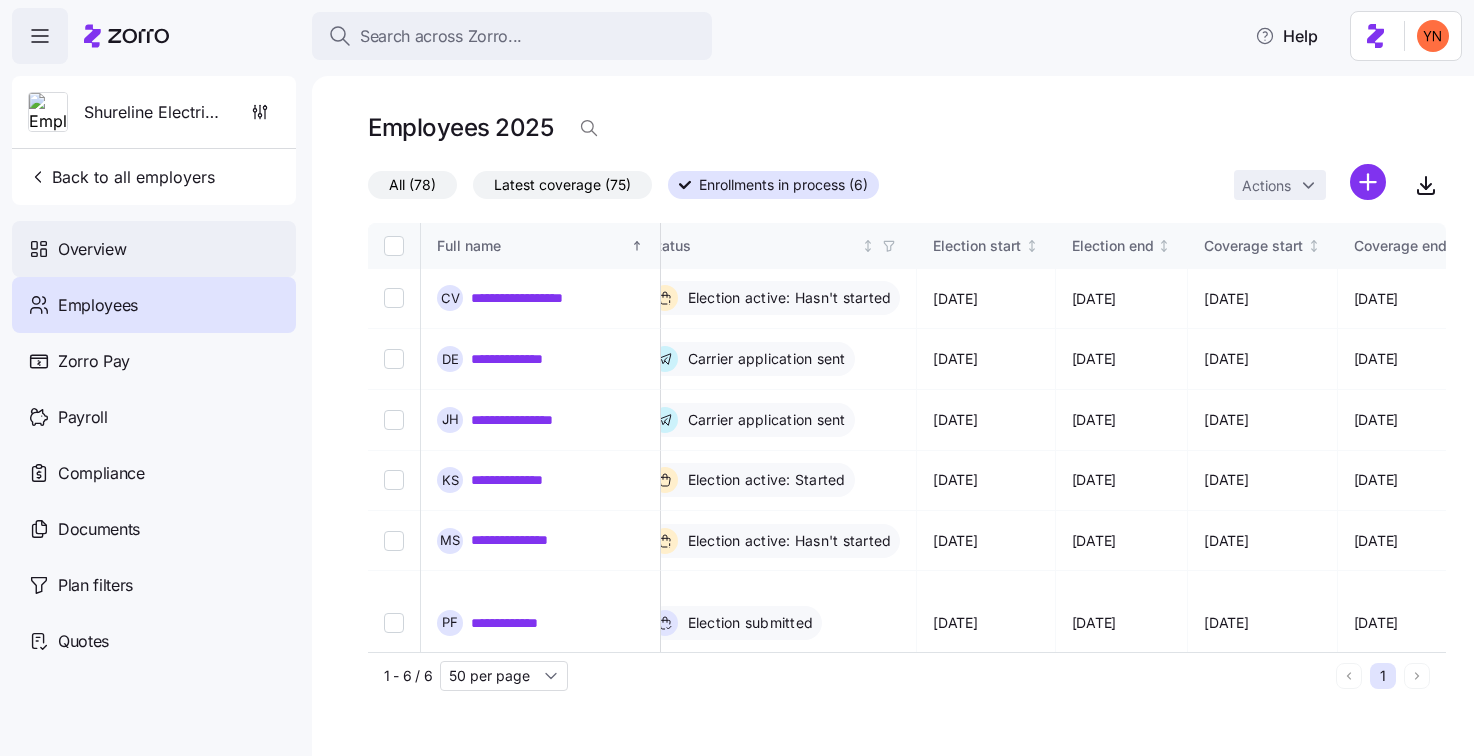 click on "Overview" at bounding box center (154, 249) 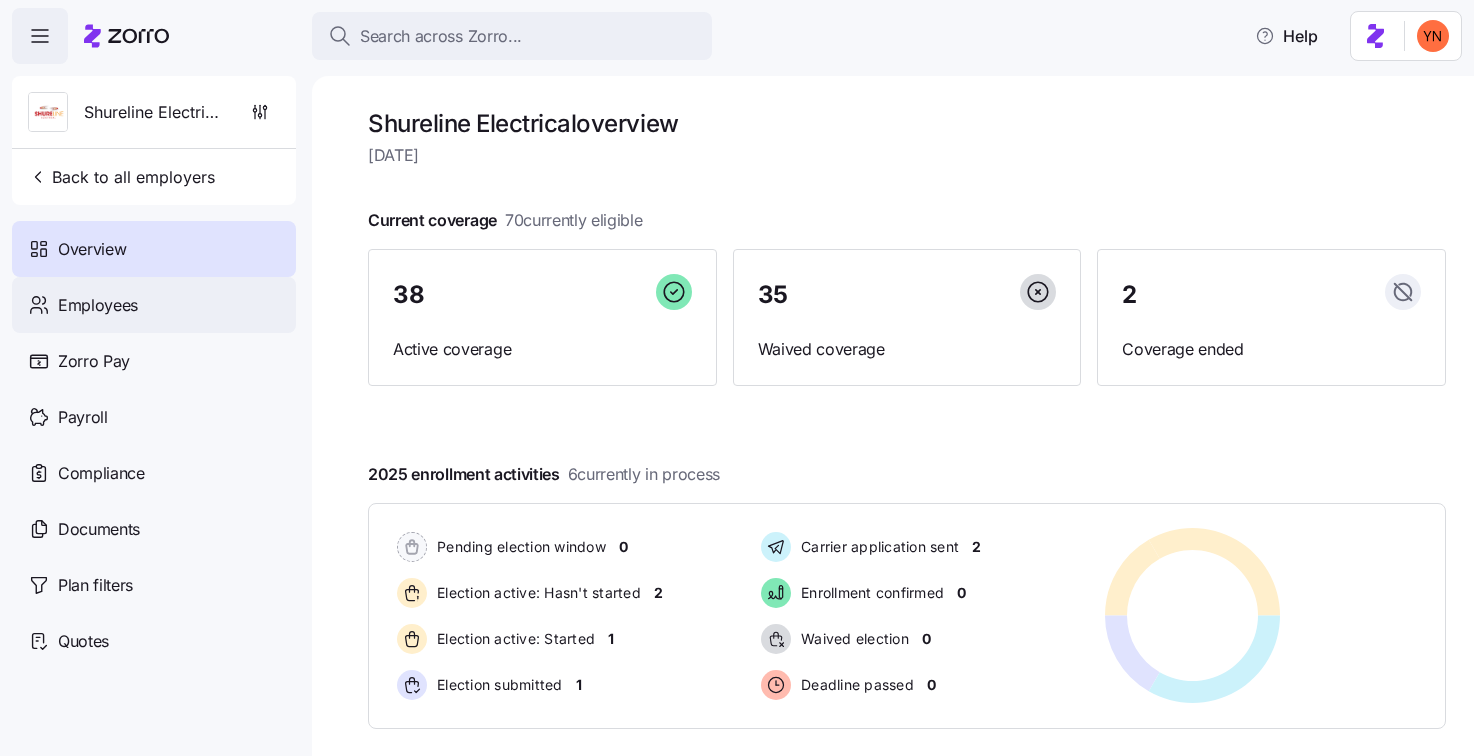 click on "Employees" at bounding box center [154, 305] 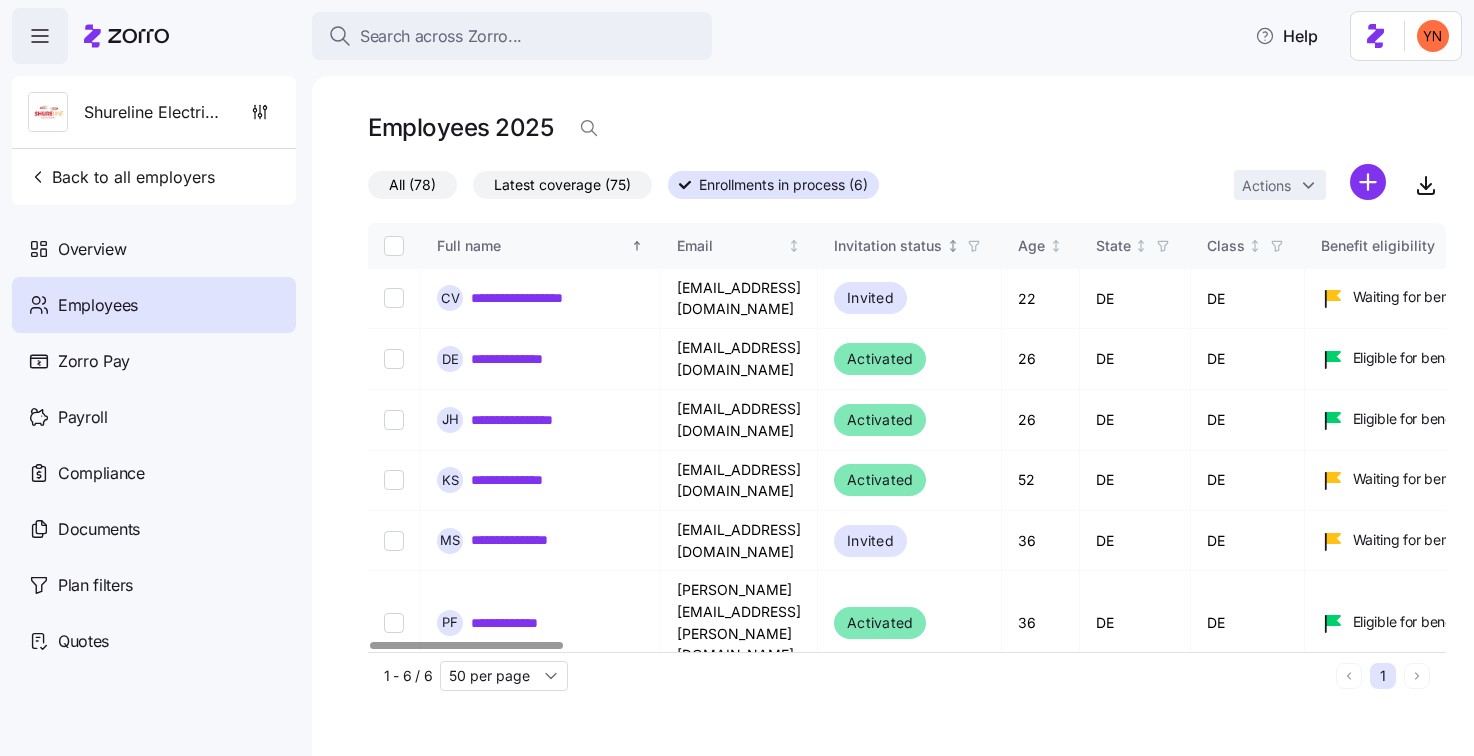 click at bounding box center (974, 246) 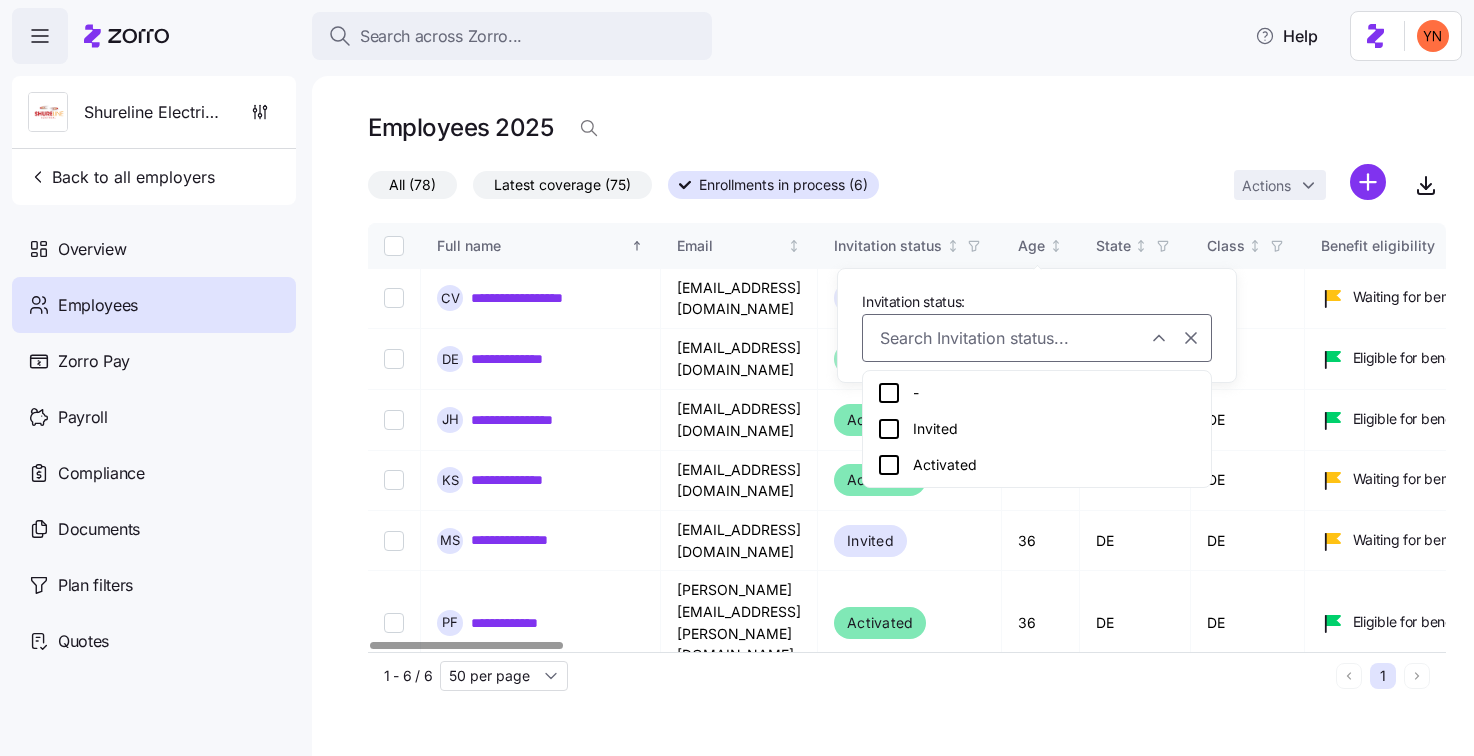 drag, startPoint x: 1071, startPoint y: 64, endPoint x: 1093, endPoint y: 81, distance: 27.802877 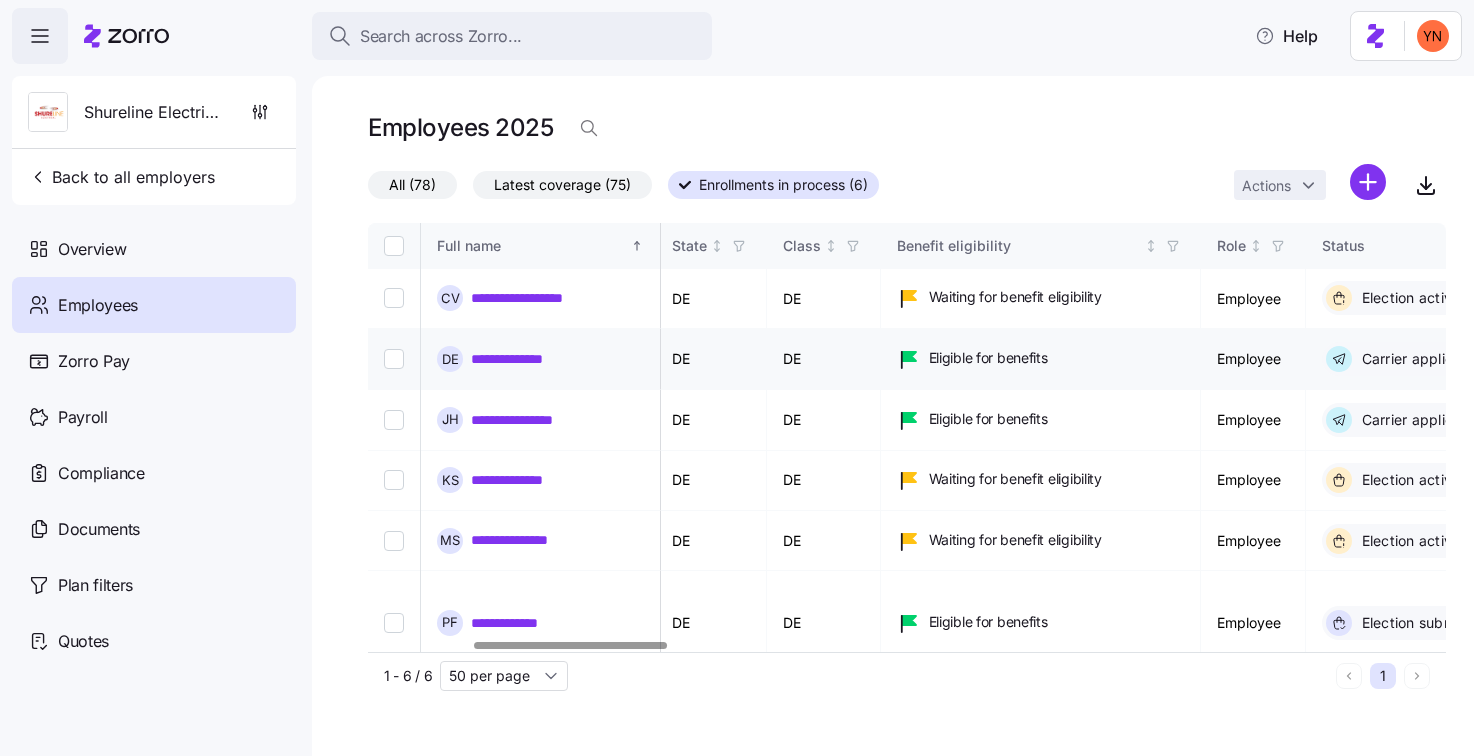 scroll, scrollTop: 0, scrollLeft: 775, axis: horizontal 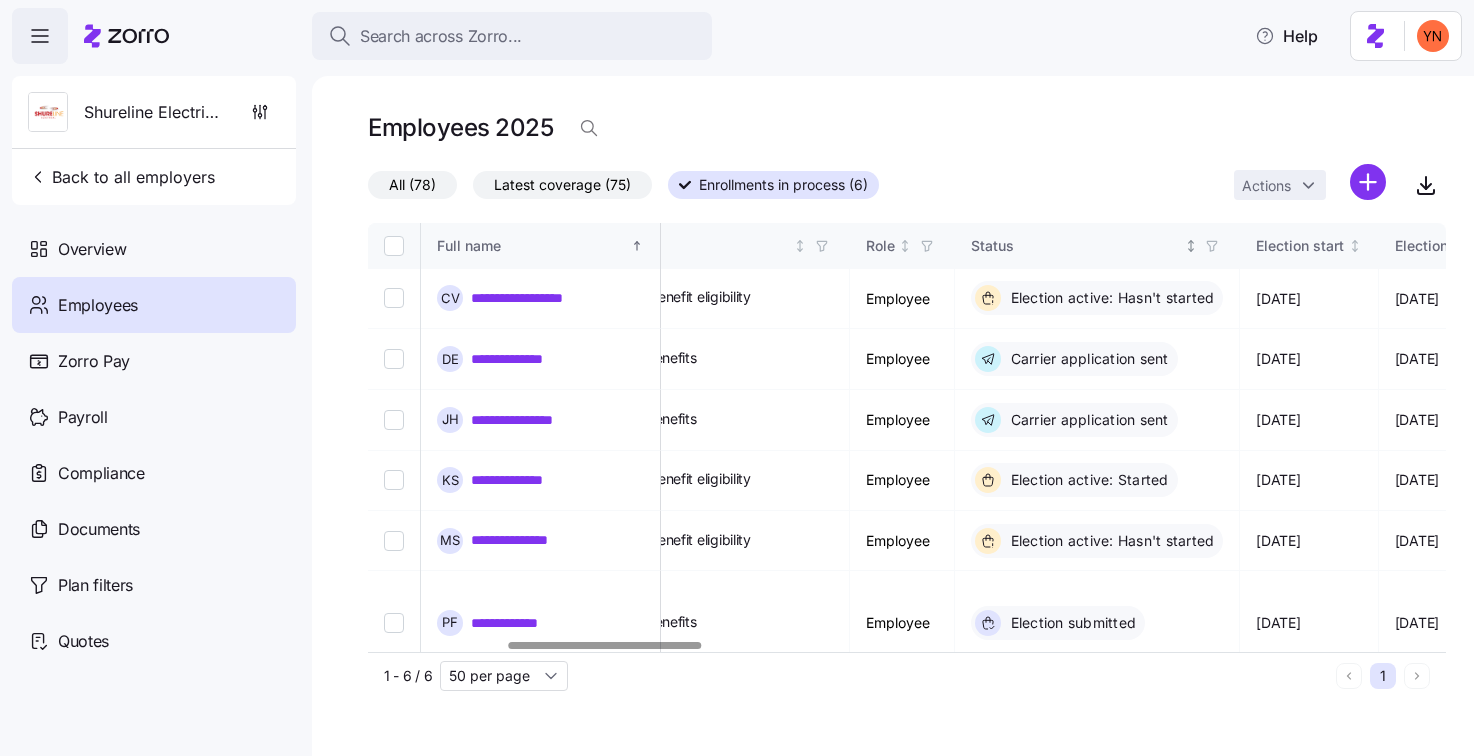 click at bounding box center [1212, 246] 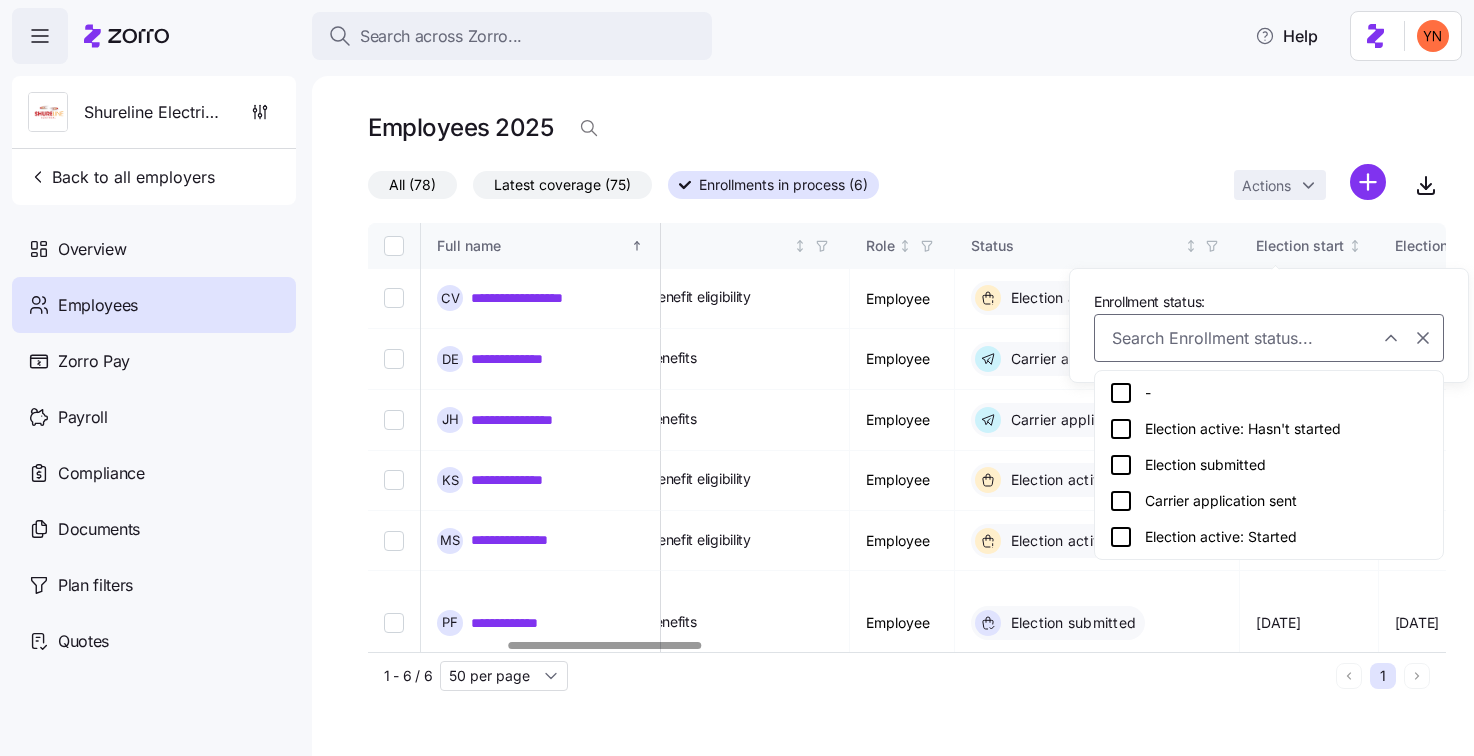 drag, startPoint x: 820, startPoint y: 174, endPoint x: 847, endPoint y: 187, distance: 29.966648 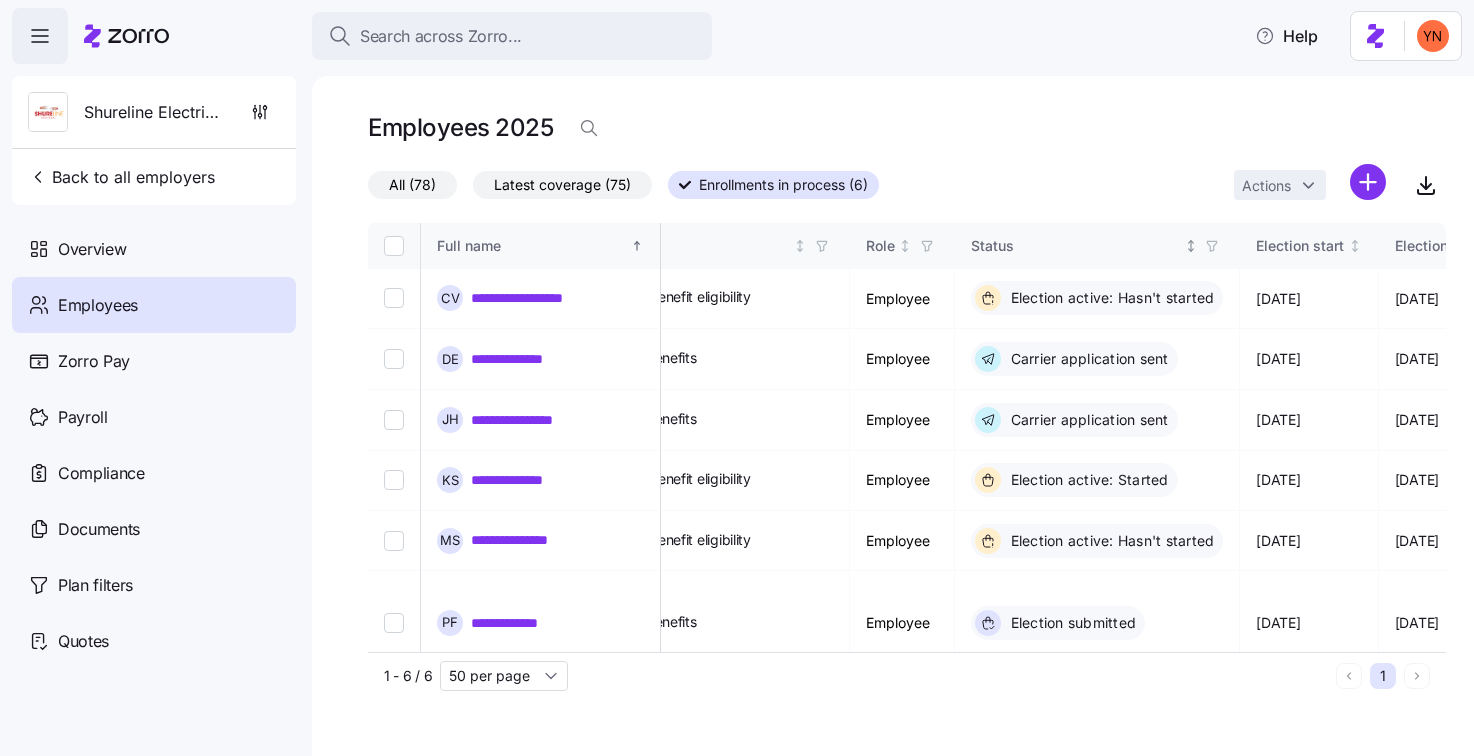 drag, startPoint x: 416, startPoint y: 186, endPoint x: 1312, endPoint y: 264, distance: 899.3887 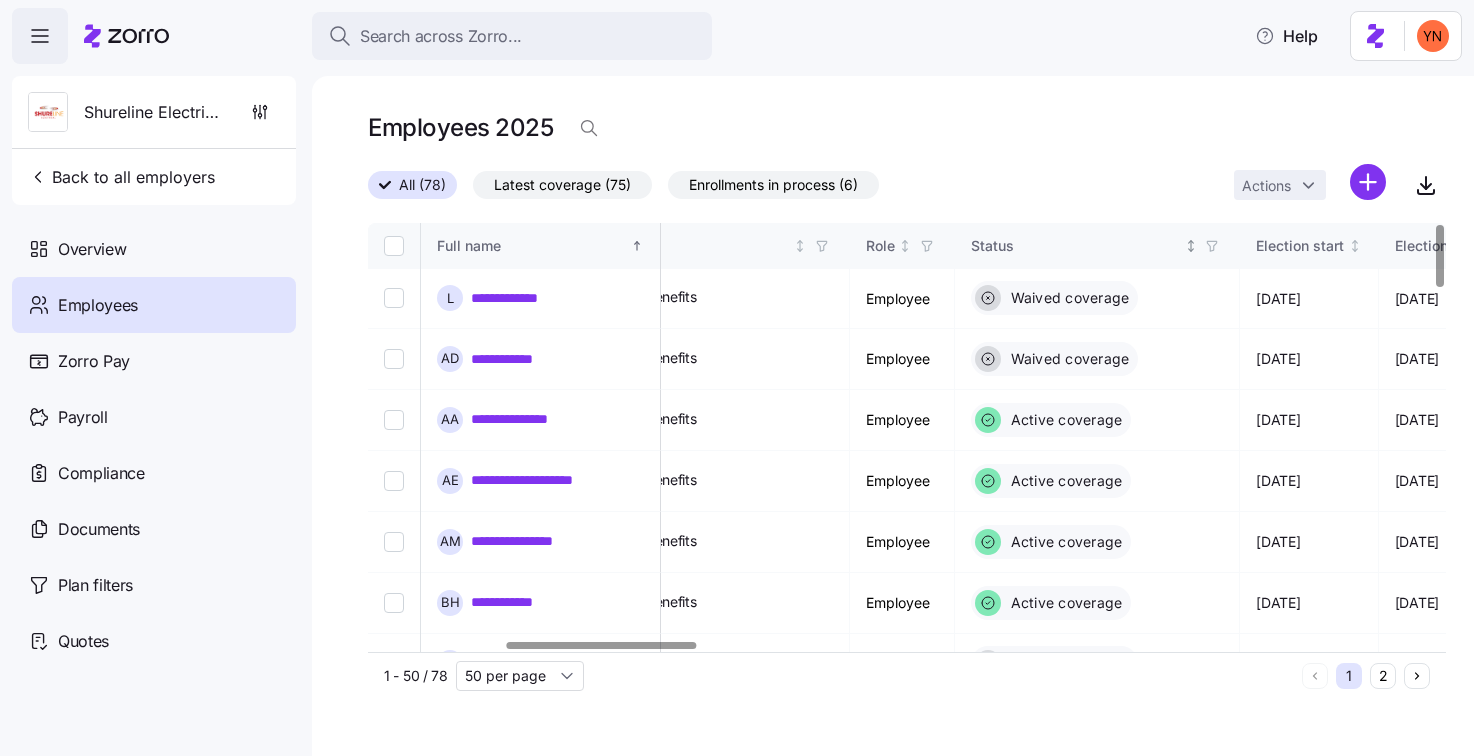 click 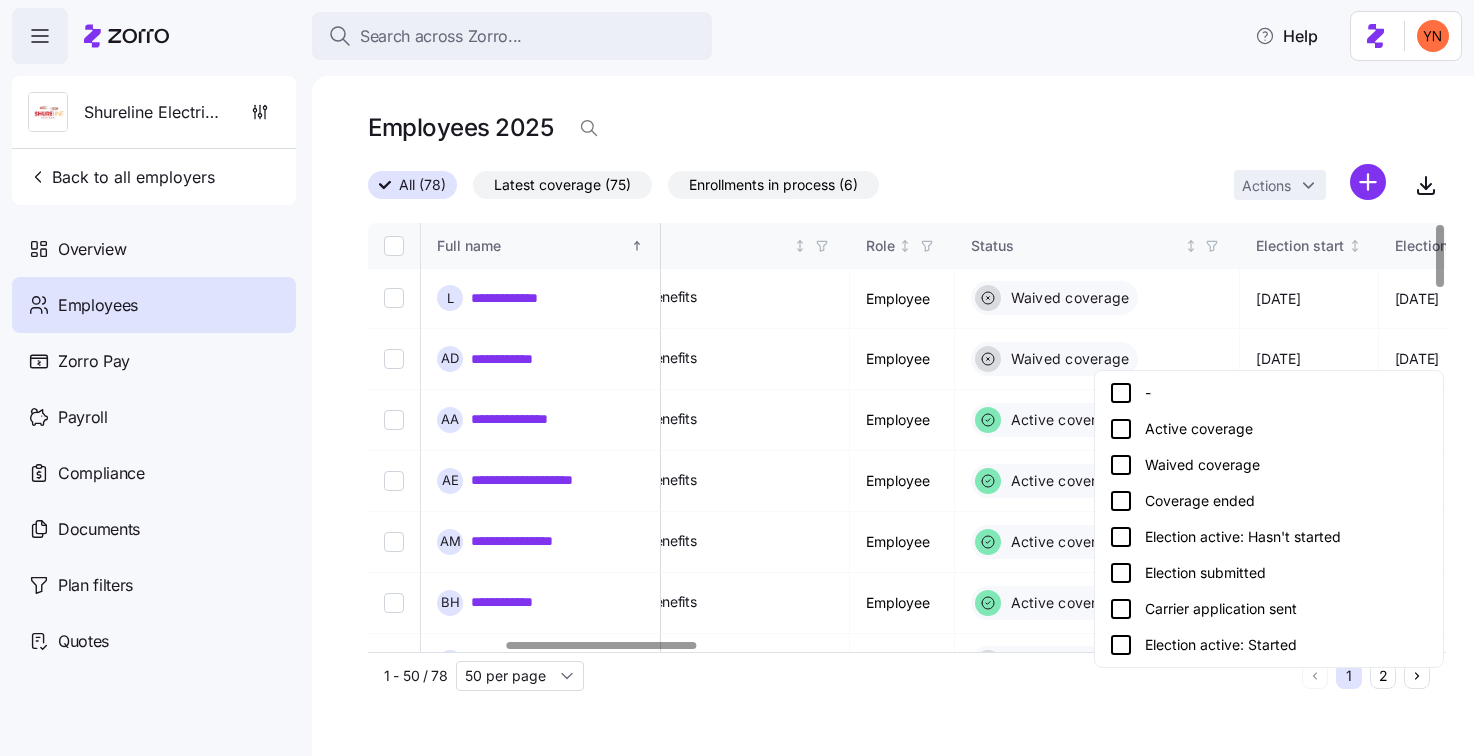 click on "Active coverage" at bounding box center (1269, 429) 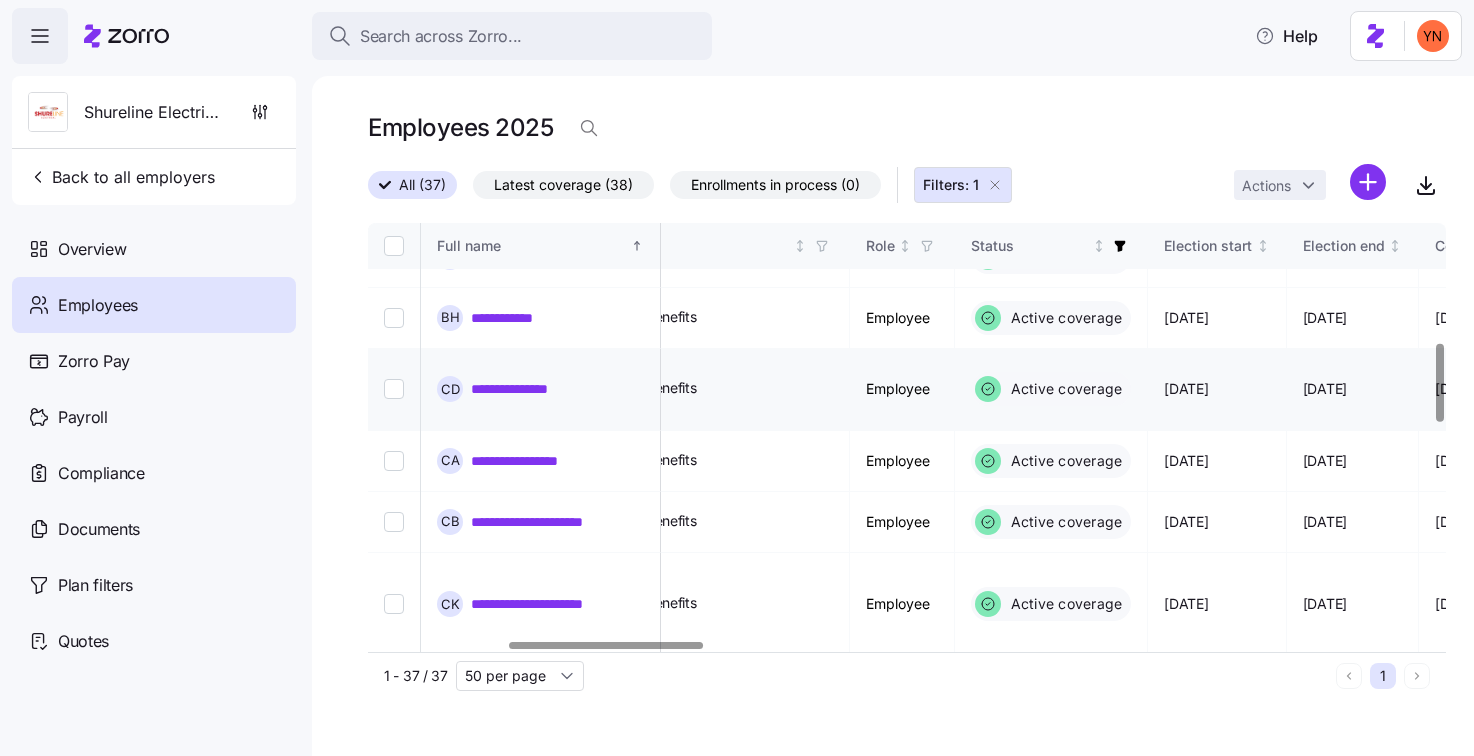 scroll, scrollTop: 0, scrollLeft: 775, axis: horizontal 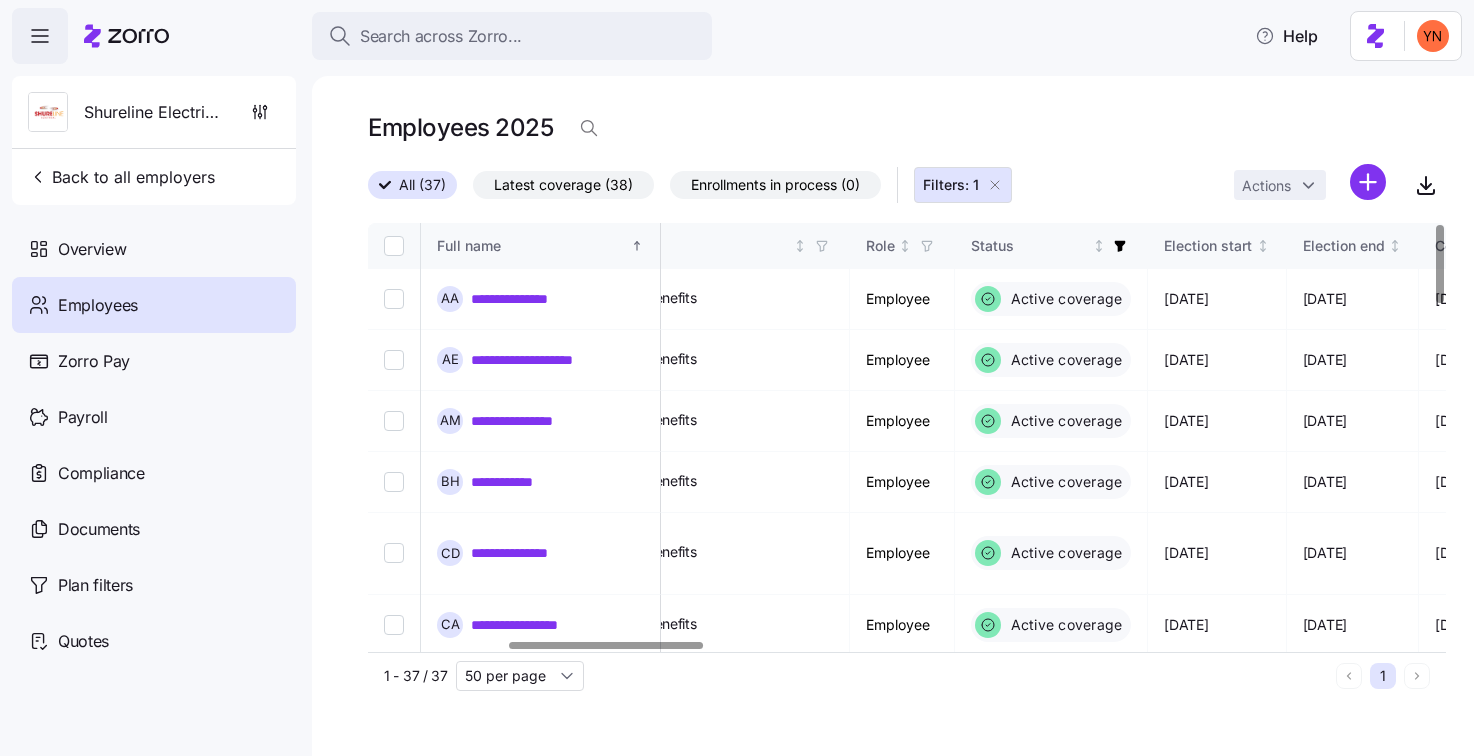 click on "Employees 2025" at bounding box center [907, 136] 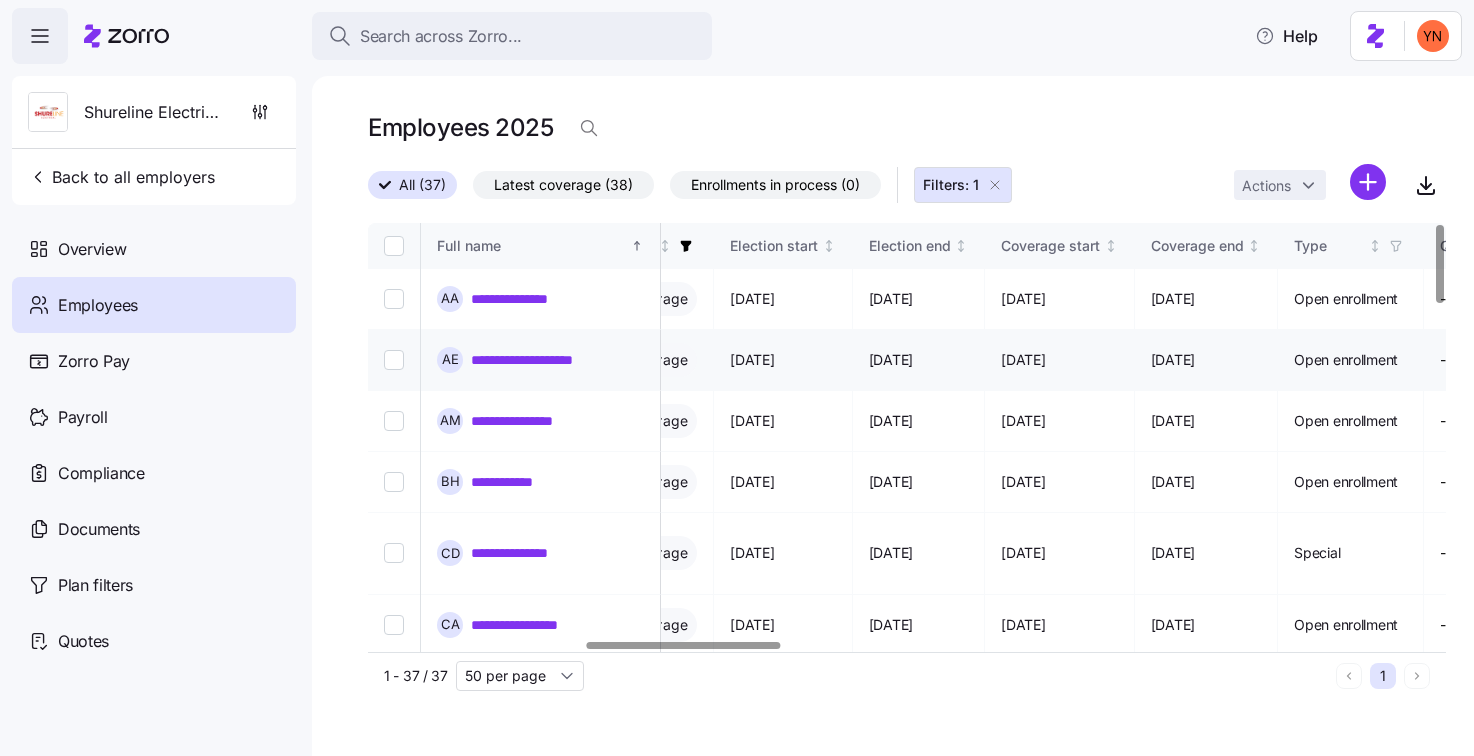 scroll, scrollTop: 0, scrollLeft: 1204, axis: horizontal 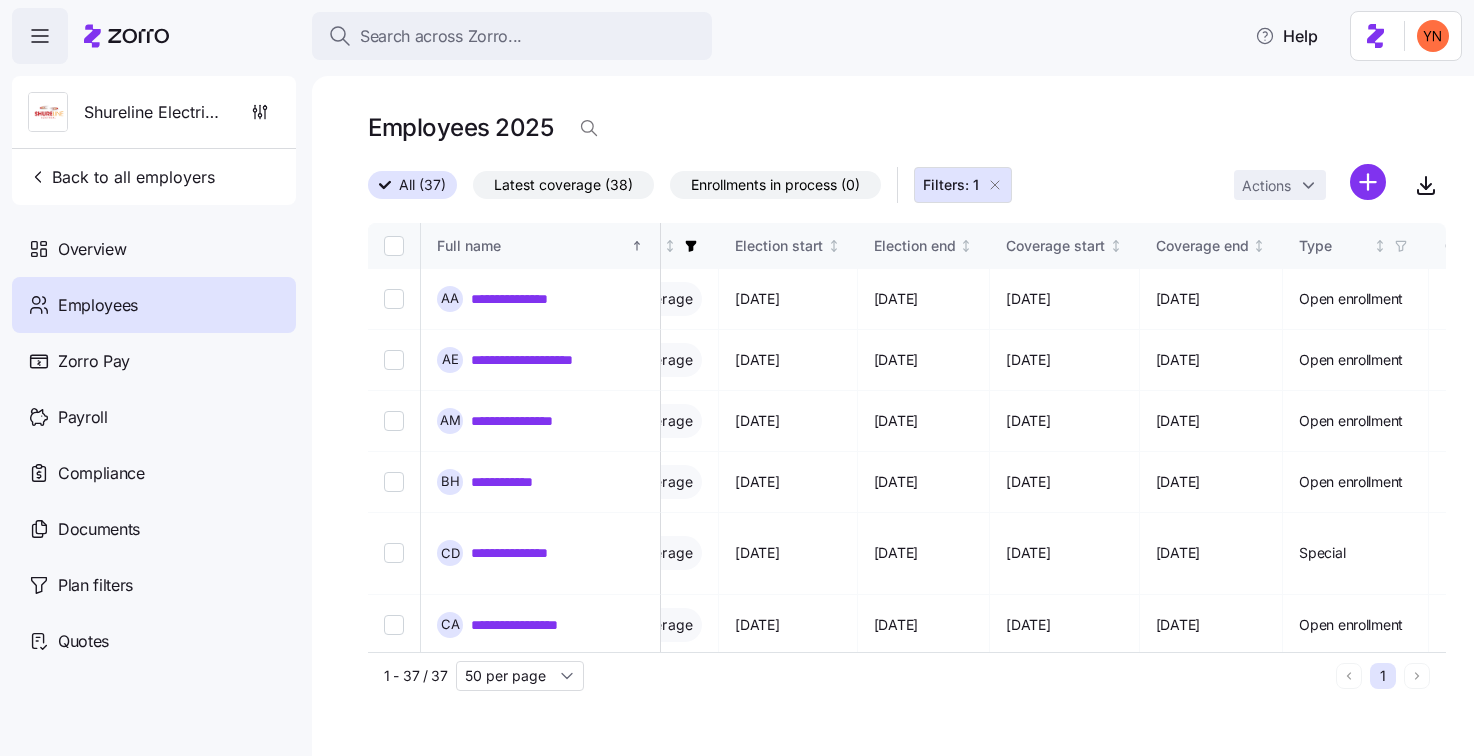 click on "**********" at bounding box center [893, 416] 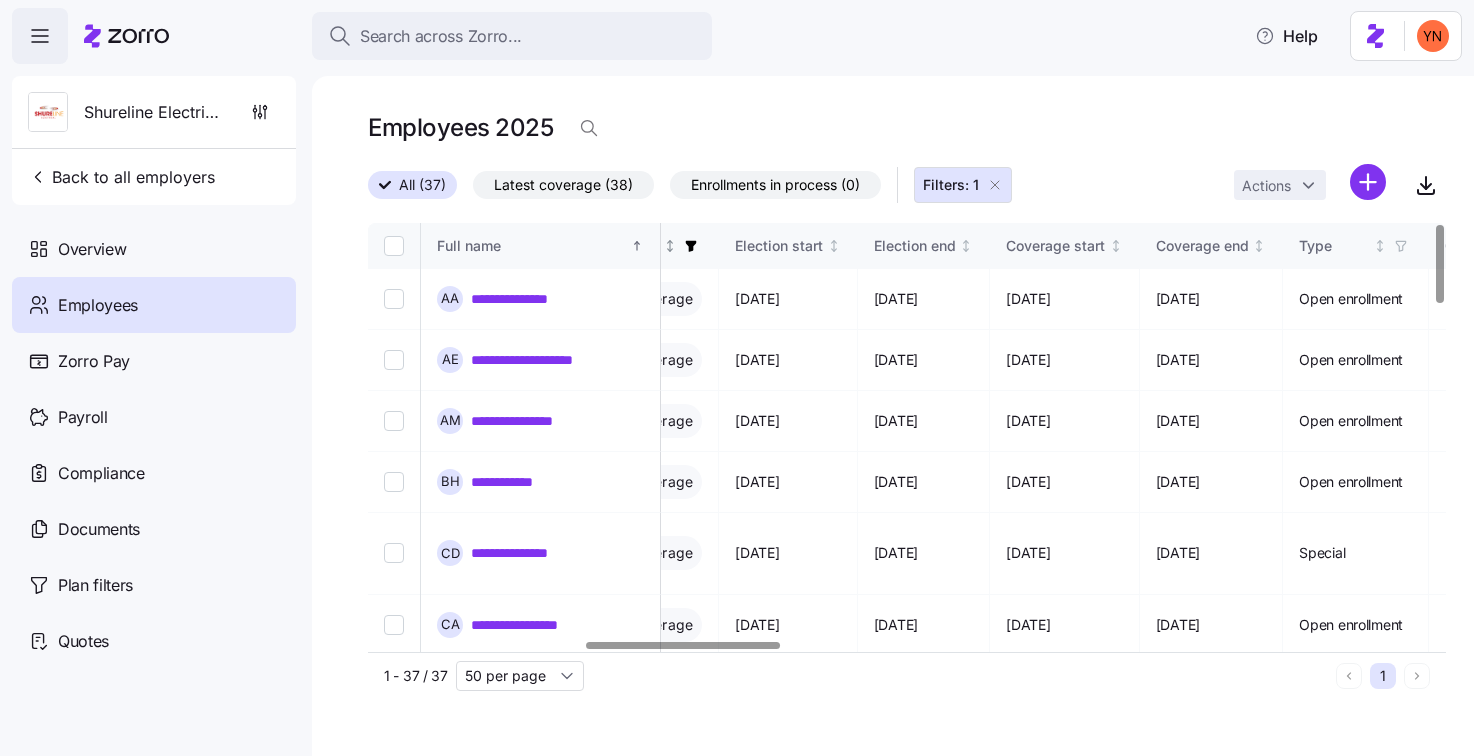 click 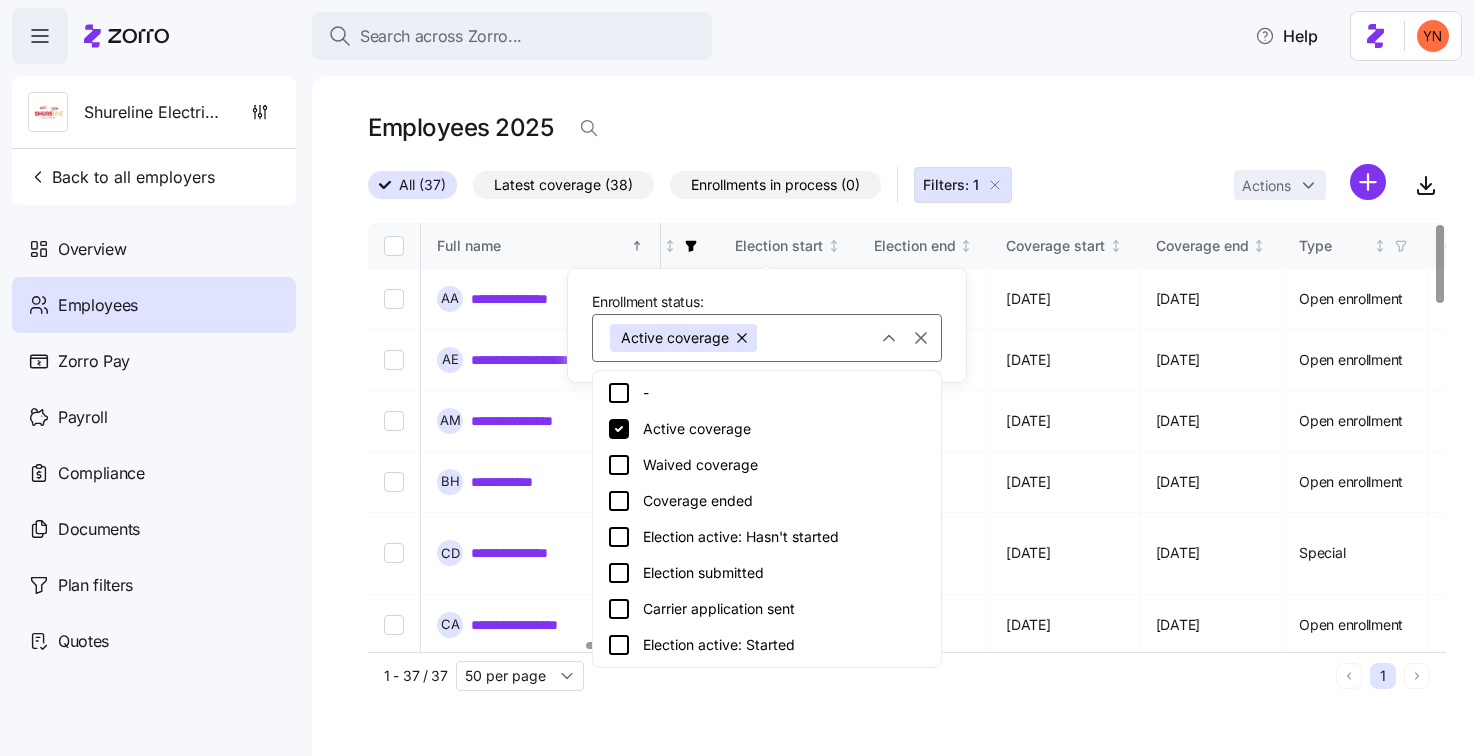 drag, startPoint x: 660, startPoint y: 437, endPoint x: 713, endPoint y: 574, distance: 146.89452 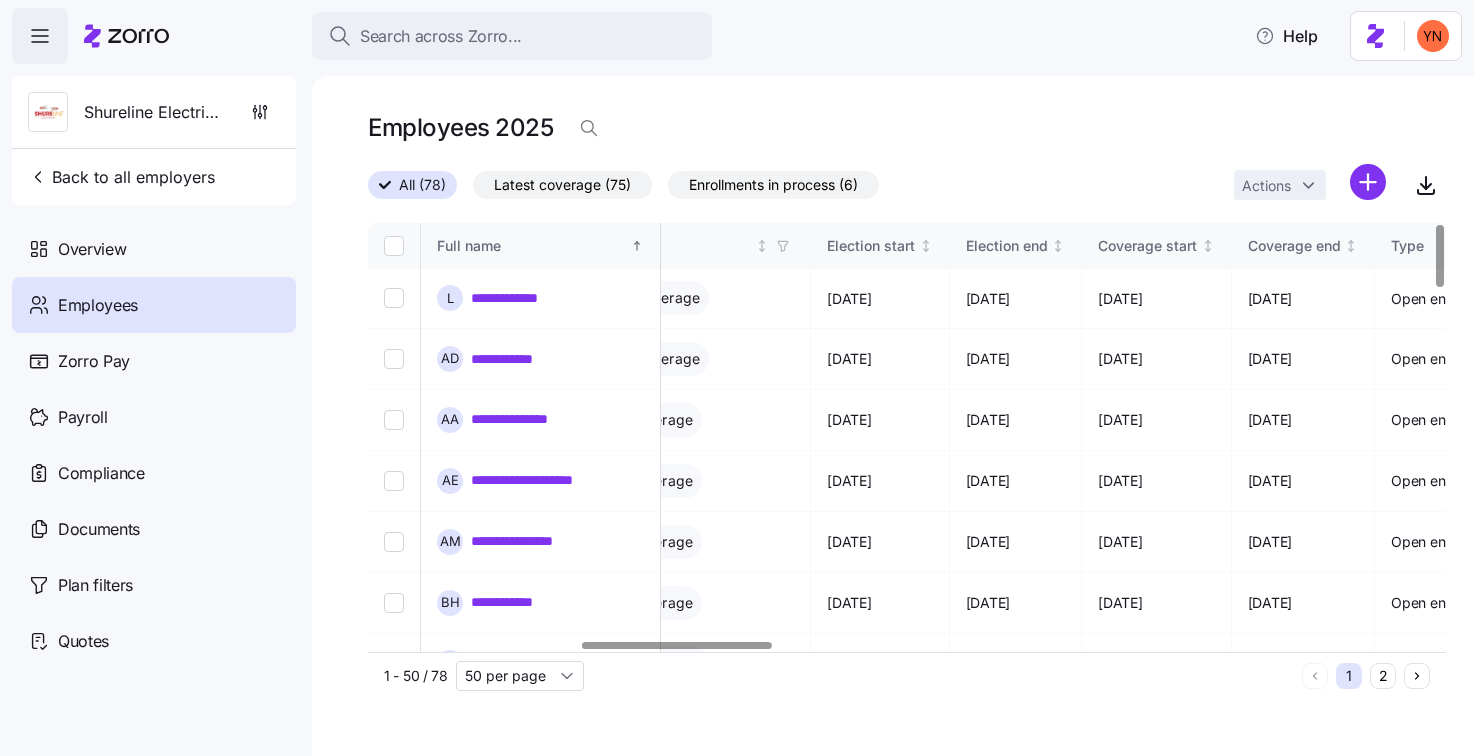 click on "Employees 2025" at bounding box center [907, 136] 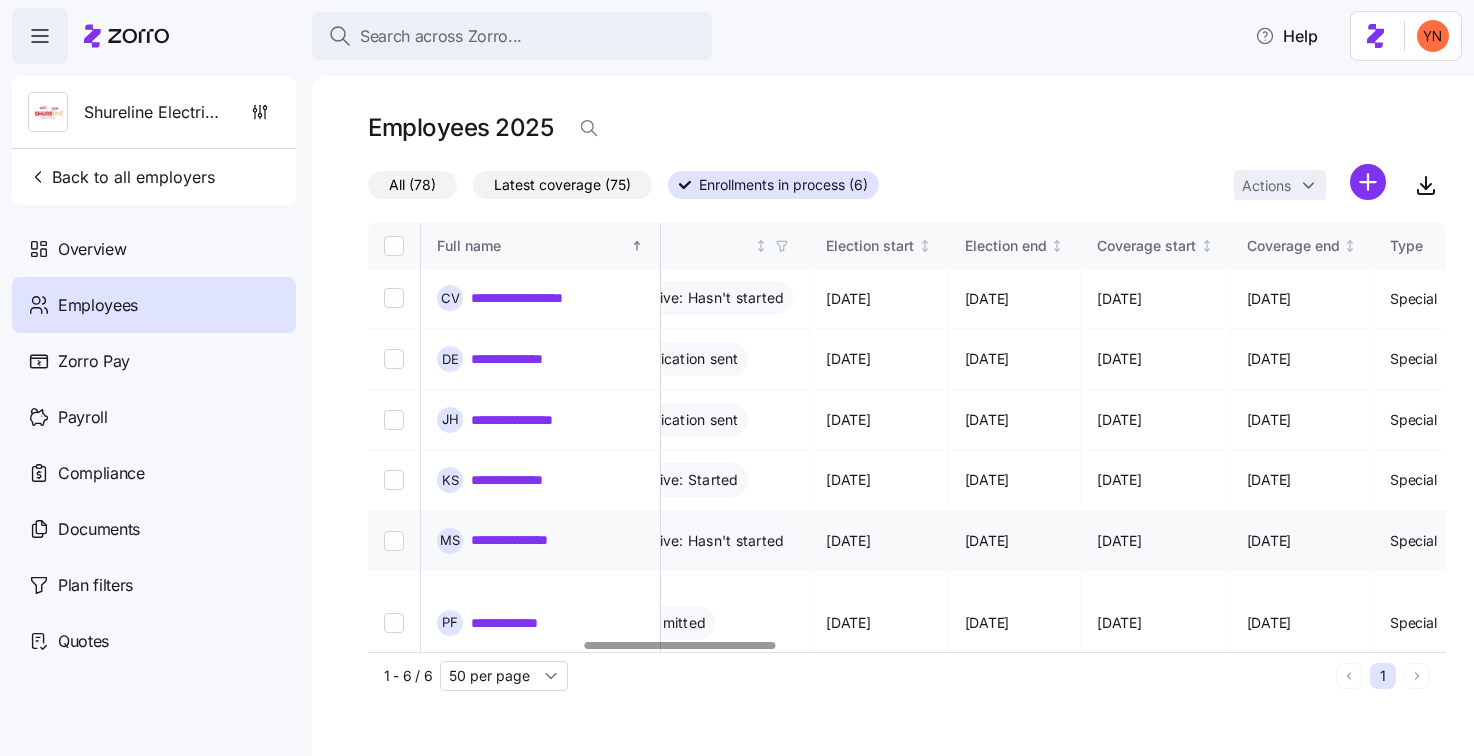 scroll, scrollTop: 0, scrollLeft: 1215, axis: horizontal 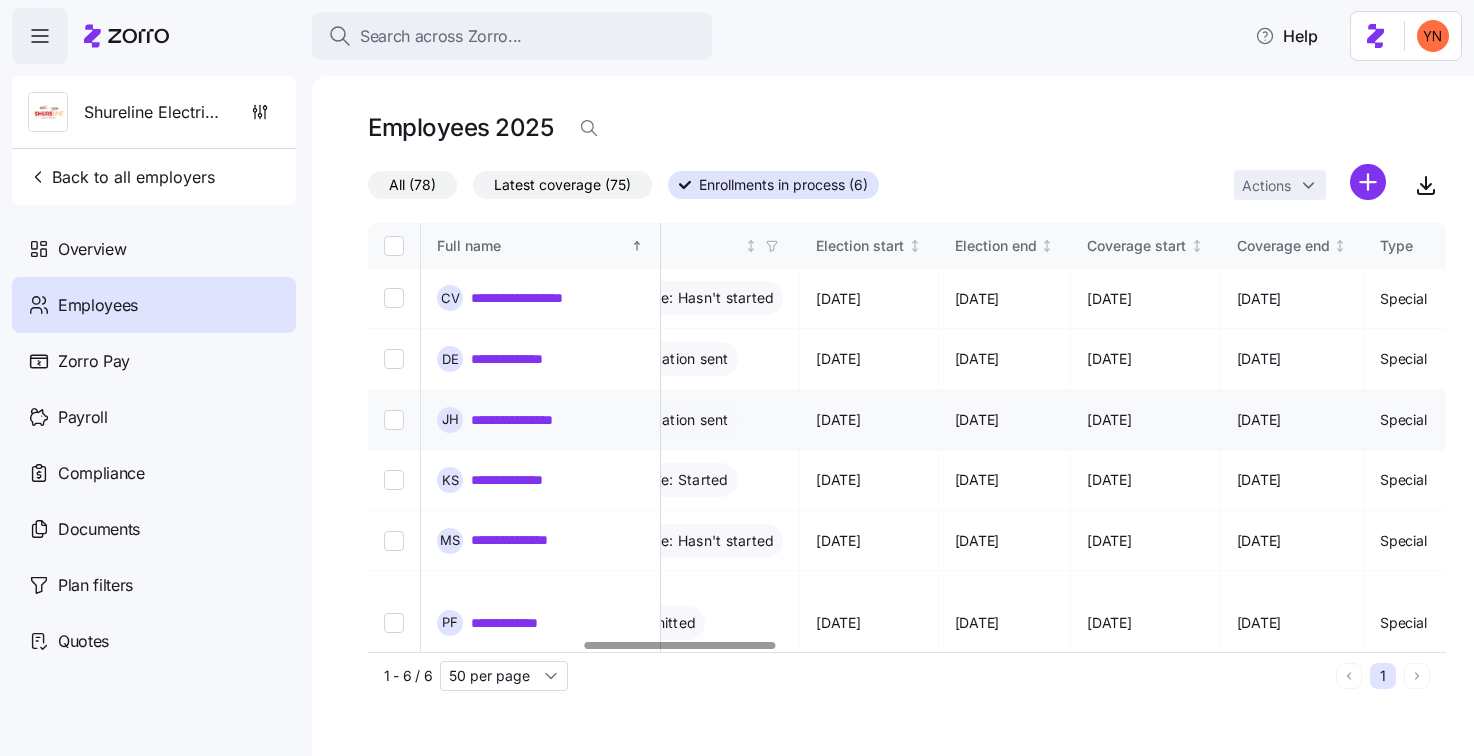 drag, startPoint x: 1016, startPoint y: 347, endPoint x: 1084, endPoint y: 408, distance: 91.350975 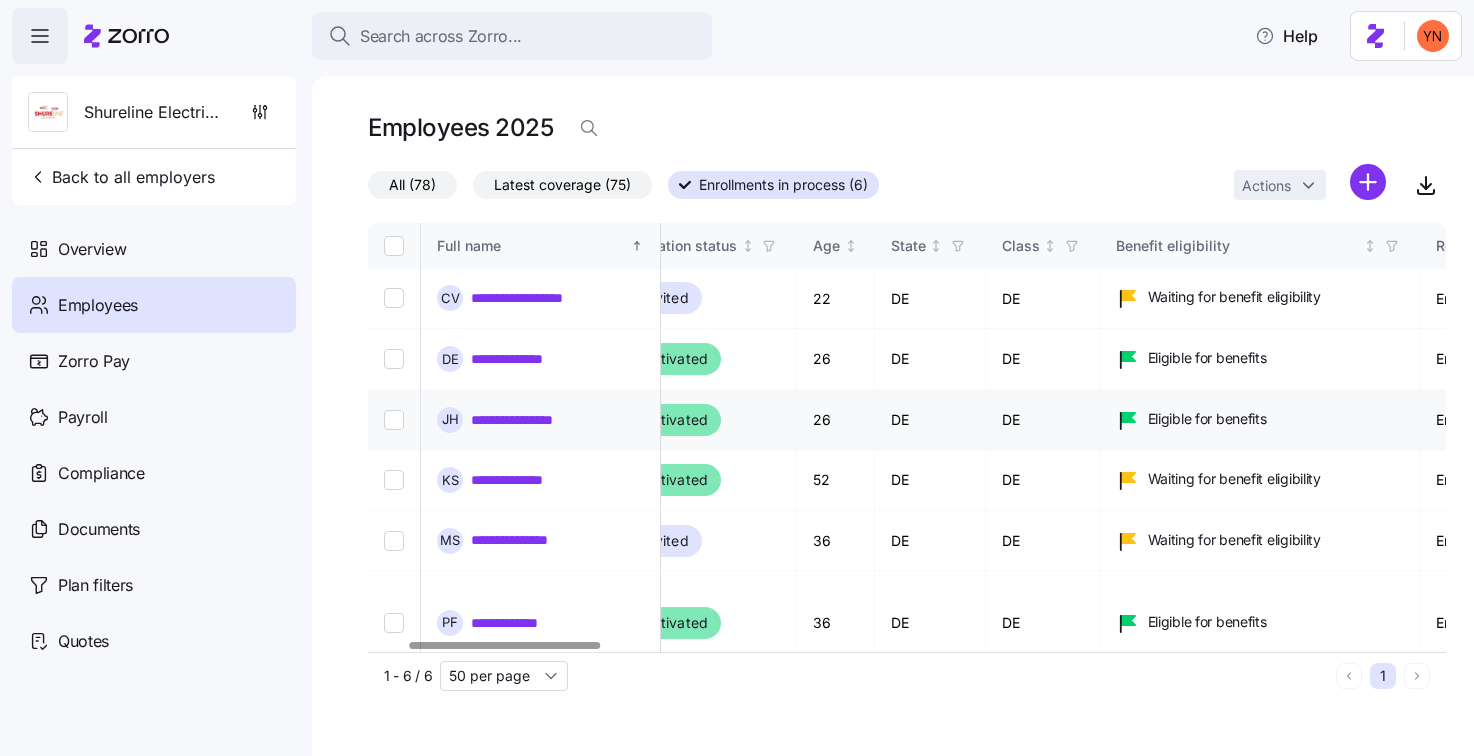 scroll, scrollTop: 0, scrollLeft: 0, axis: both 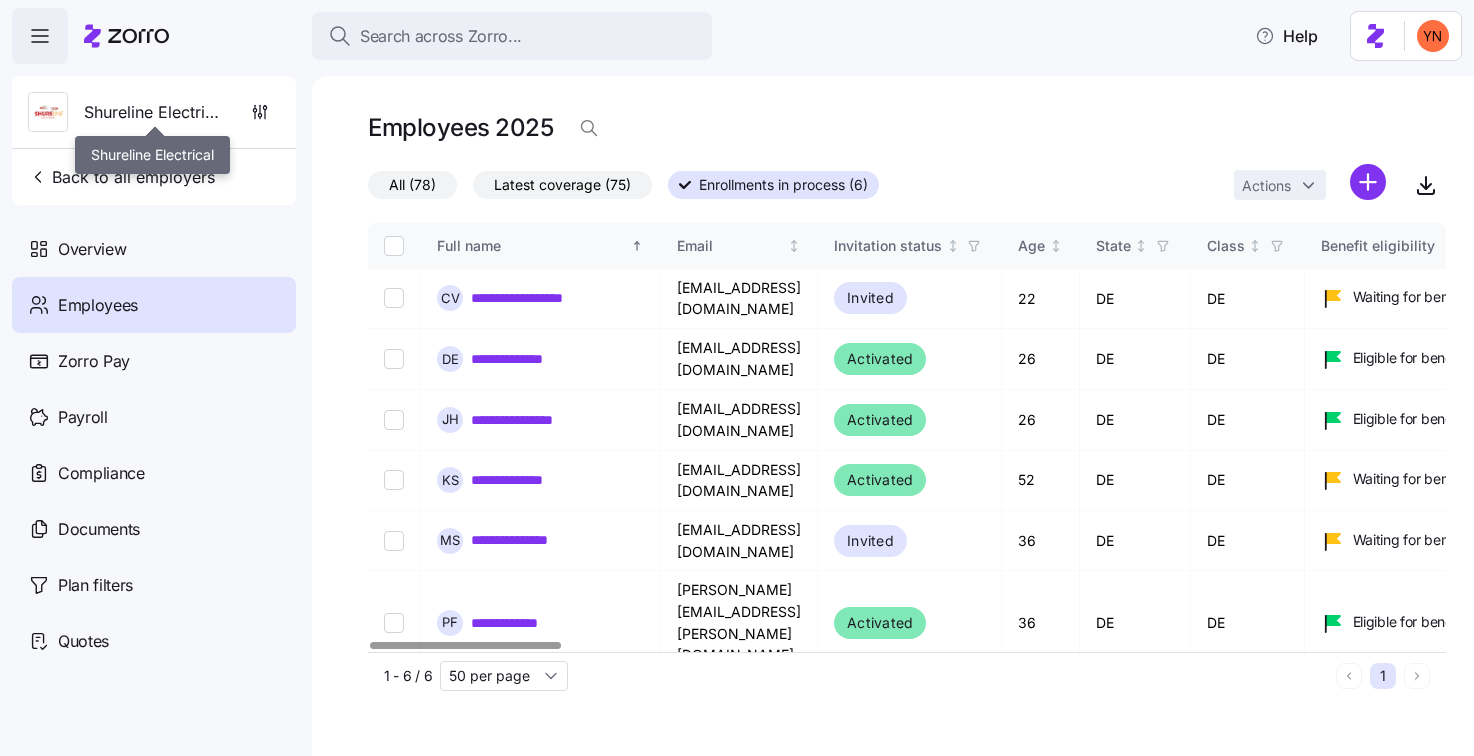click on "Shureline Electrical" at bounding box center [154, 112] 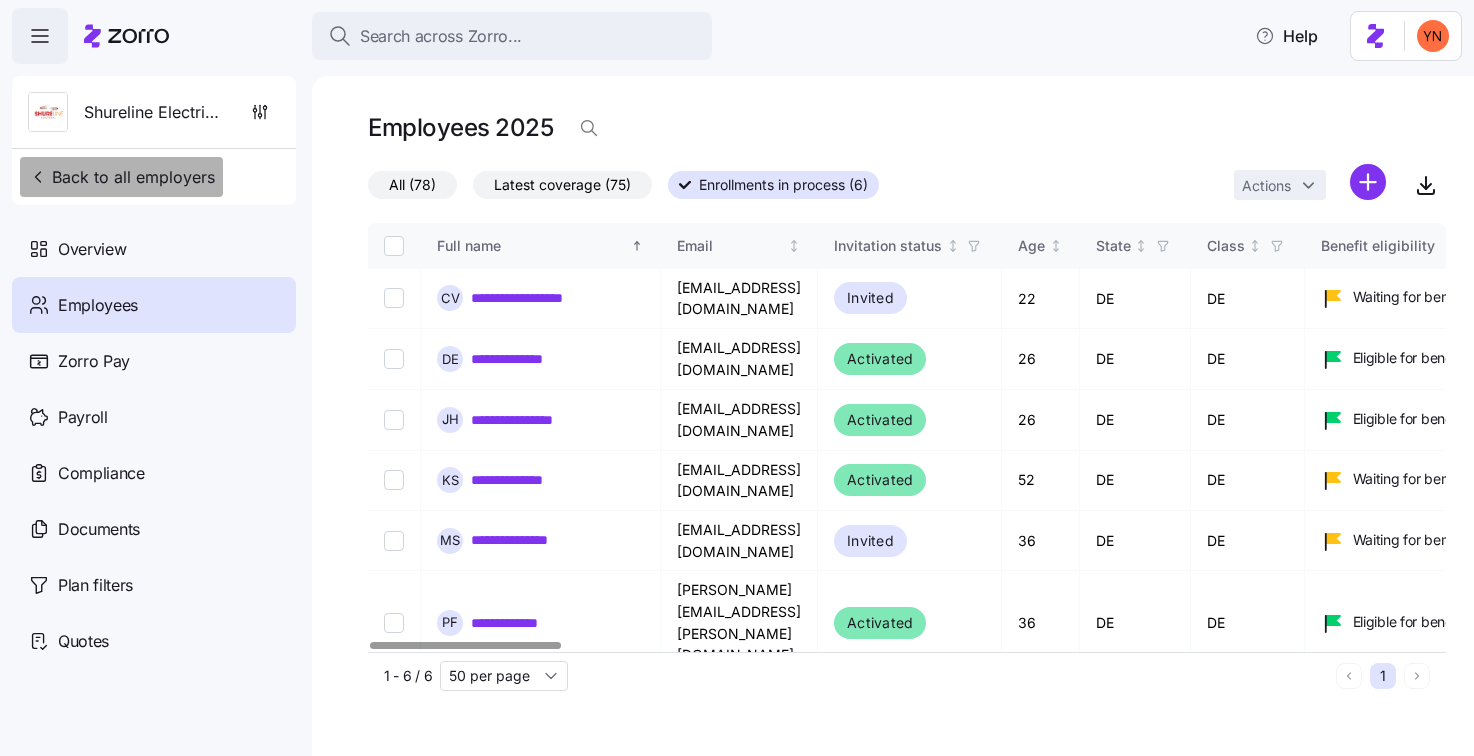 click on "Back to all employers" at bounding box center (121, 177) 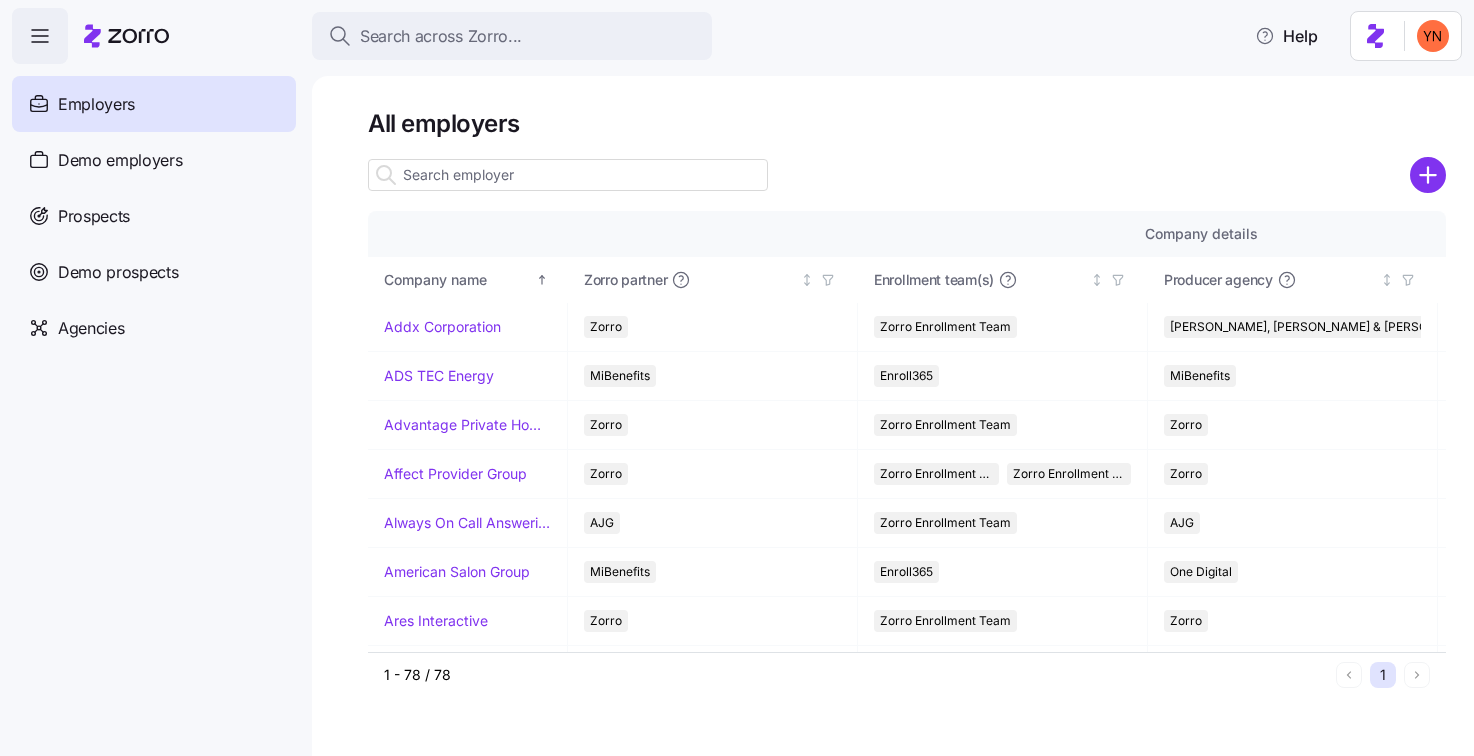 click at bounding box center (568, 175) 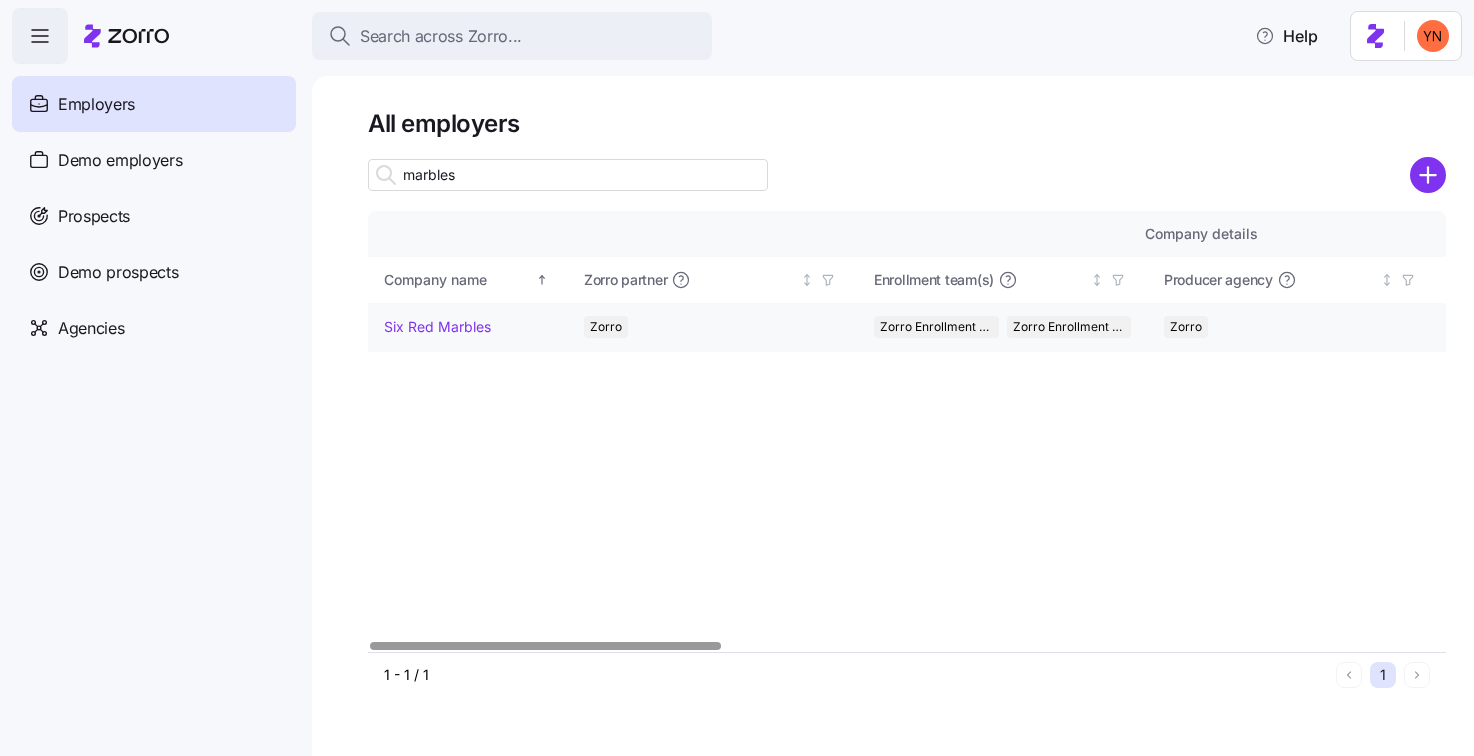 type on "marbles" 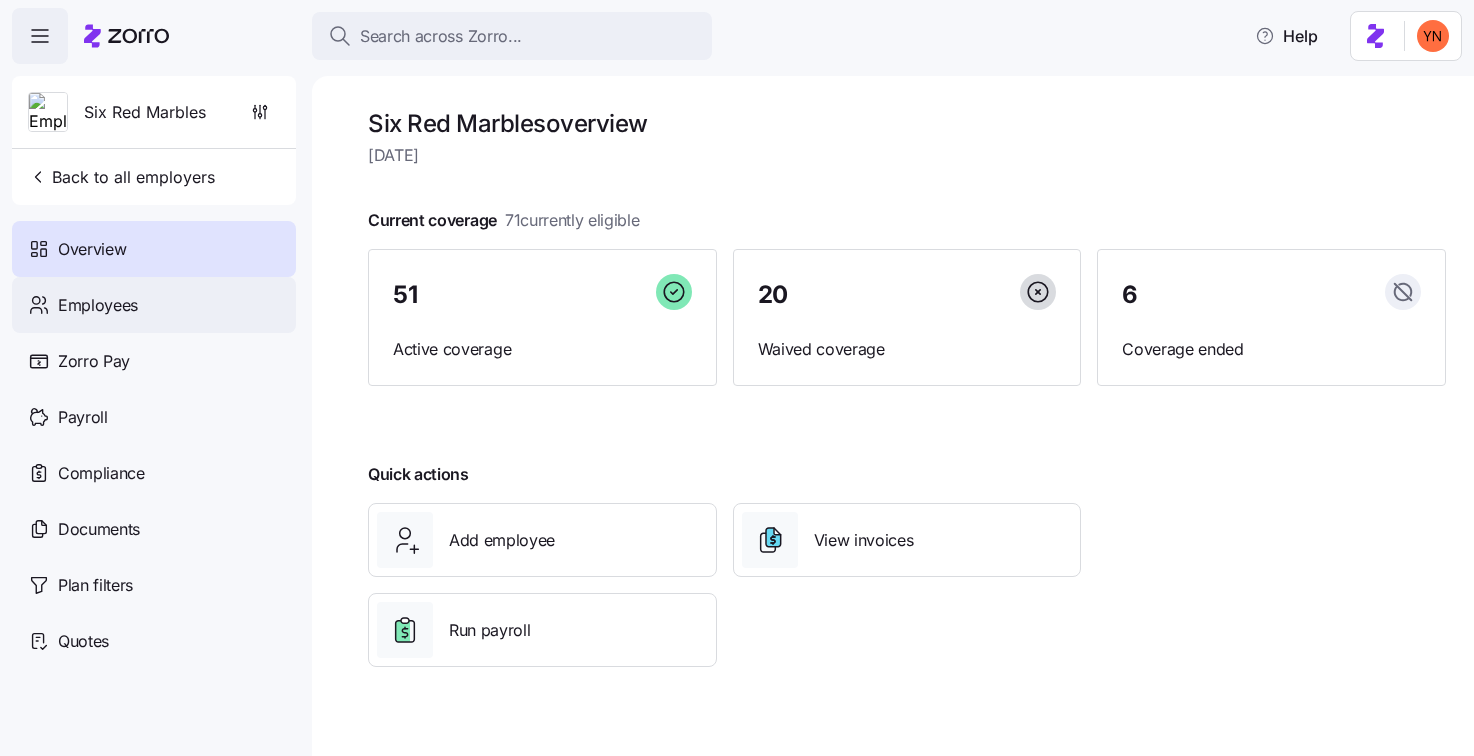 click on "Employees" at bounding box center [98, 305] 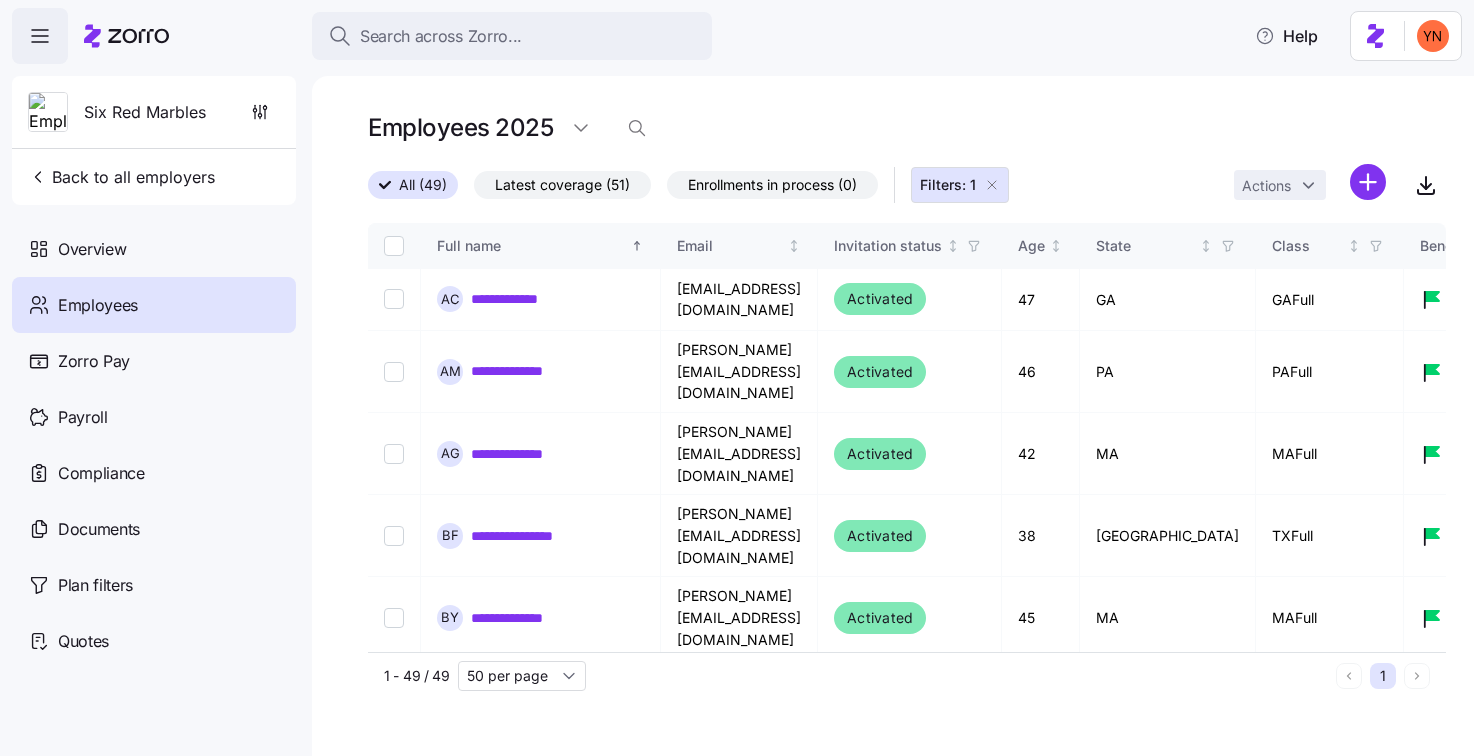 click on "Enrollments in process (0)" at bounding box center [772, 185] 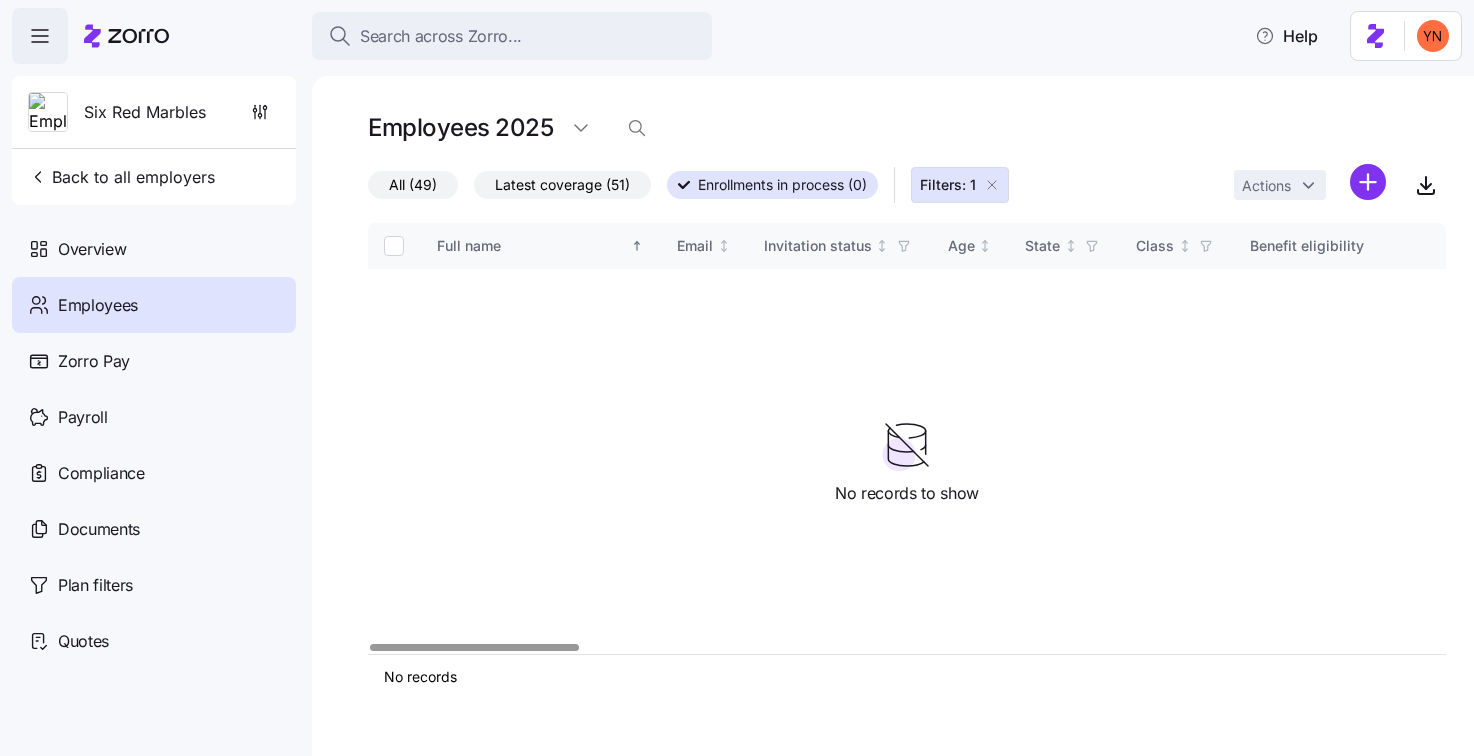 drag, startPoint x: 421, startPoint y: 183, endPoint x: 78, endPoint y: 280, distance: 356.45197 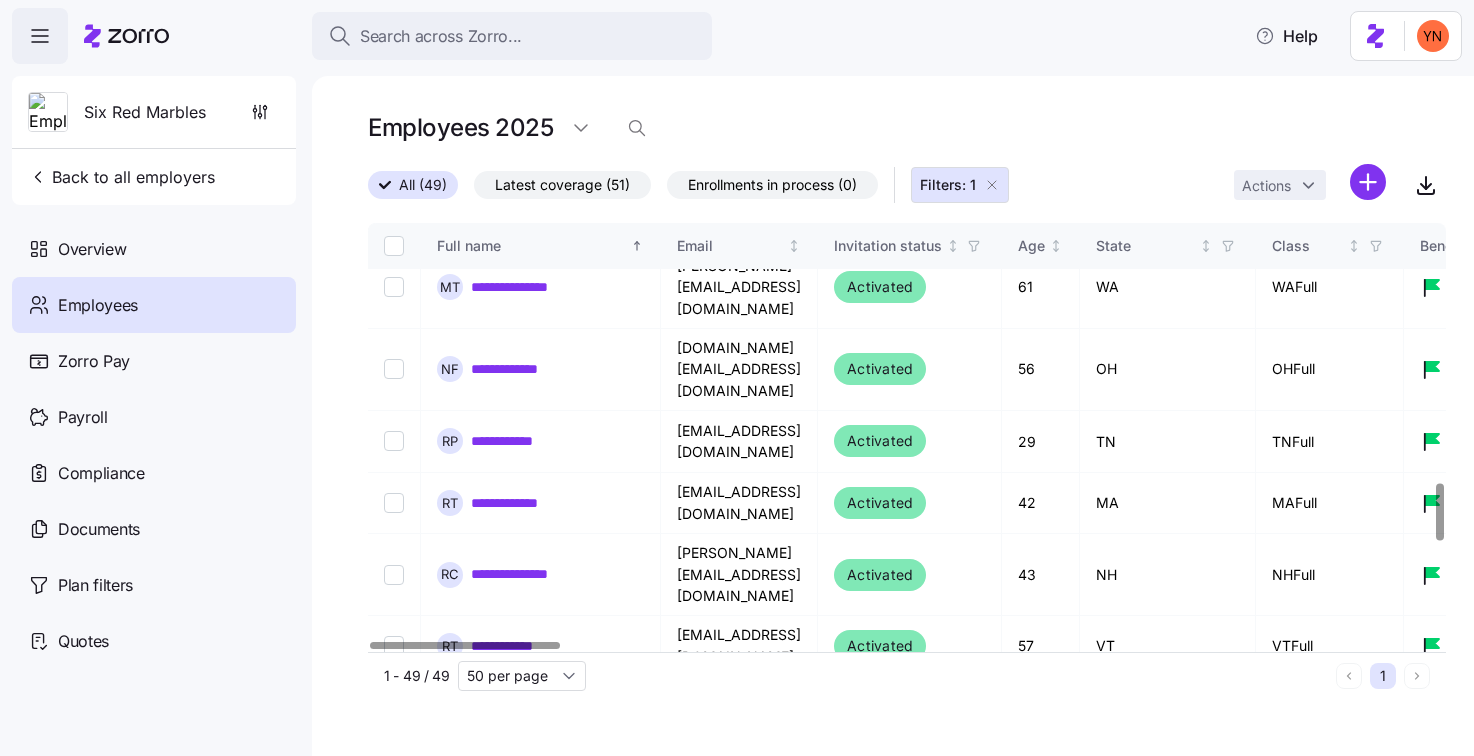scroll, scrollTop: 0, scrollLeft: 0, axis: both 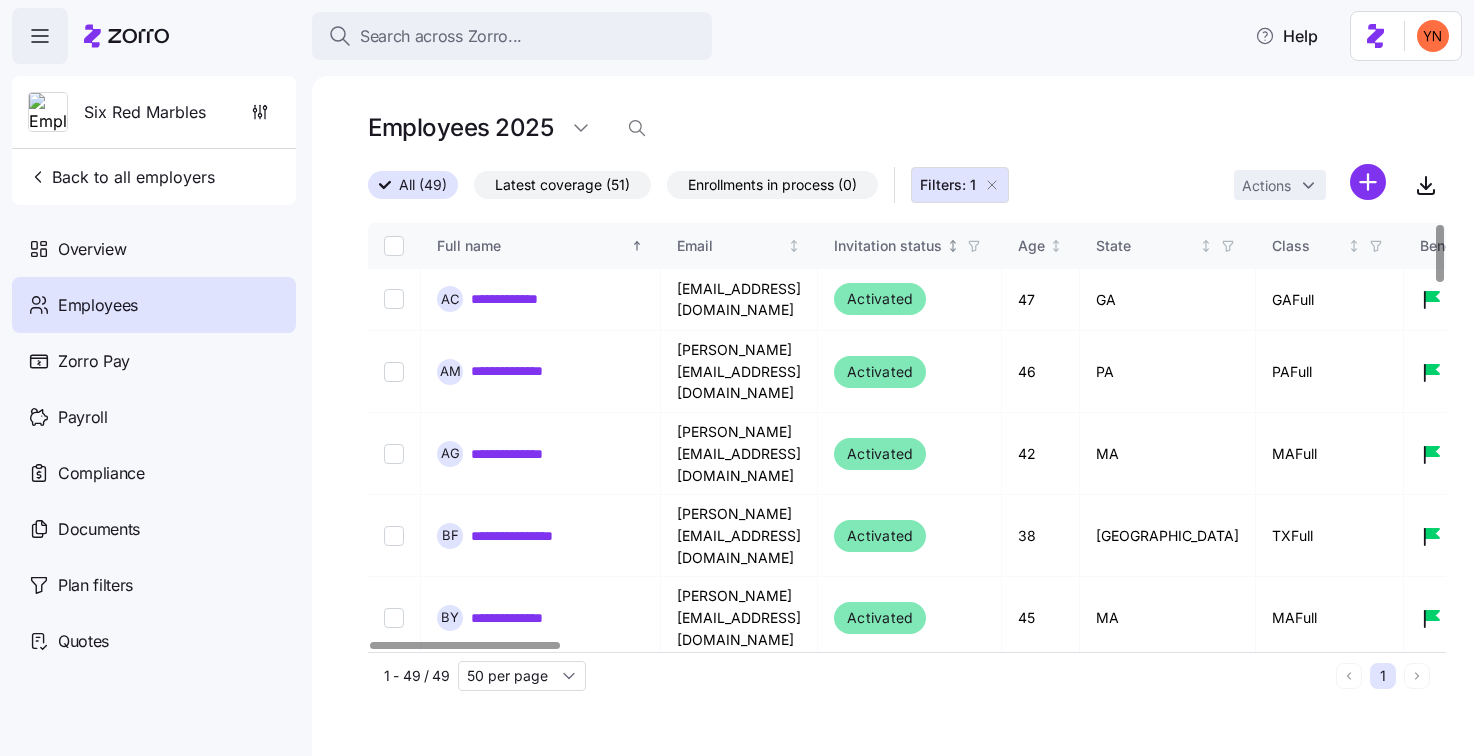 click 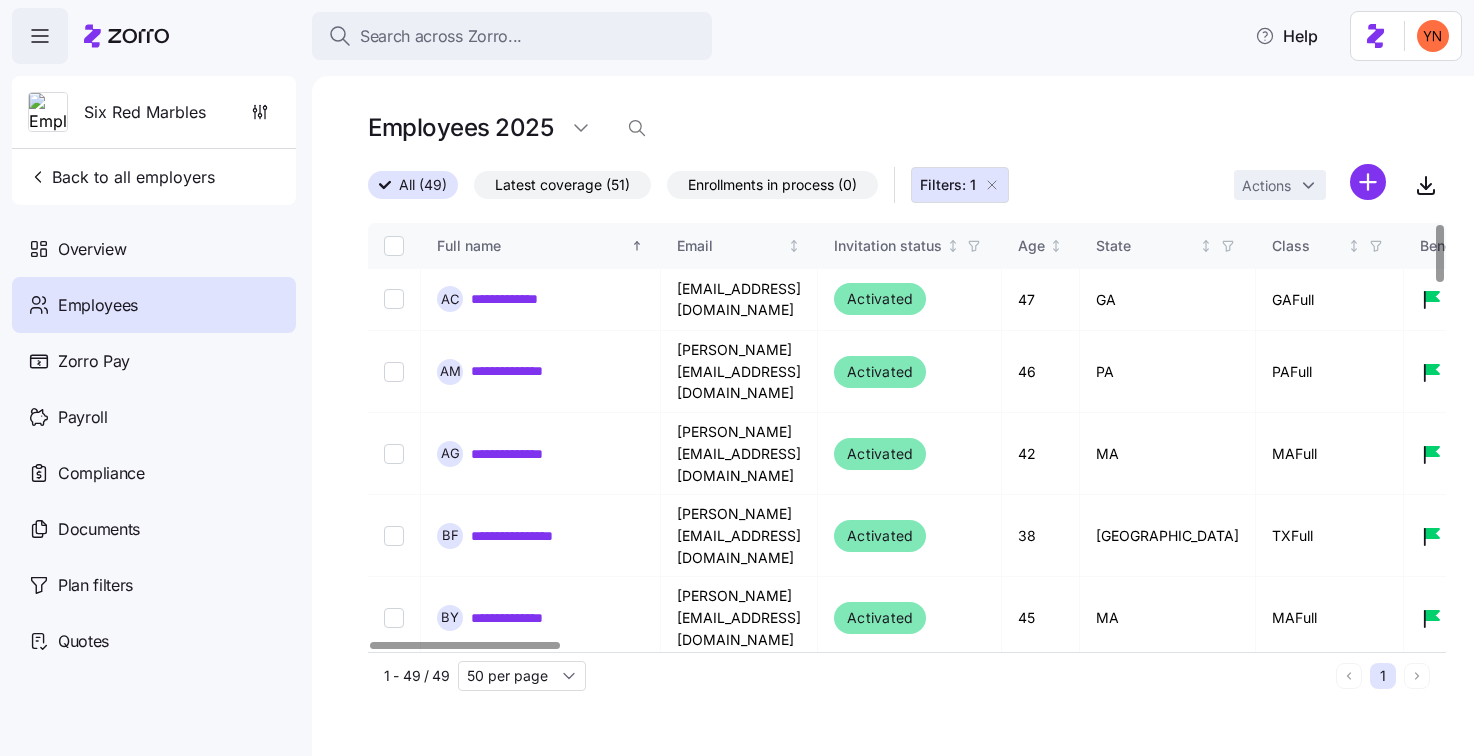 click on "All (49) Latest coverage (51) Enrollments in process (0) Filters: 1 Actions" at bounding box center (907, 185) 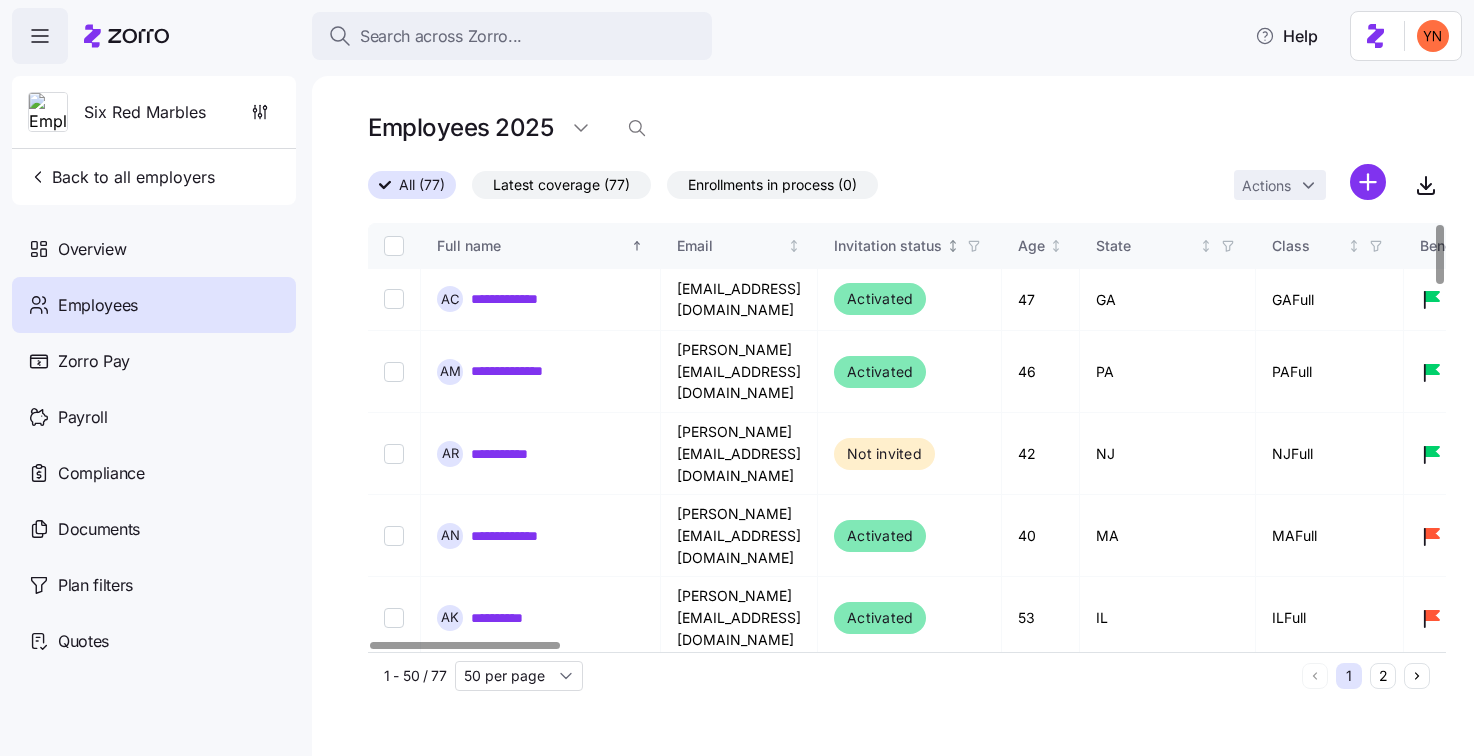 click 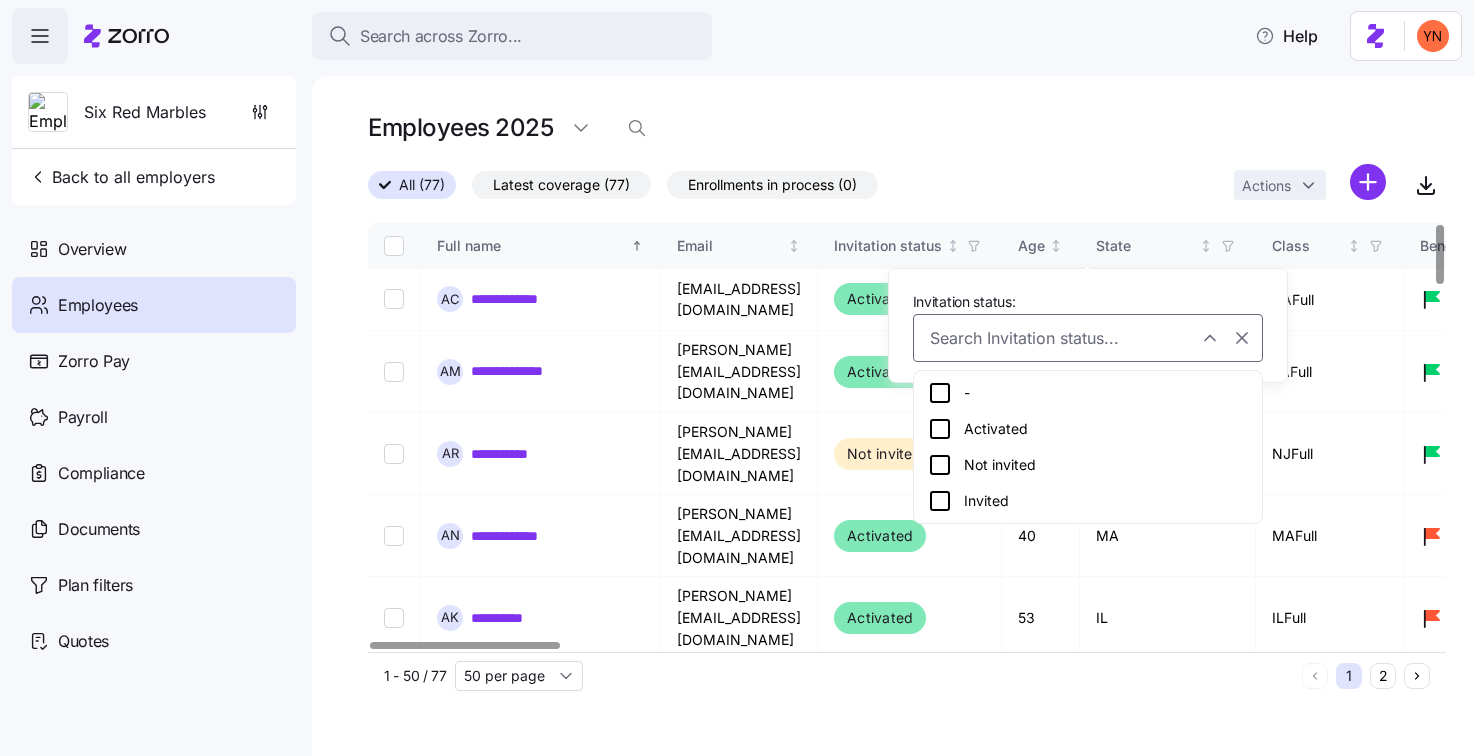 click on "All (77) Latest coverage (77) Enrollments in process (0) Actions" at bounding box center [907, 185] 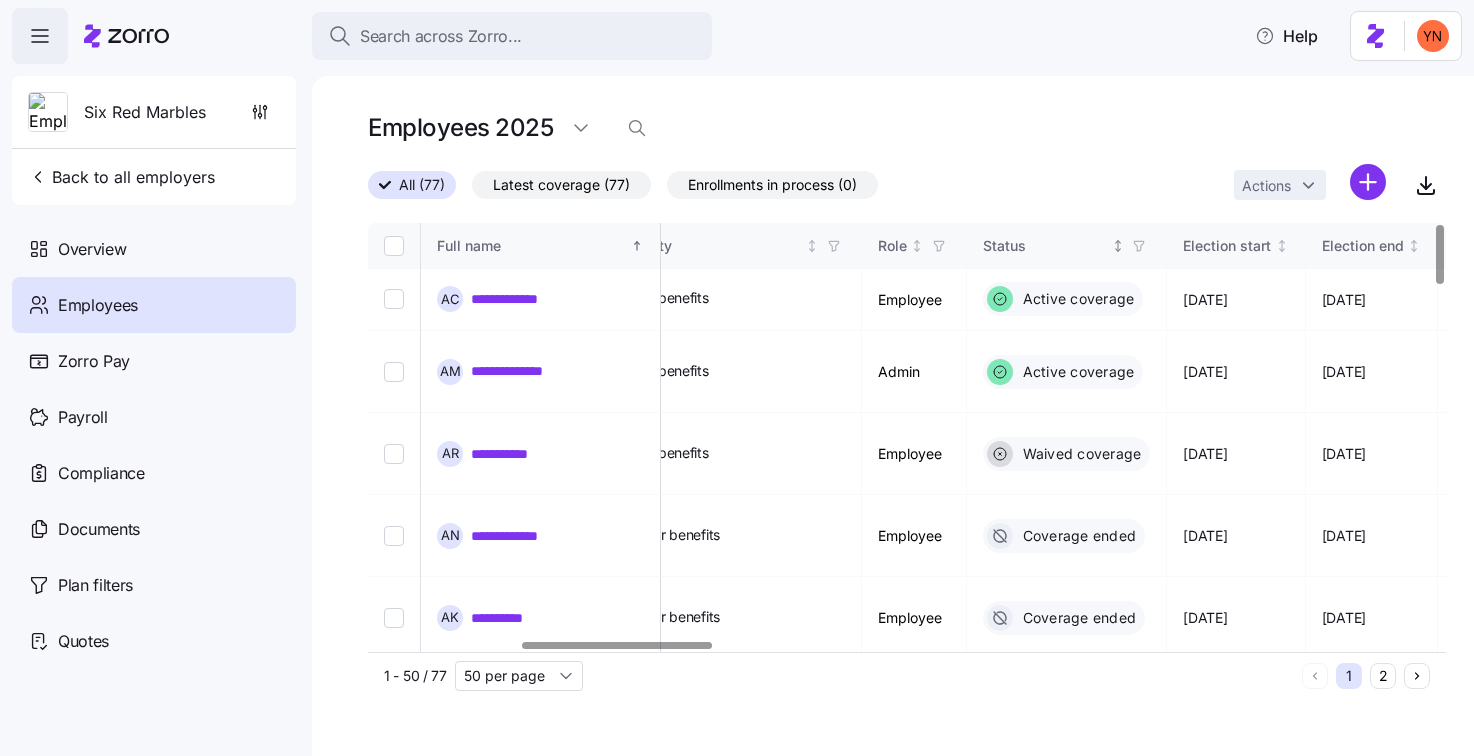 scroll, scrollTop: 0, scrollLeft: 864, axis: horizontal 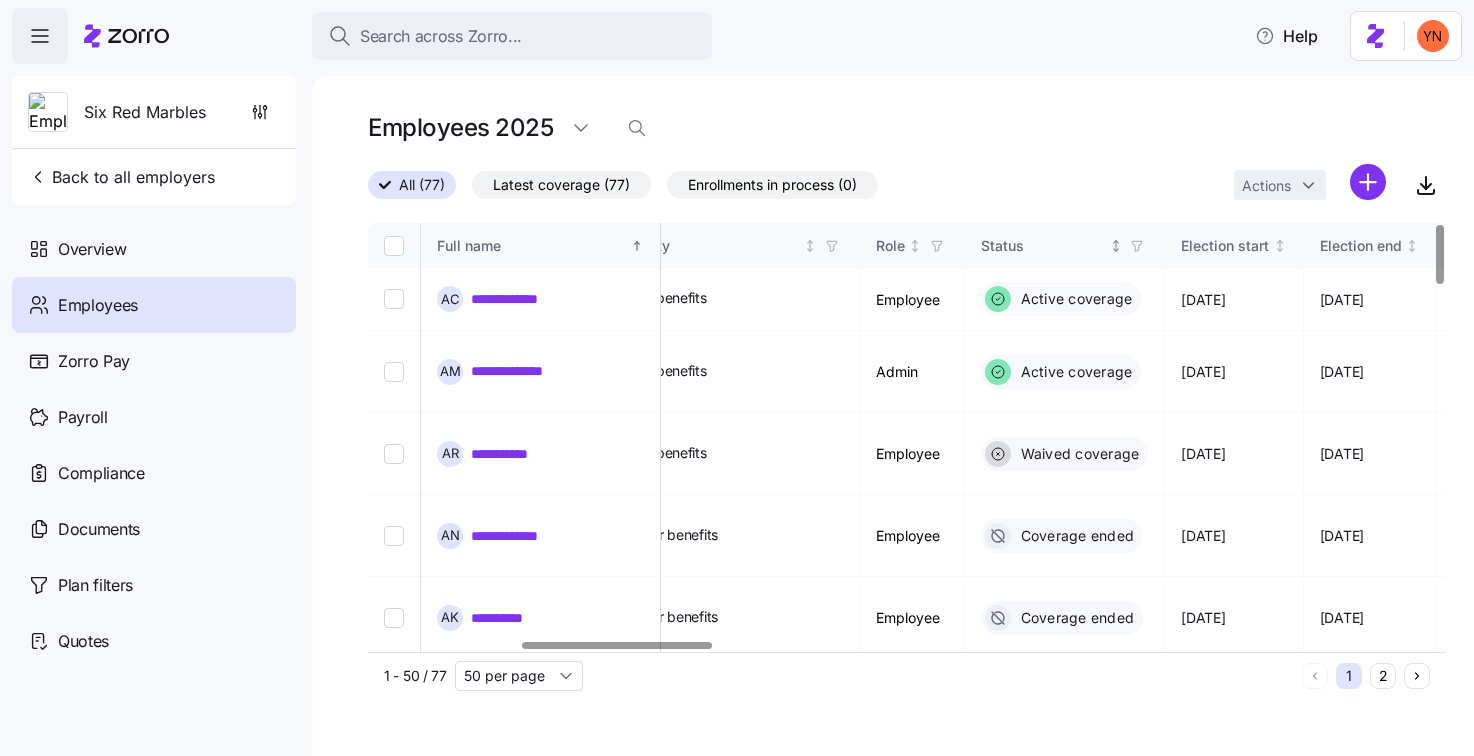 click 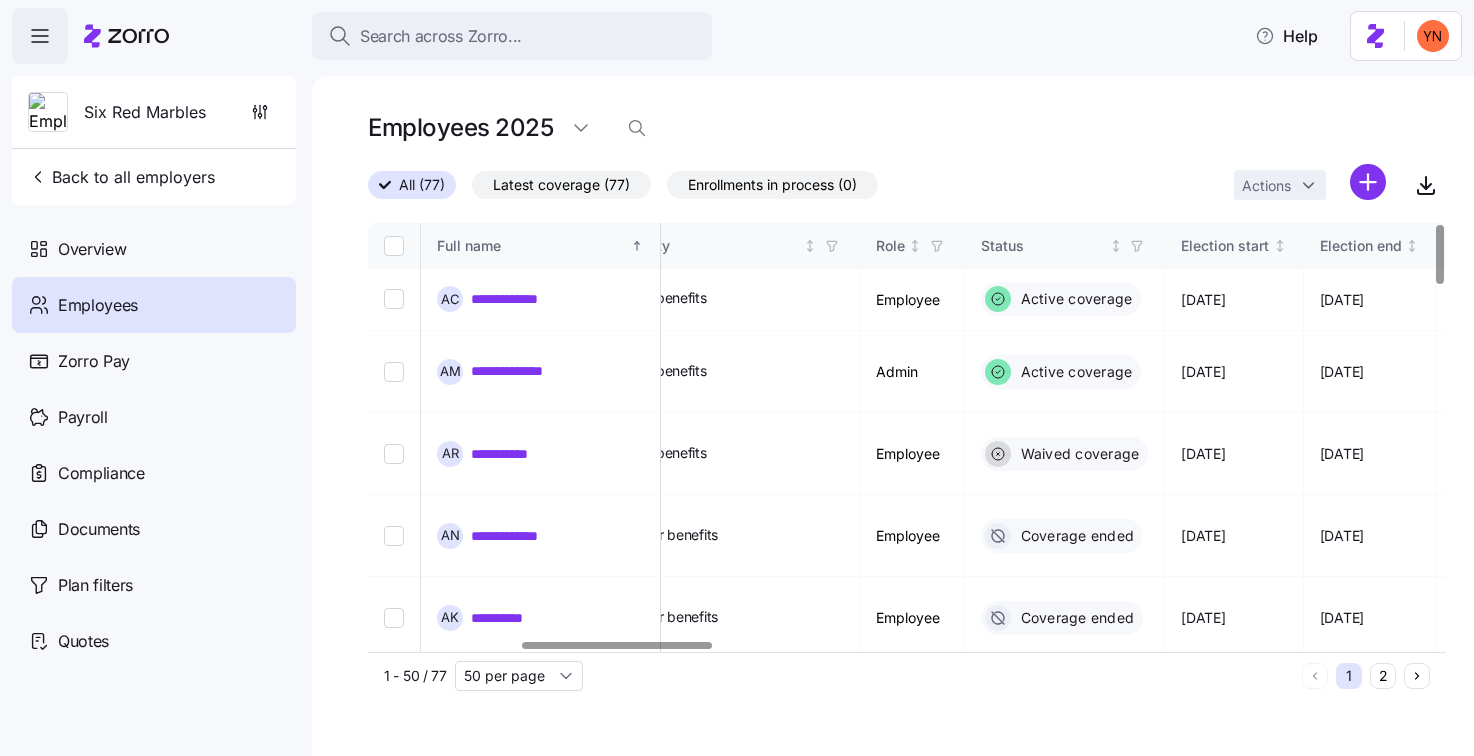 click on "**********" at bounding box center (893, 416) 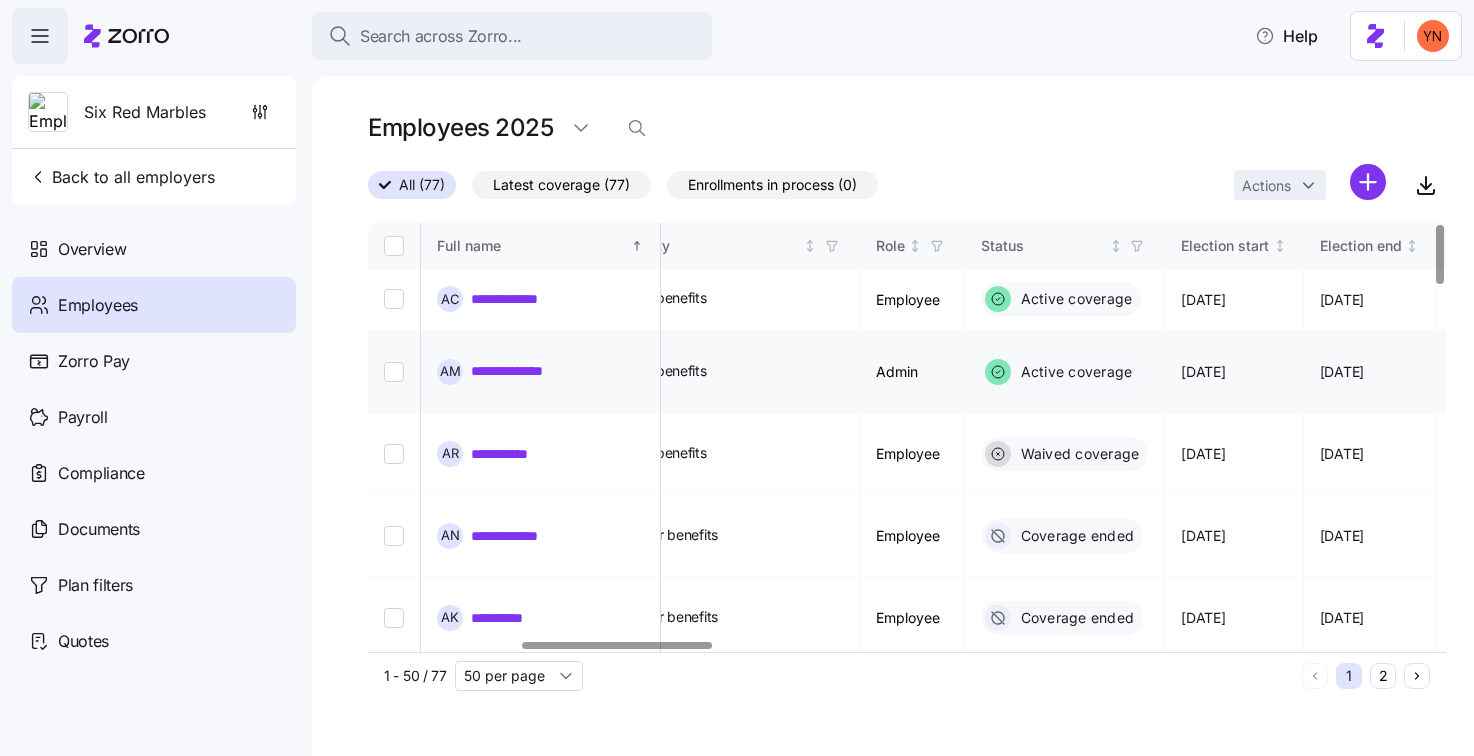 scroll, scrollTop: 7, scrollLeft: 864, axis: both 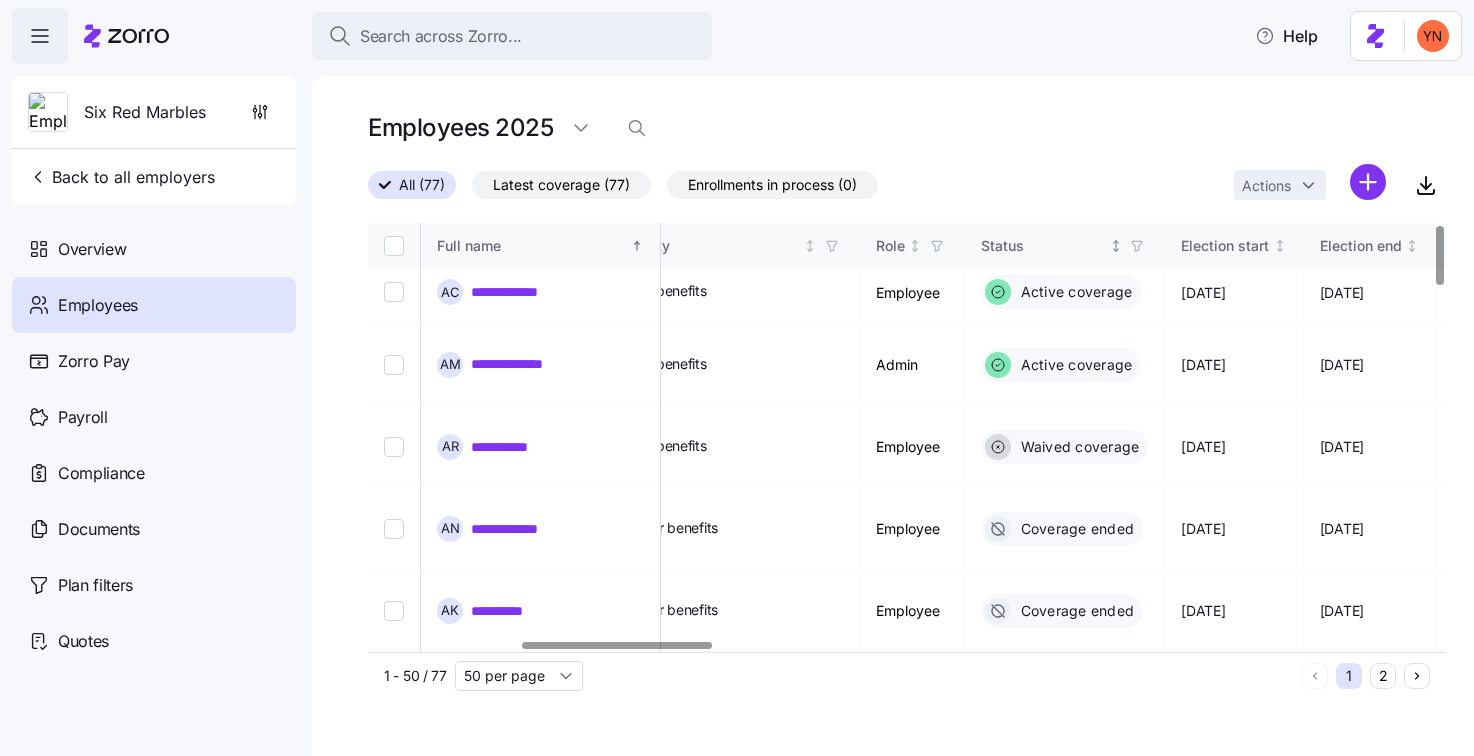 click 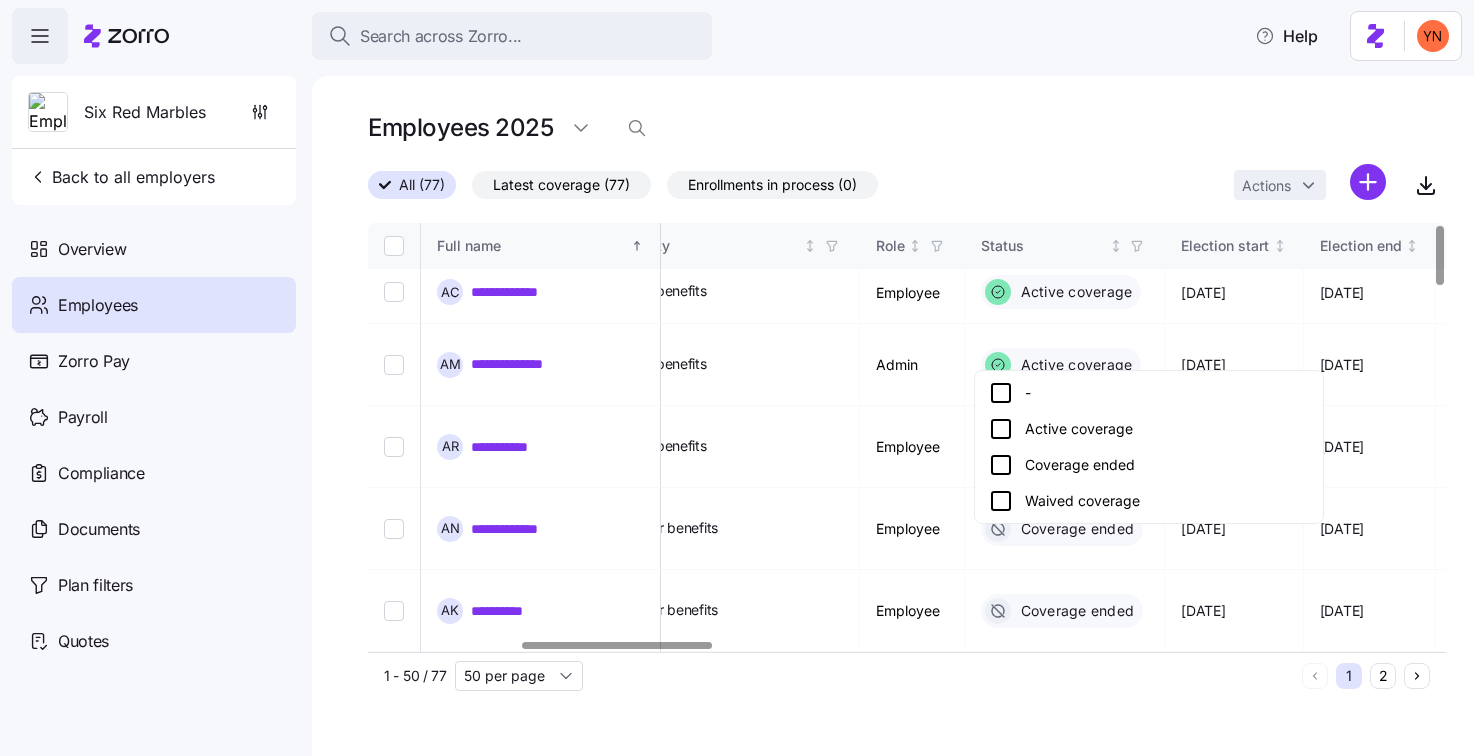 drag, startPoint x: 1001, startPoint y: 430, endPoint x: 978, endPoint y: 383, distance: 52.3259 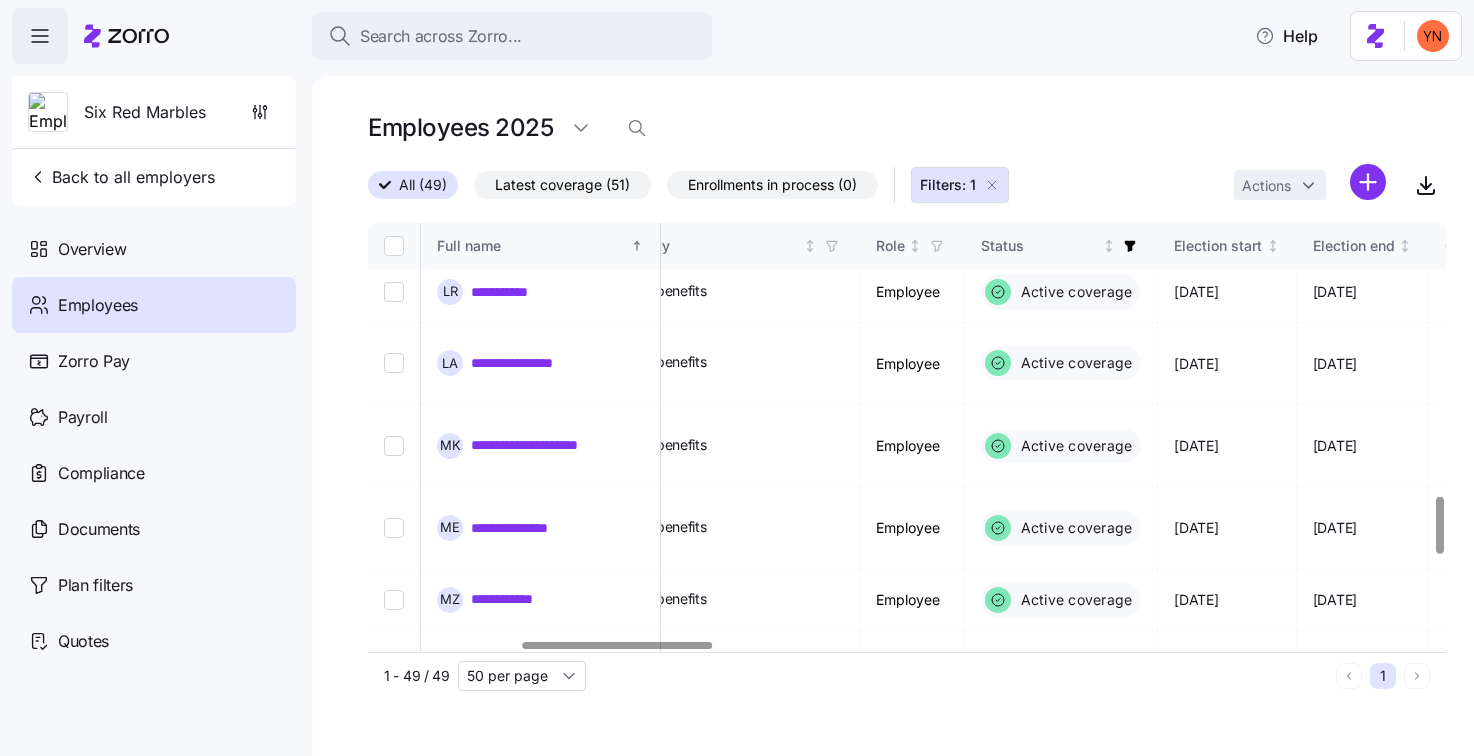 scroll, scrollTop: 2709, scrollLeft: 864, axis: both 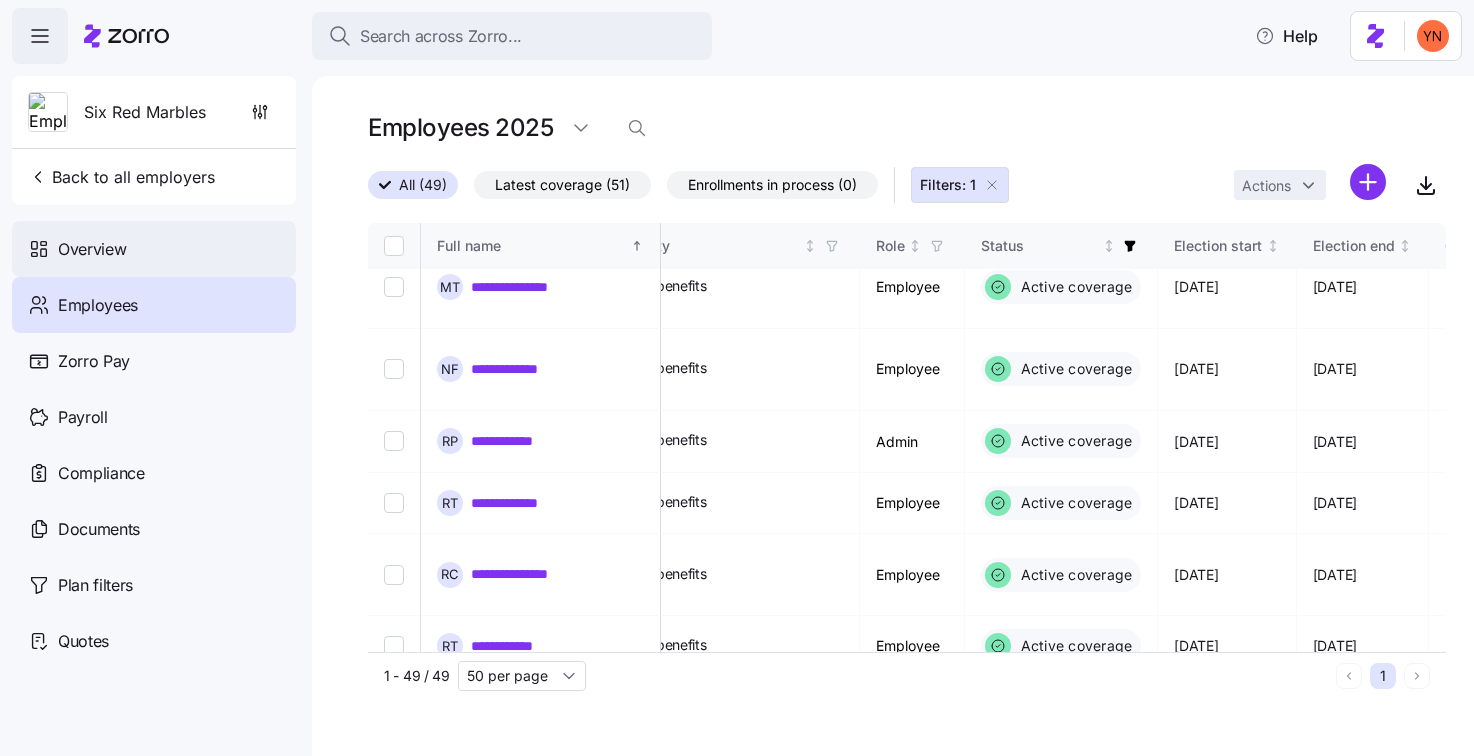 click on "Overview" at bounding box center (154, 249) 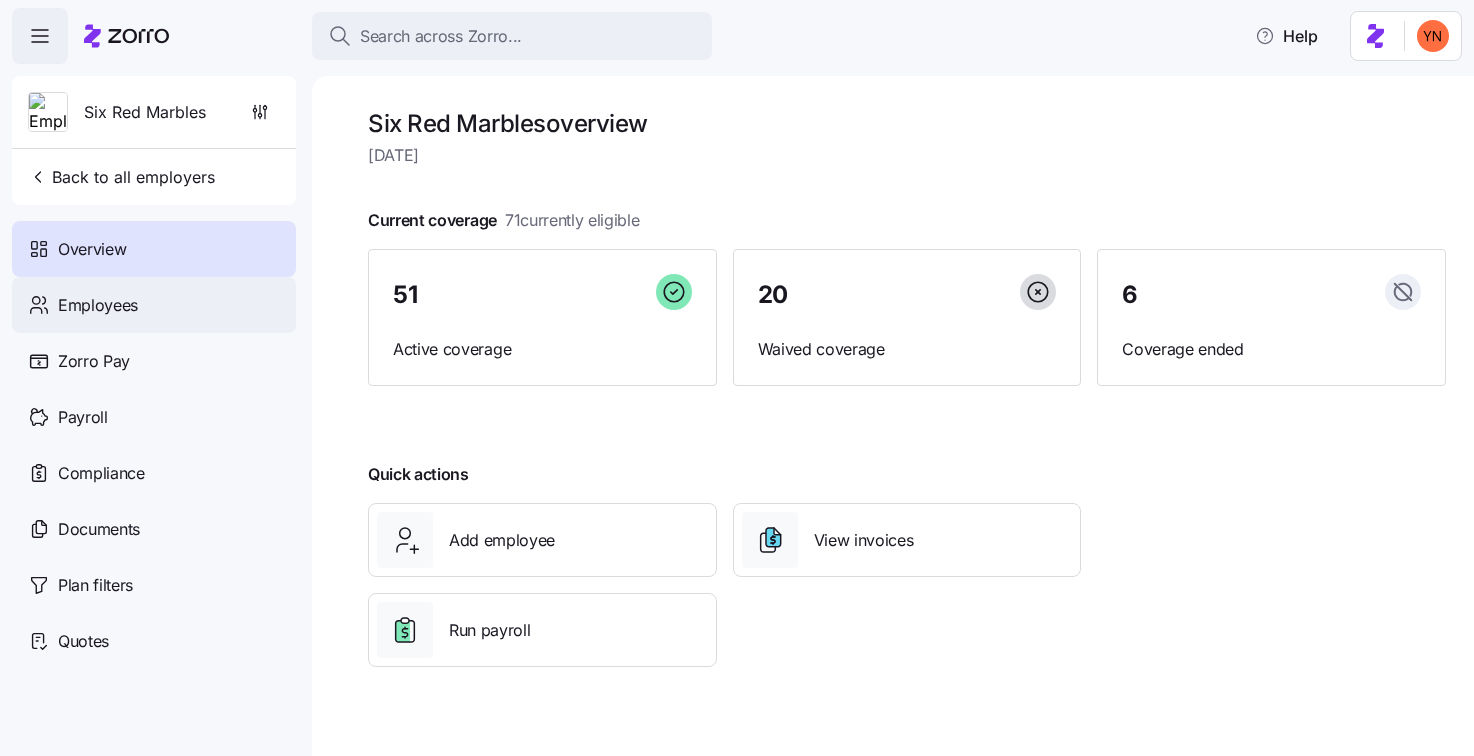 click on "Employees" at bounding box center (98, 305) 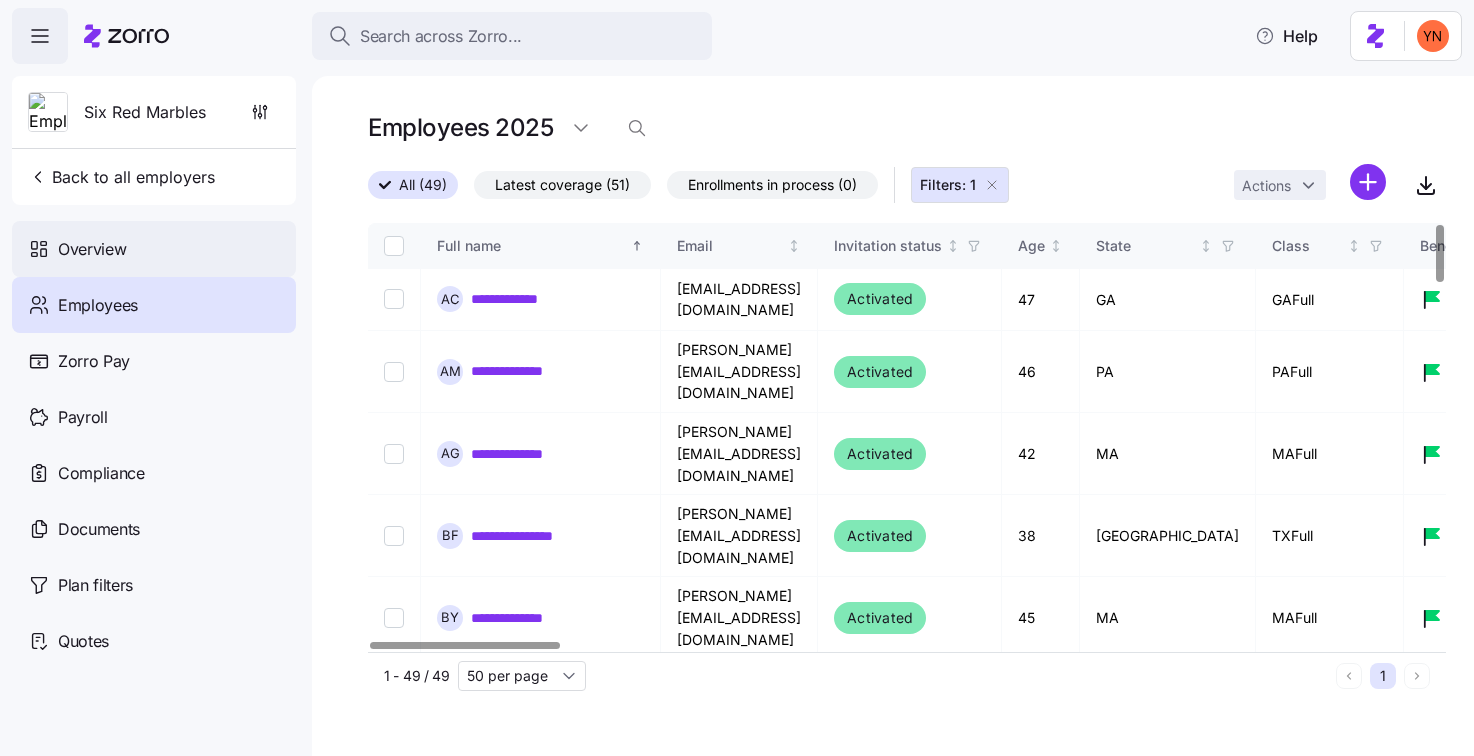 click on "Overview" at bounding box center [154, 249] 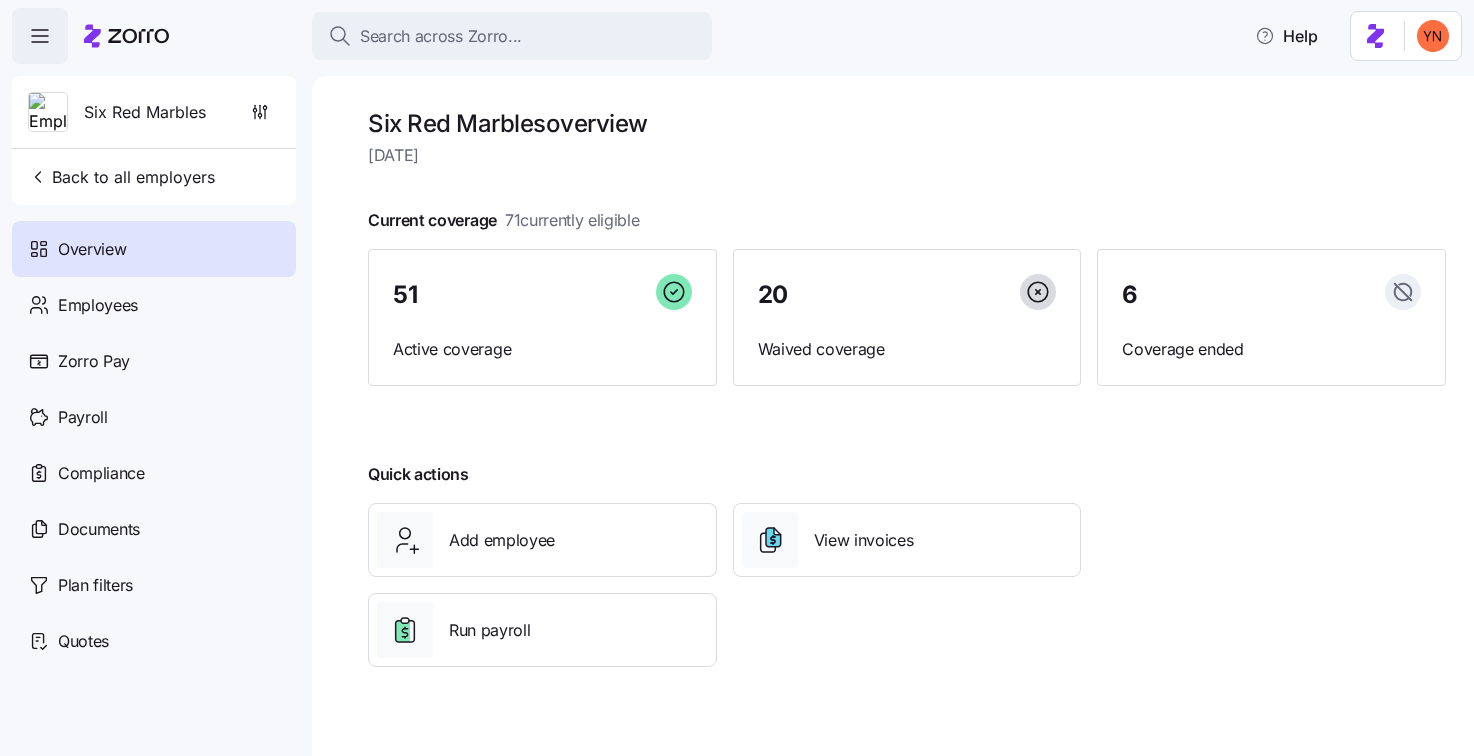 drag, startPoint x: 652, startPoint y: 397, endPoint x: 632, endPoint y: 386, distance: 22.825424 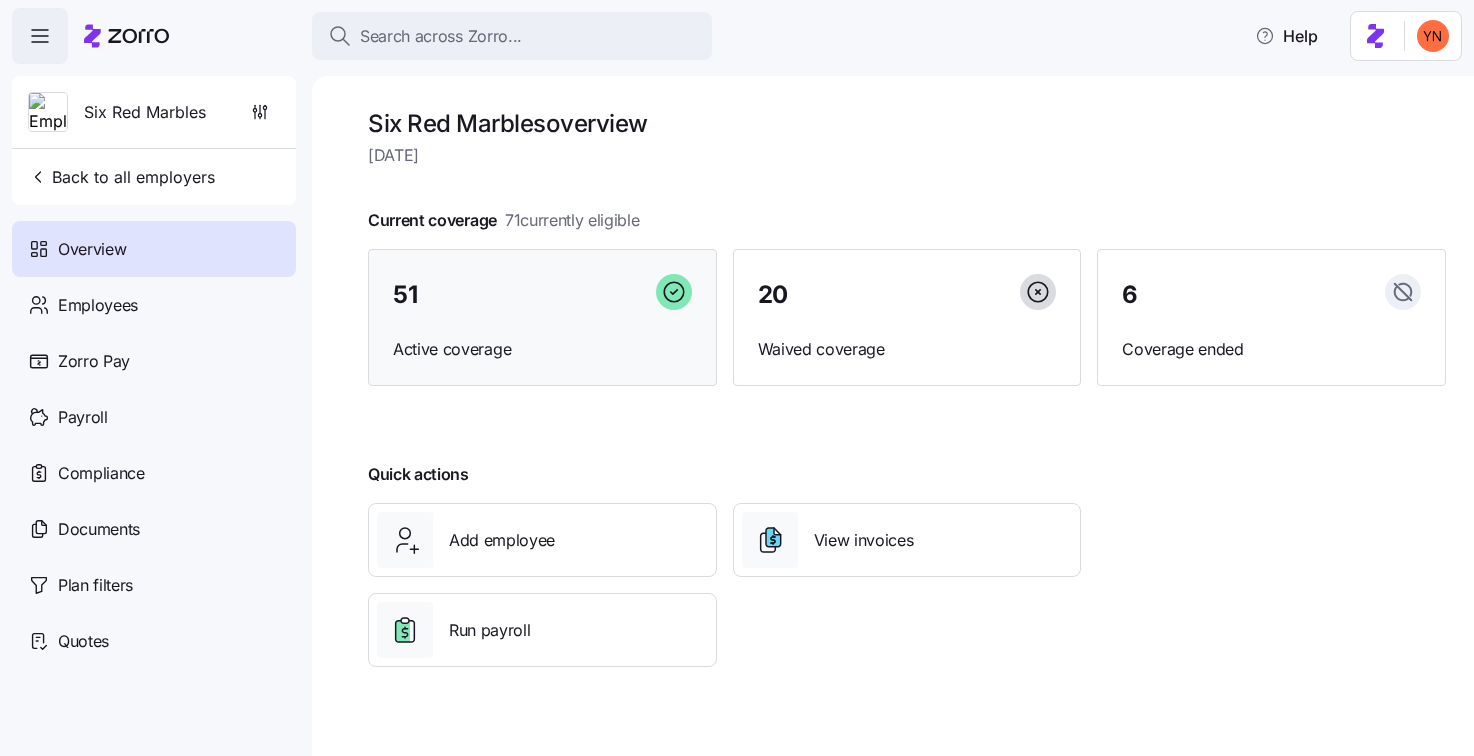 click on "Active coverage" at bounding box center (542, 349) 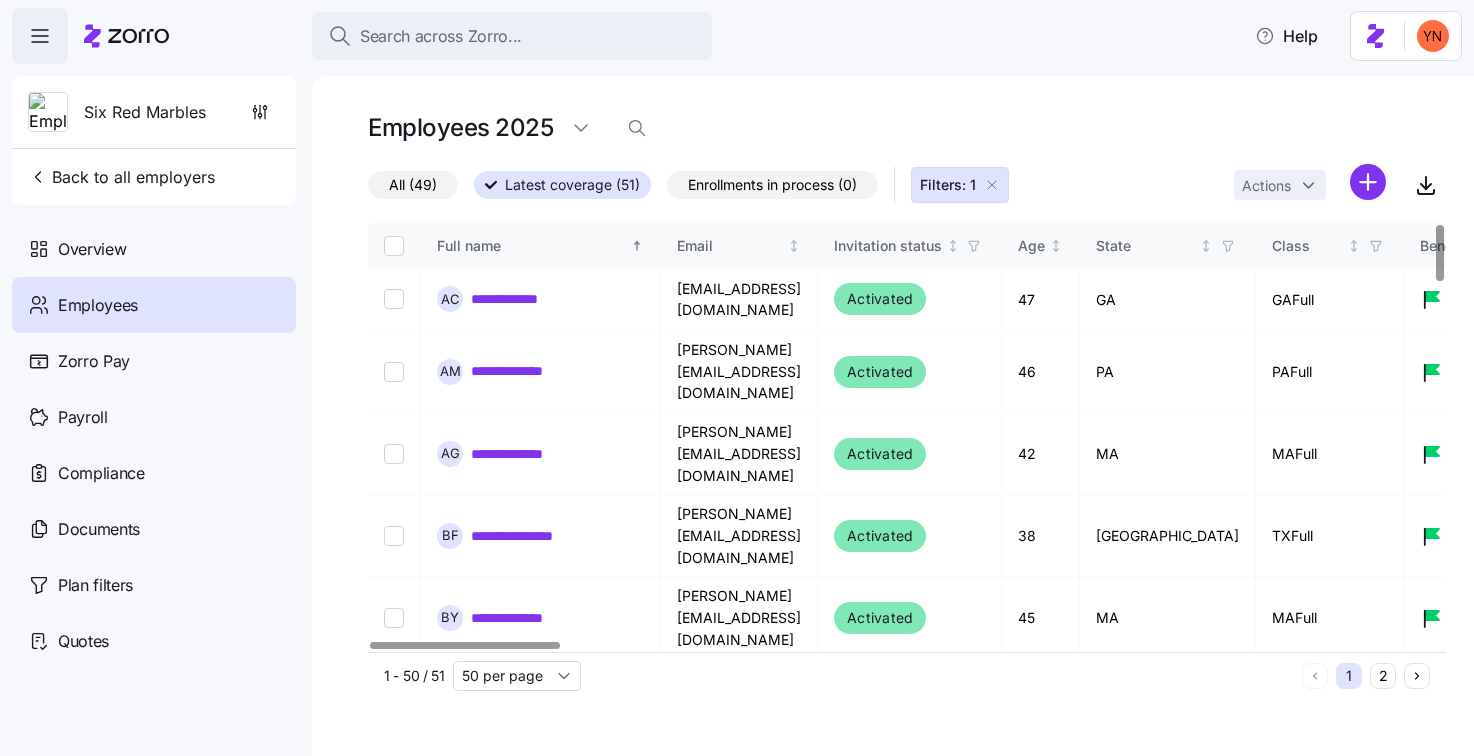 click on "All (49)" at bounding box center (413, 185) 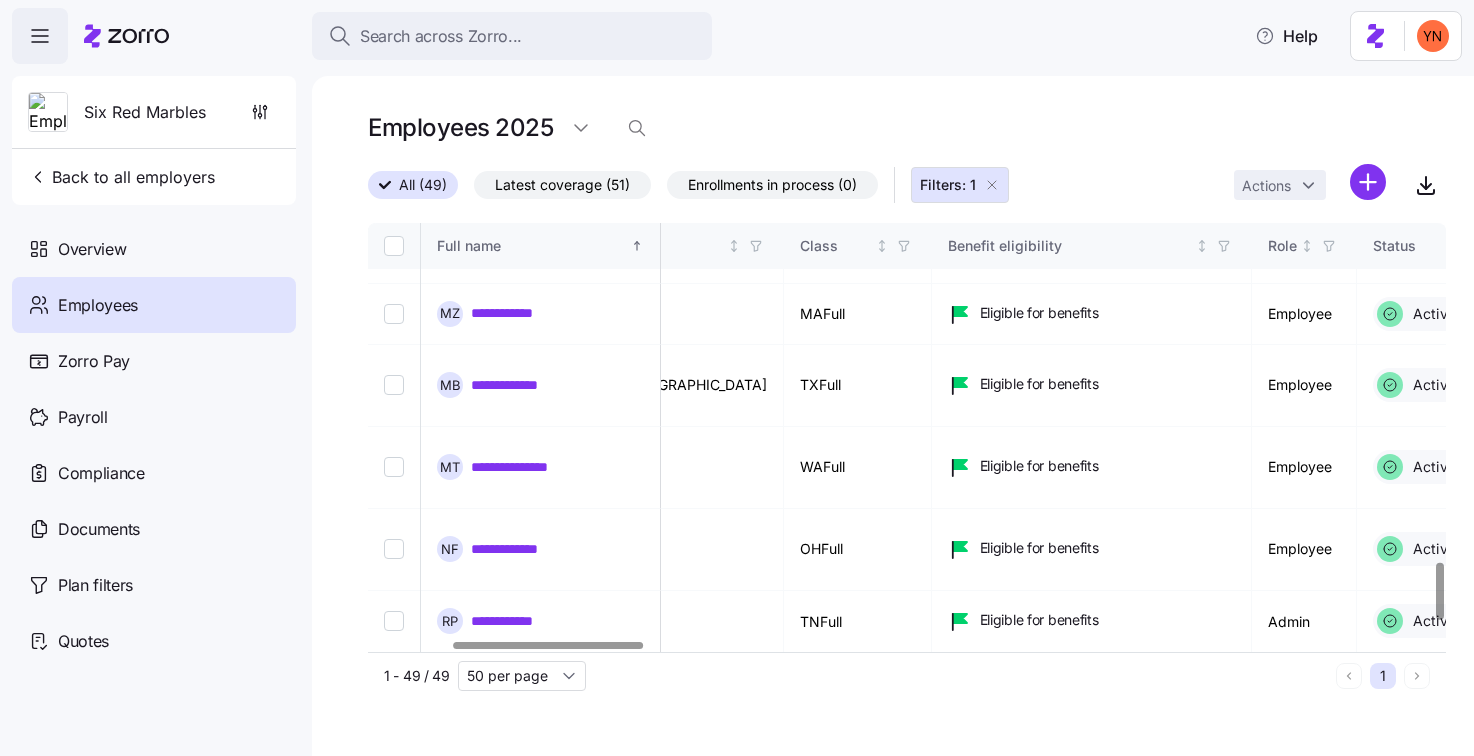 scroll, scrollTop: 2582, scrollLeft: 472, axis: both 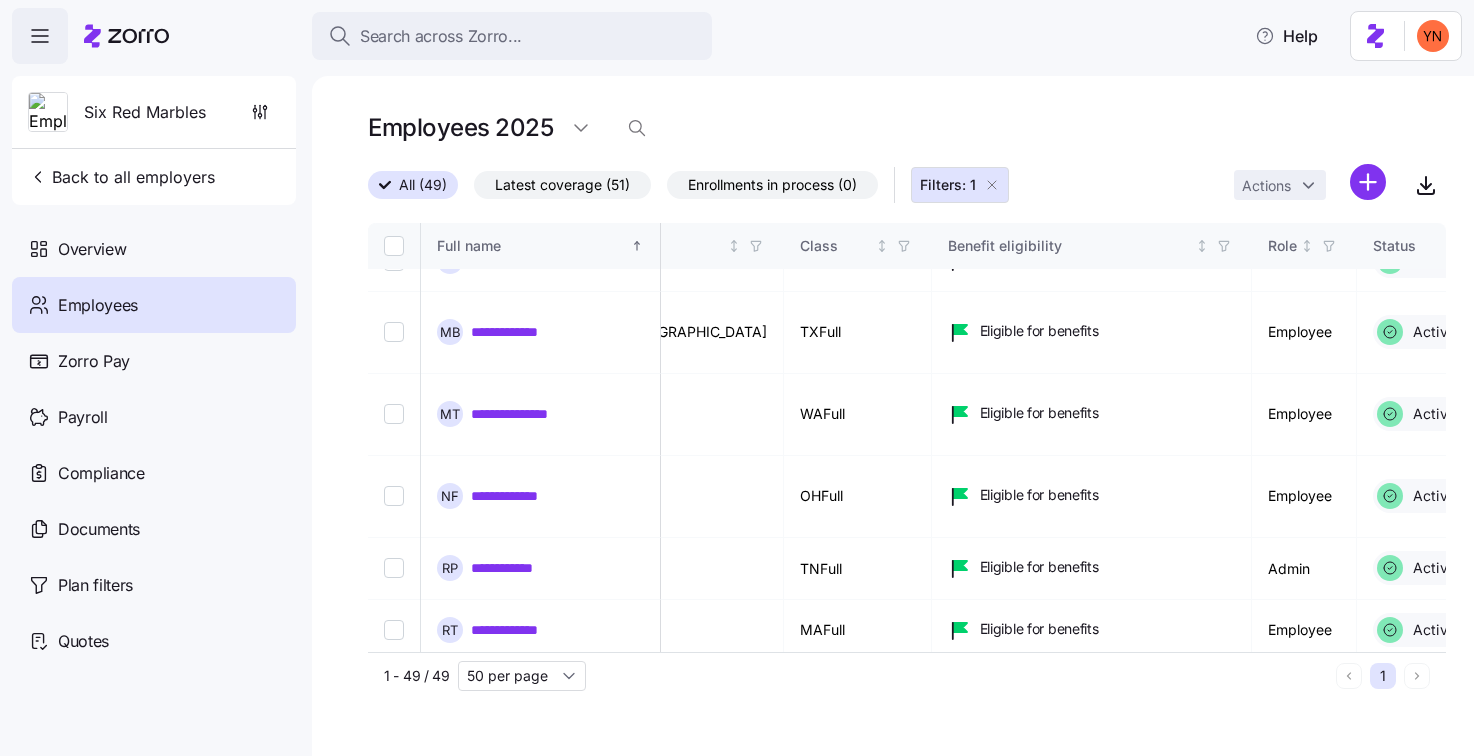 drag, startPoint x: 988, startPoint y: 108, endPoint x: 1081, endPoint y: 181, distance: 118.22859 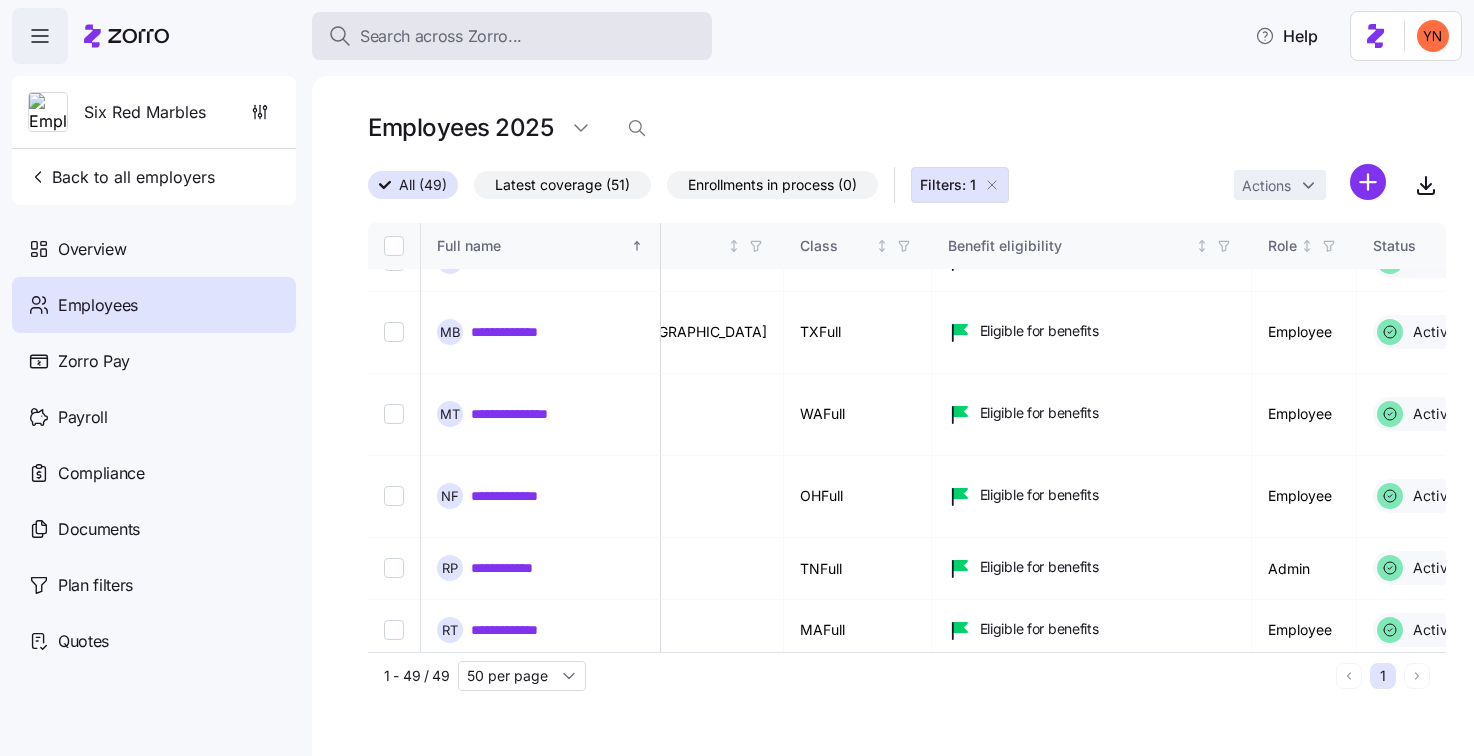 click on "Search across Zorro..." at bounding box center [441, 36] 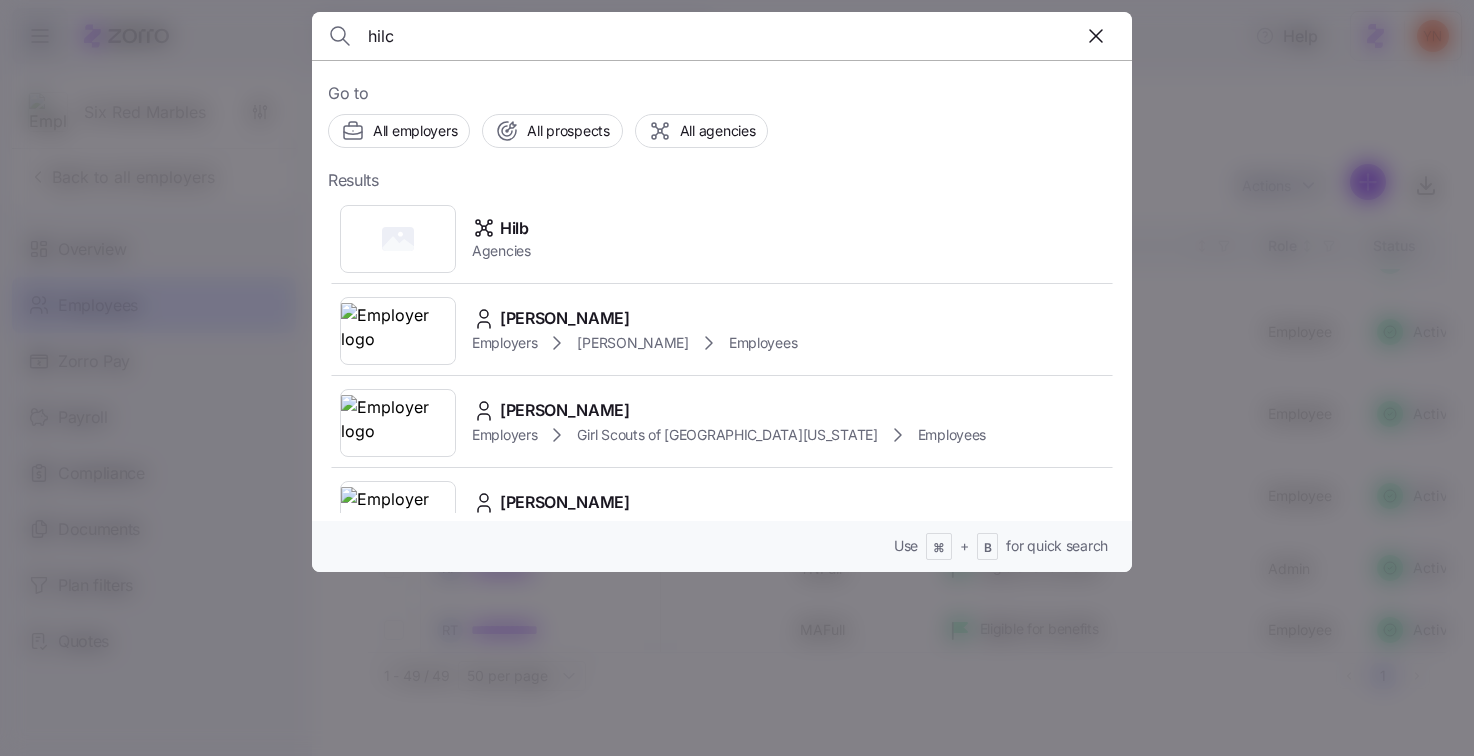 type on "hilc" 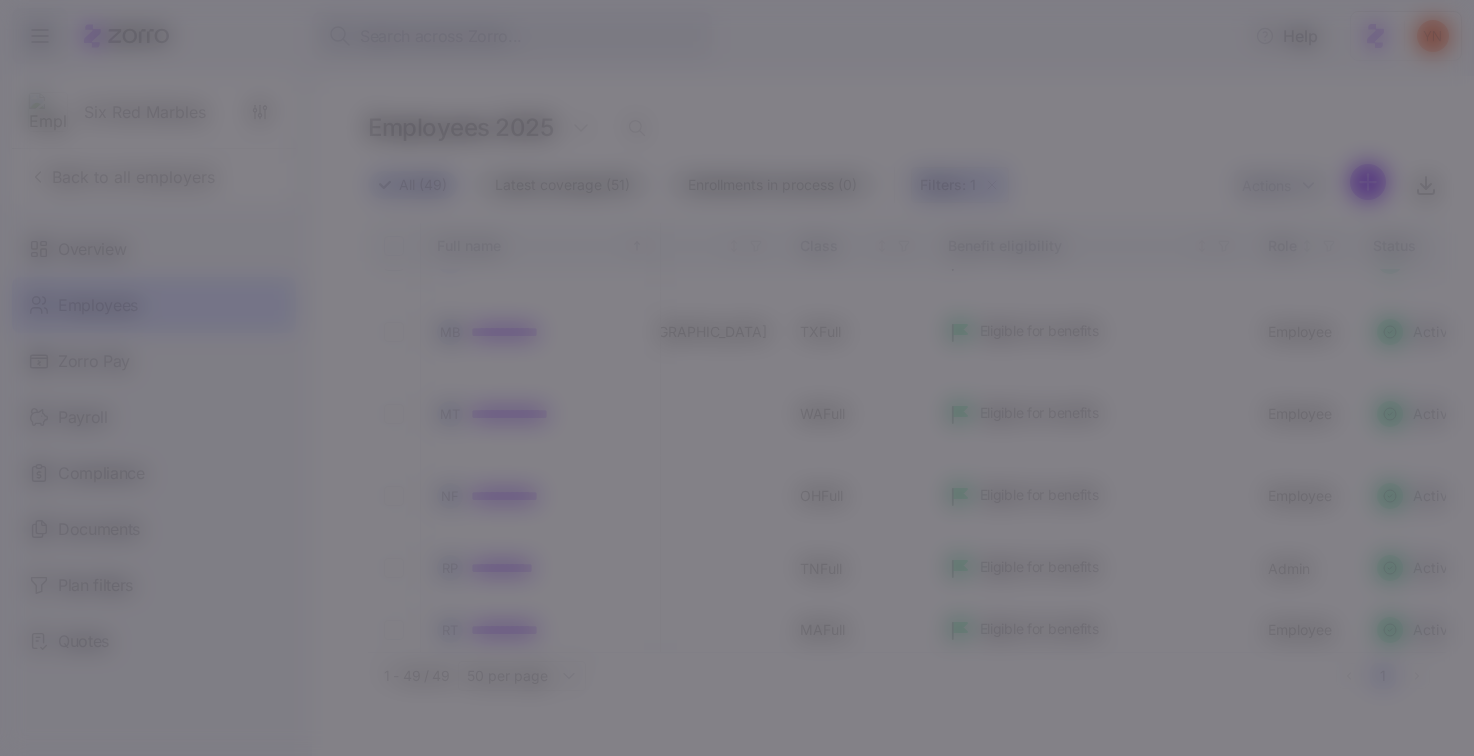 type 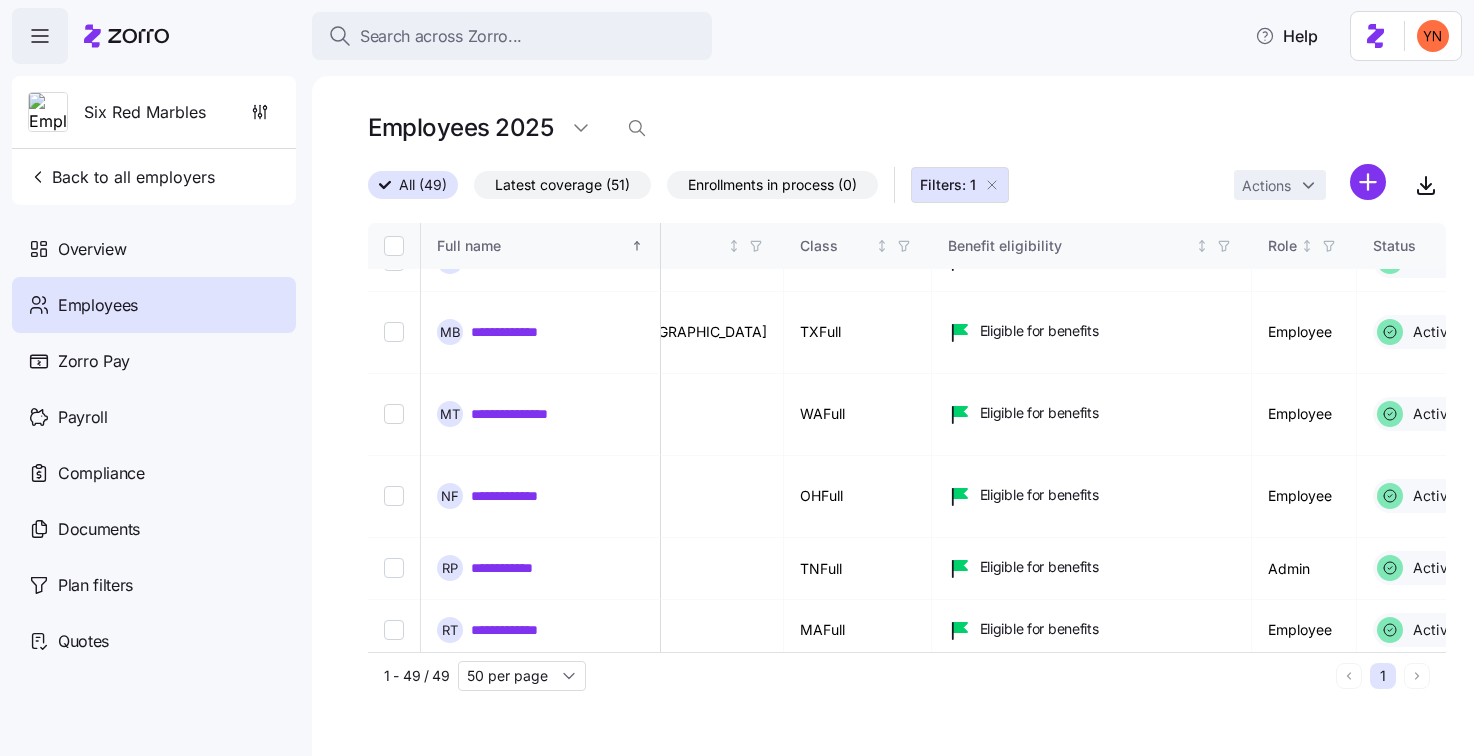 click on "Six Red Marbles" at bounding box center [145, 112] 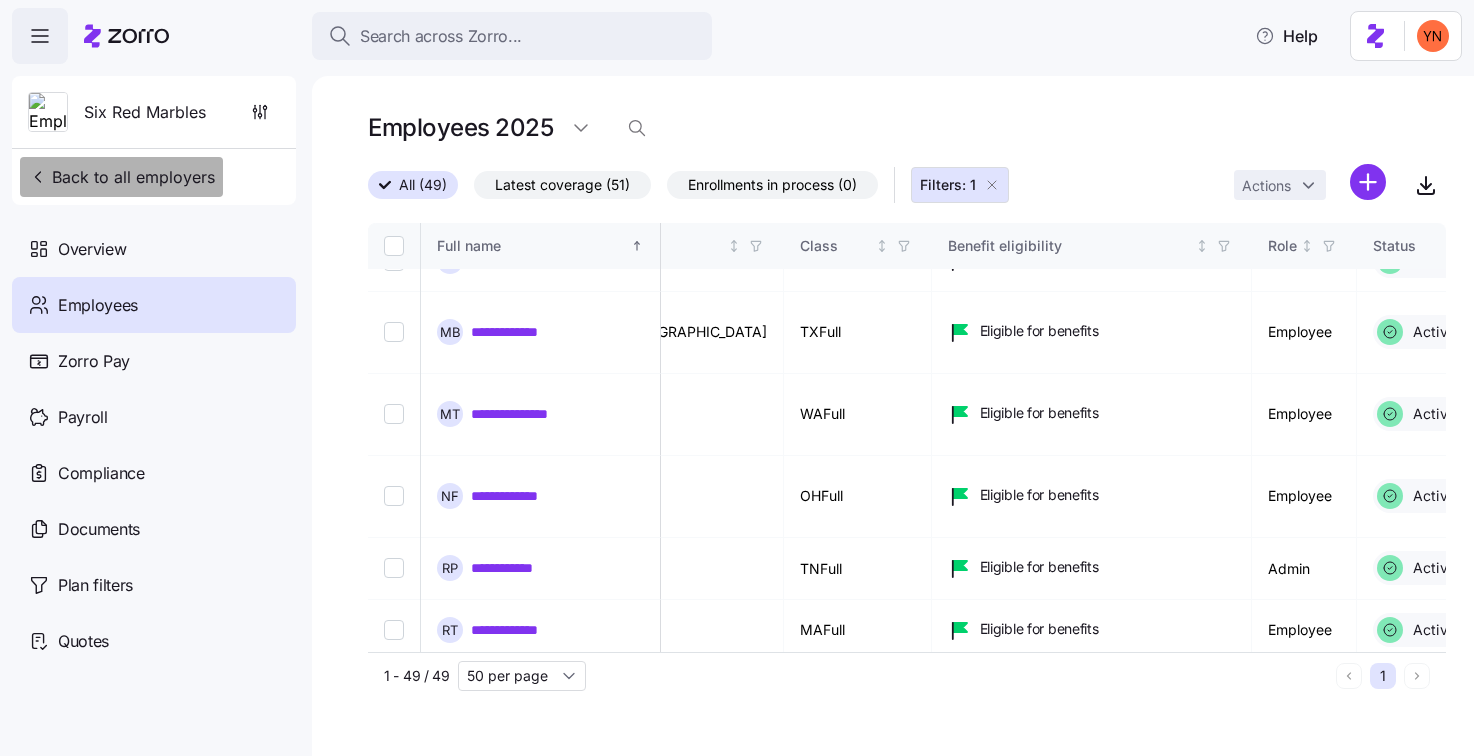 click on "Back to all employers" at bounding box center (121, 177) 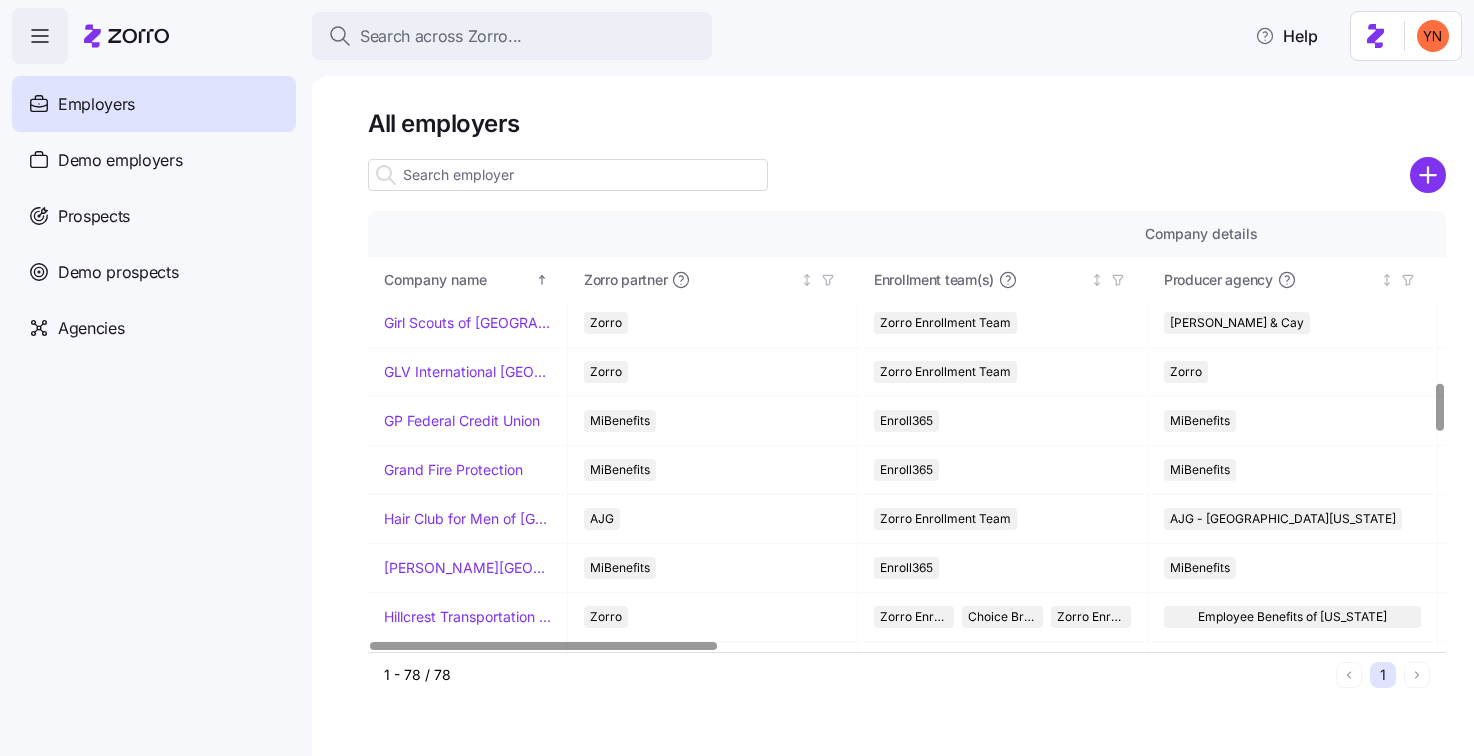 scroll, scrollTop: 1650, scrollLeft: 0, axis: vertical 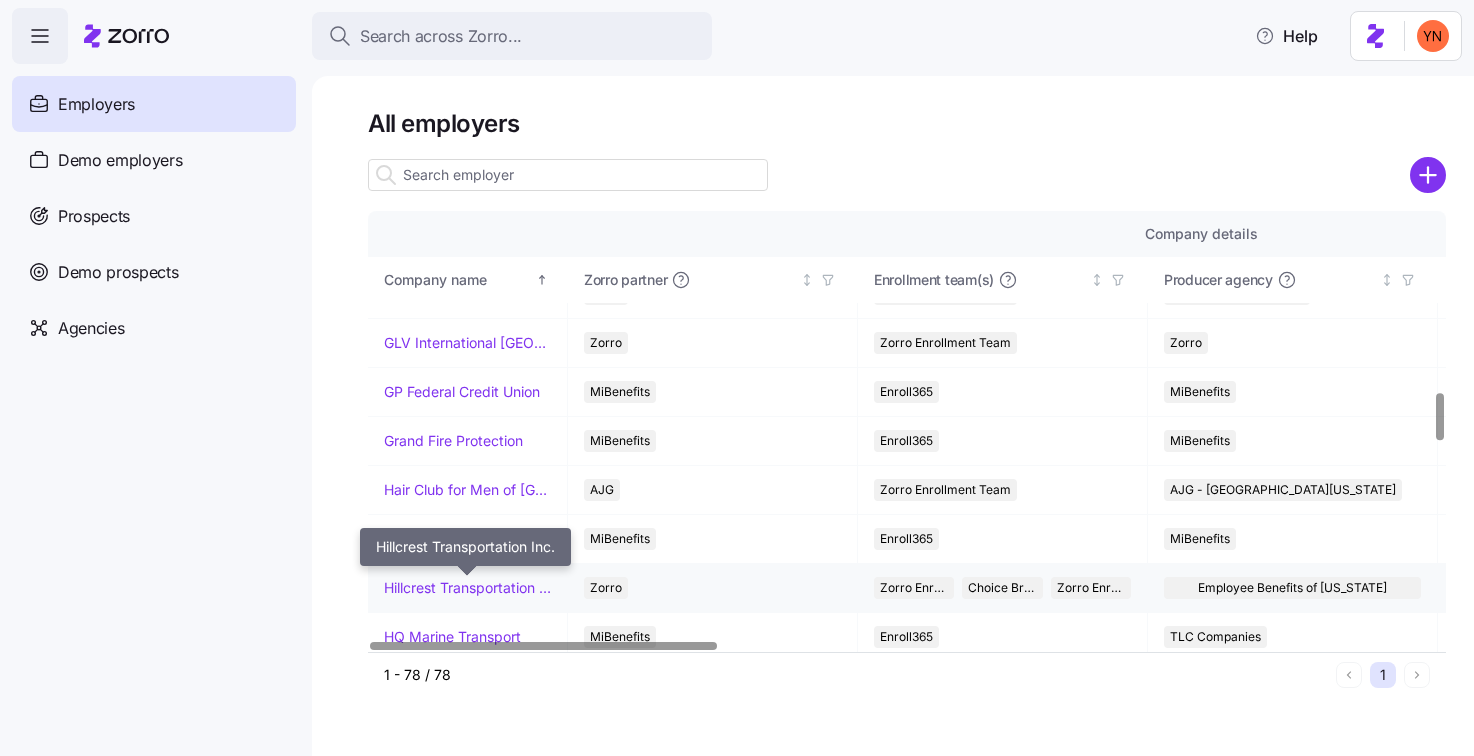 click on "Hillcrest Transportation Inc." at bounding box center [467, 588] 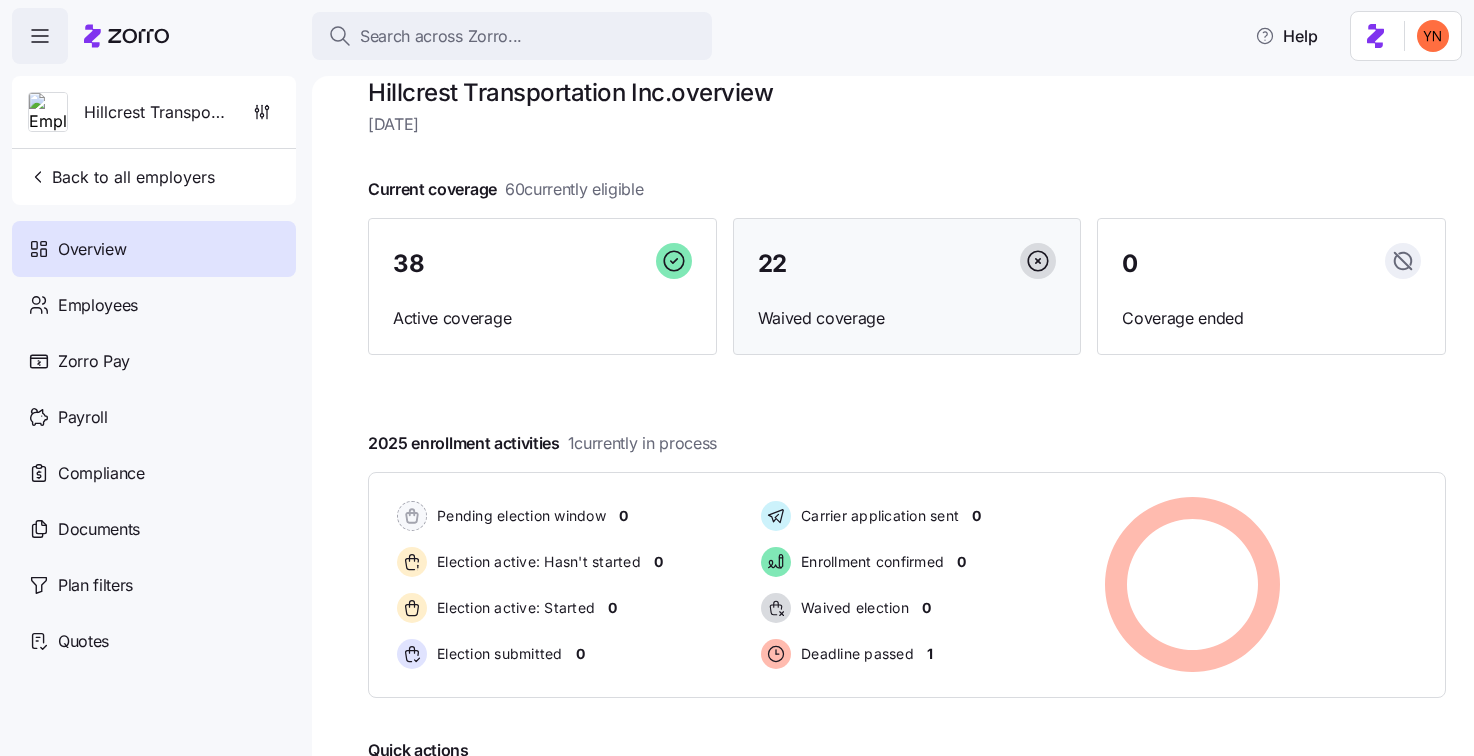 scroll, scrollTop: 0, scrollLeft: 0, axis: both 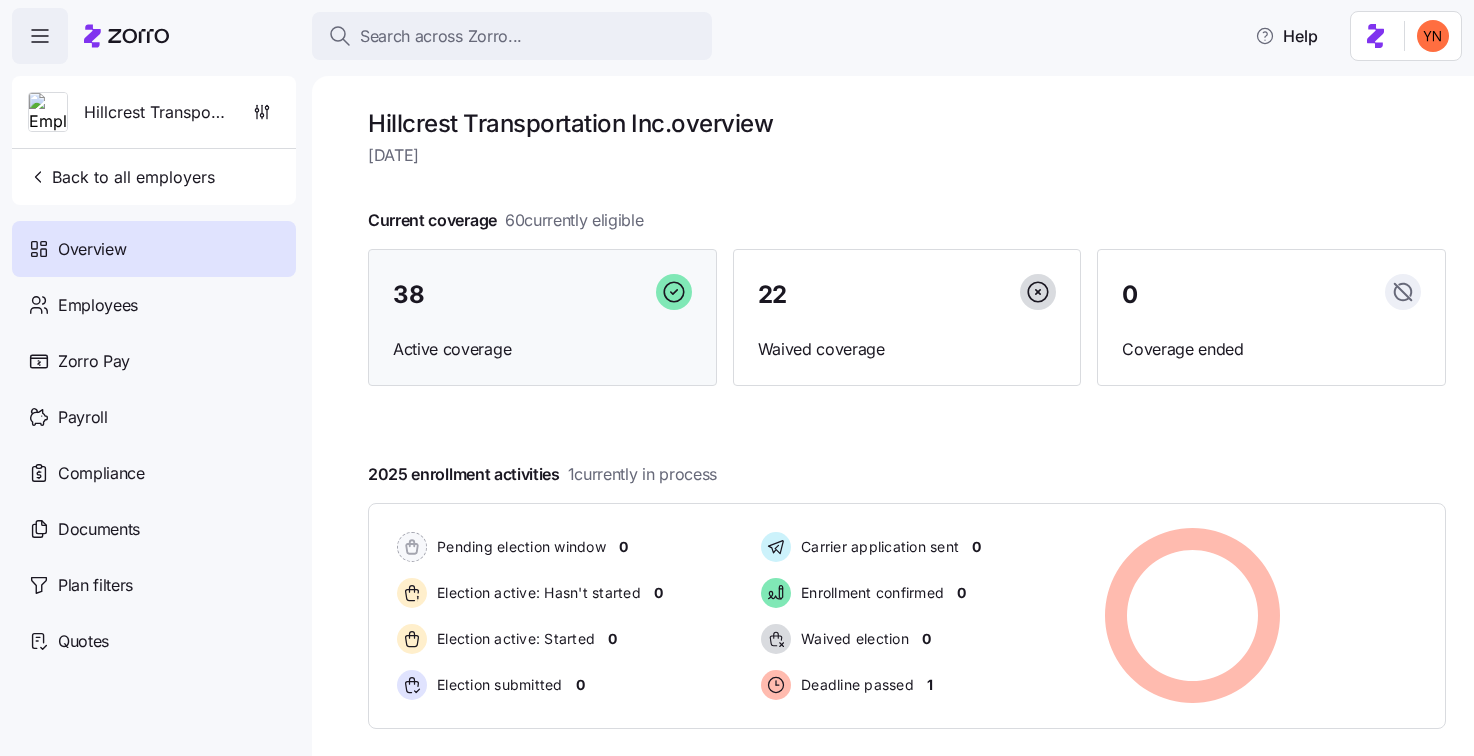 click on "38 Active coverage" at bounding box center [542, 318] 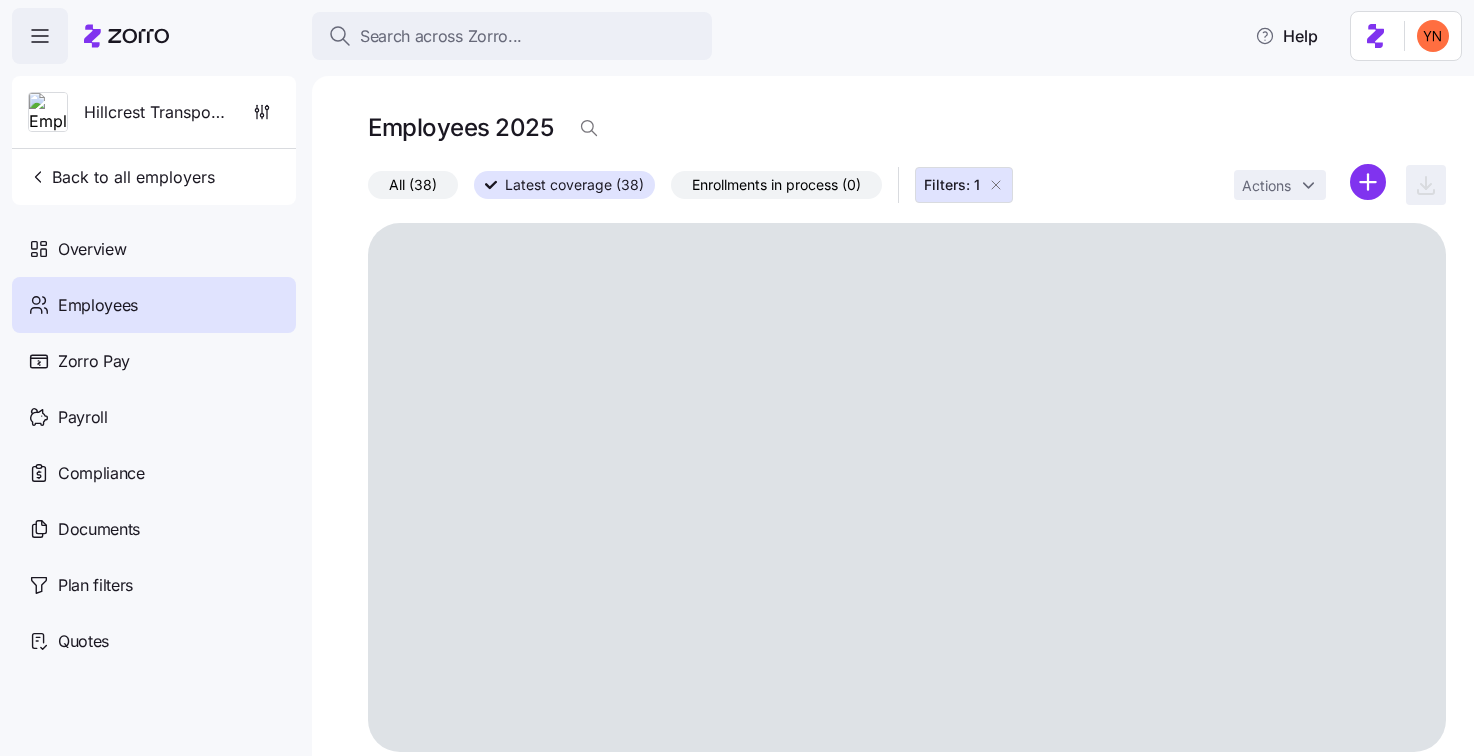 click on "All (38)" at bounding box center [413, 185] 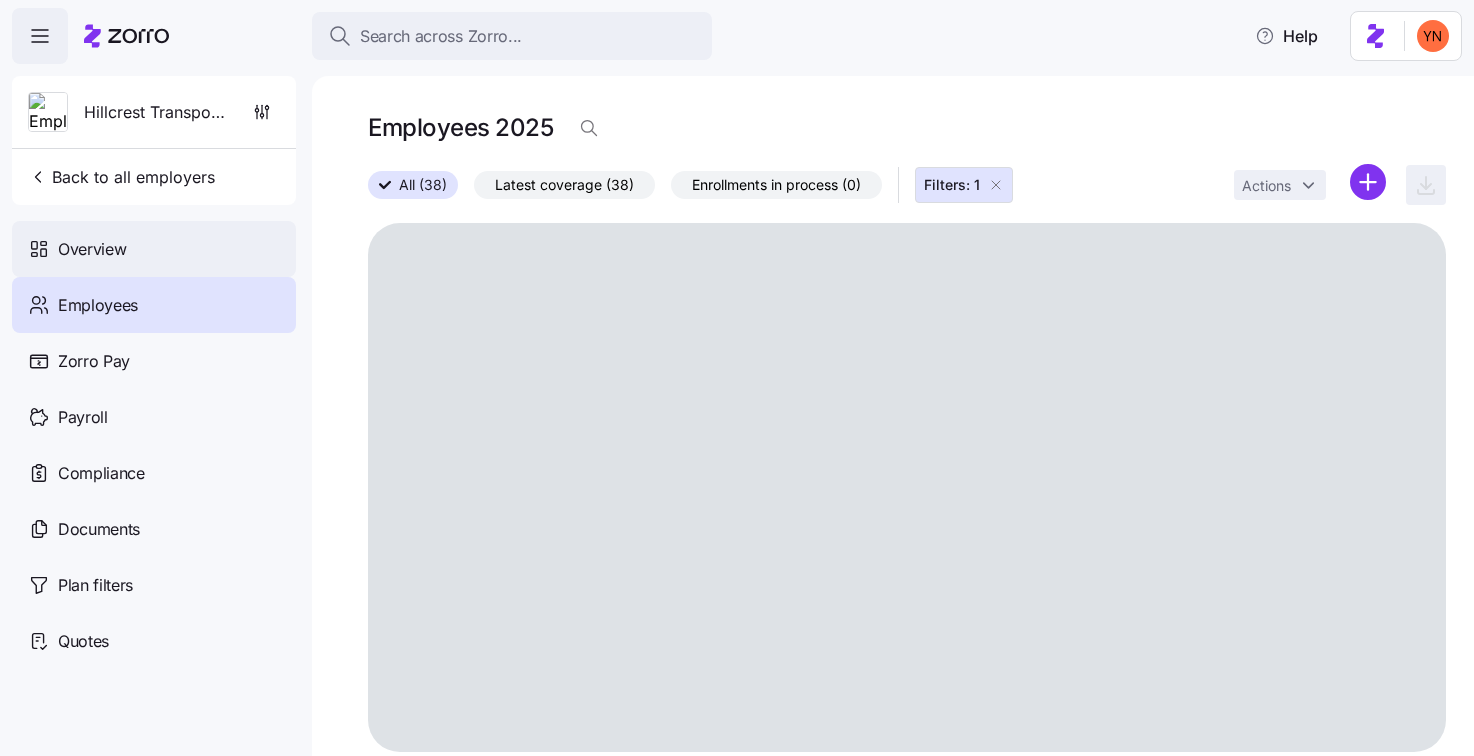 click on "Overview" at bounding box center (154, 249) 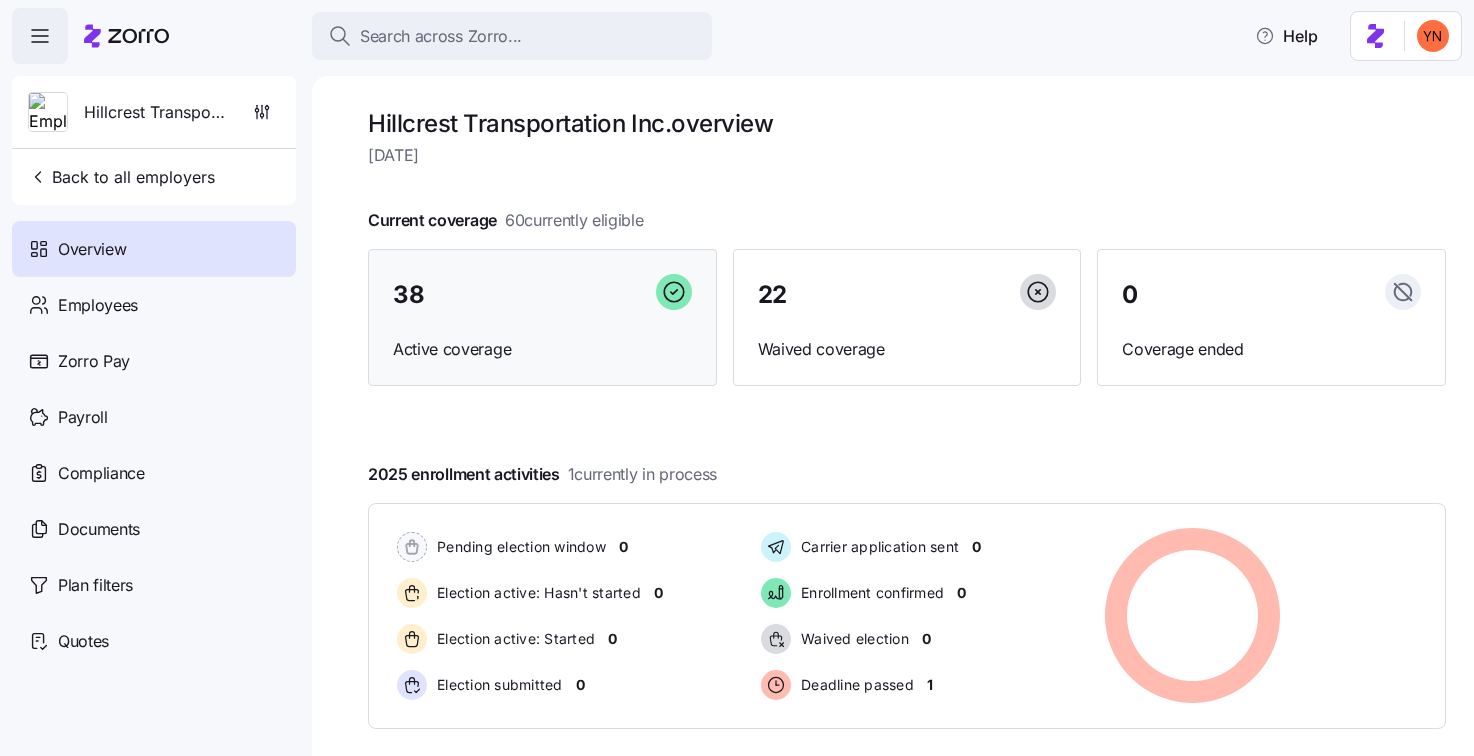 click on "38" at bounding box center [542, 295] 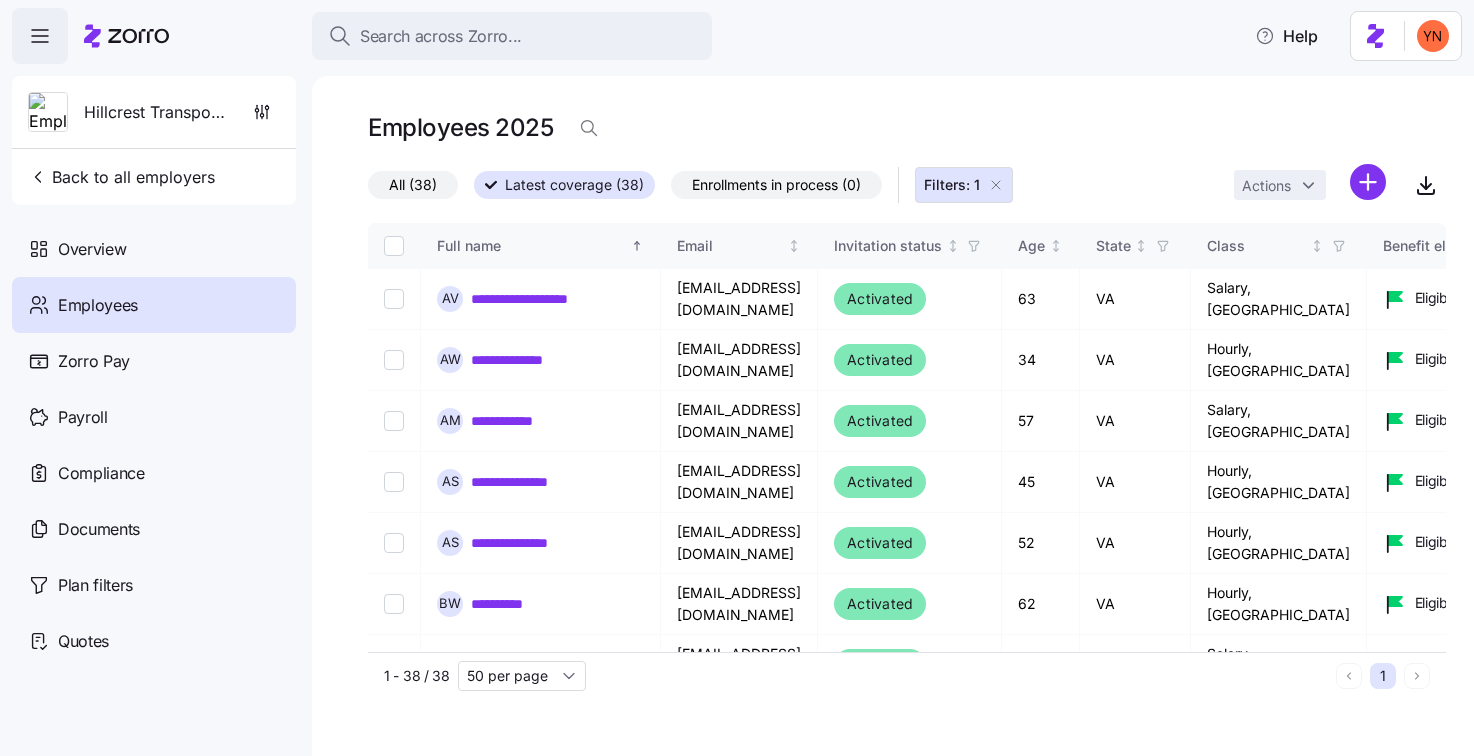 click on "All (38)" at bounding box center [413, 185] 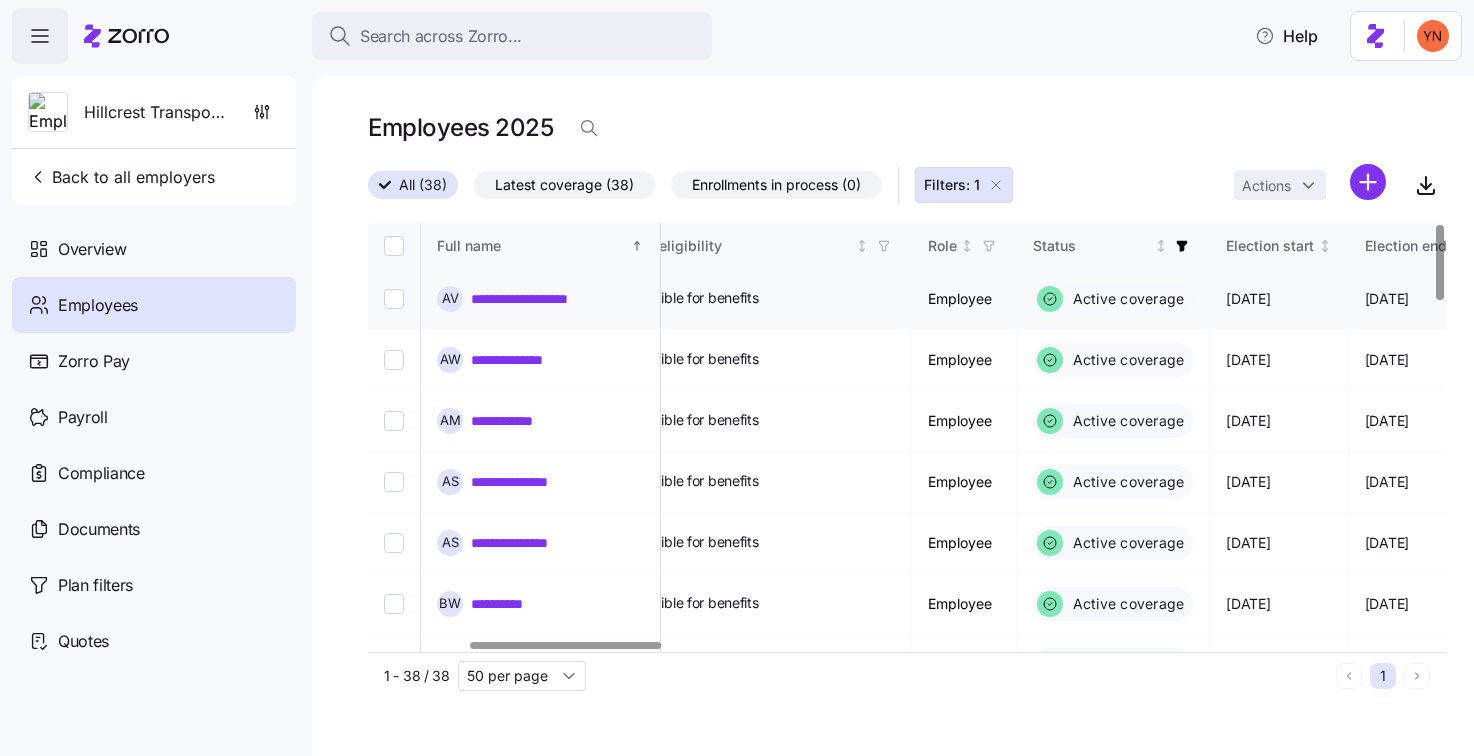 scroll, scrollTop: 0, scrollLeft: 813, axis: horizontal 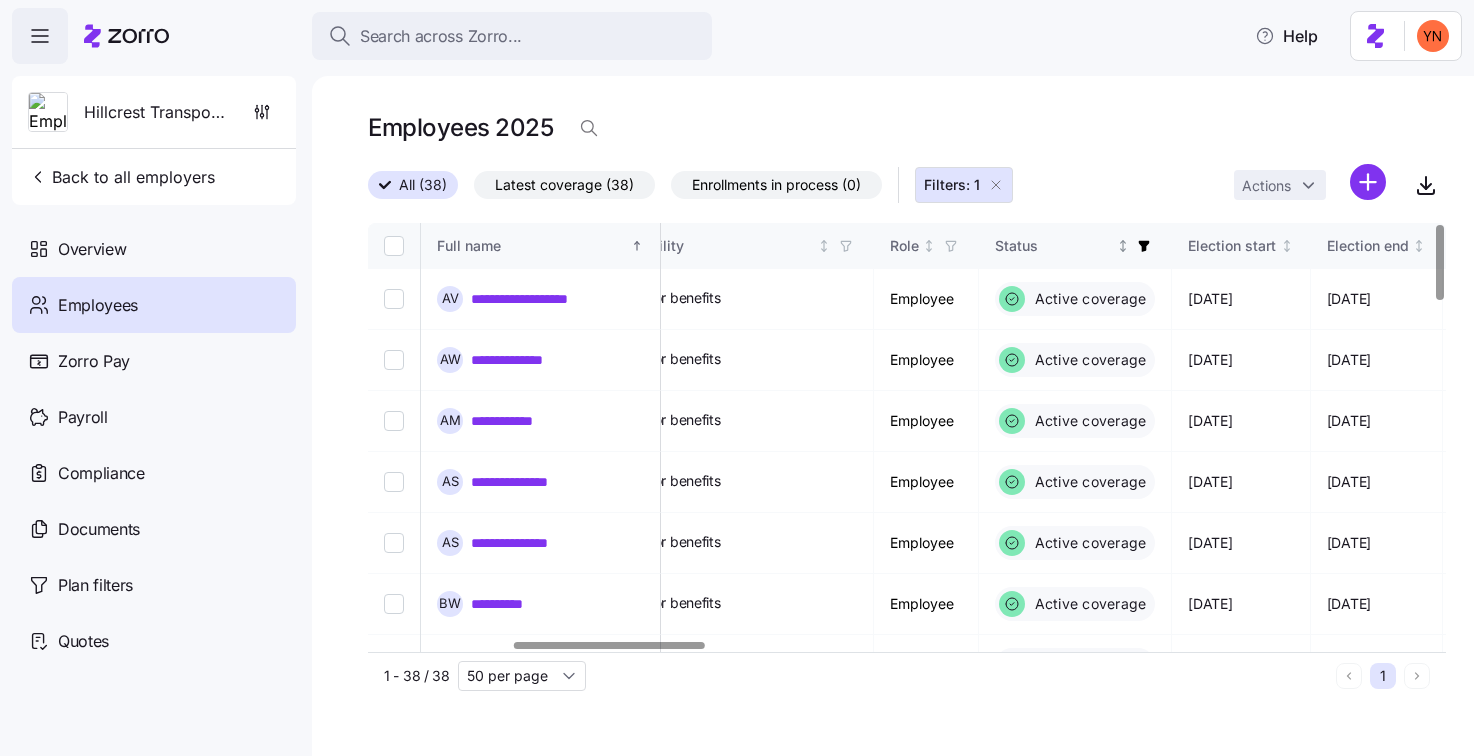 click at bounding box center (1144, 246) 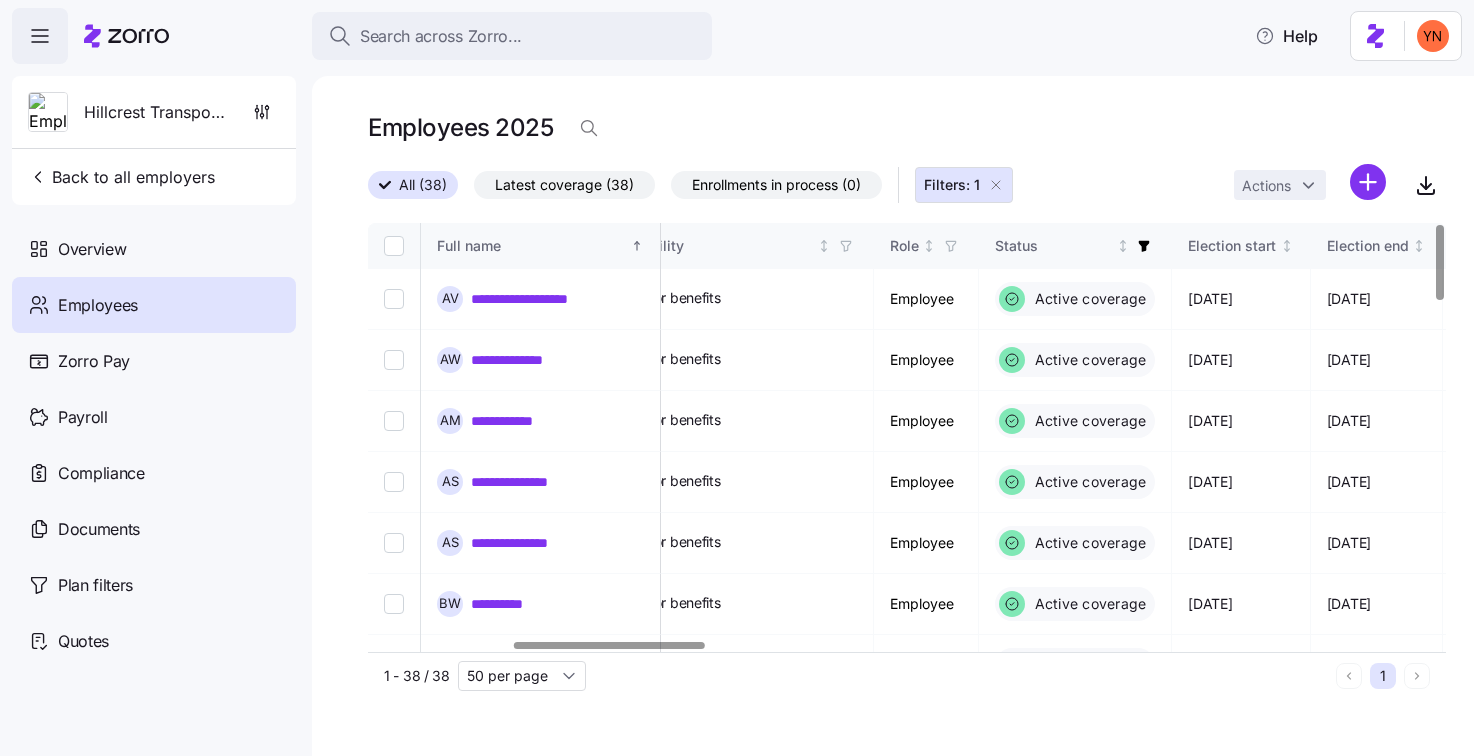 click on "1 - 38 / 38 50 per page 1" at bounding box center (907, 675) 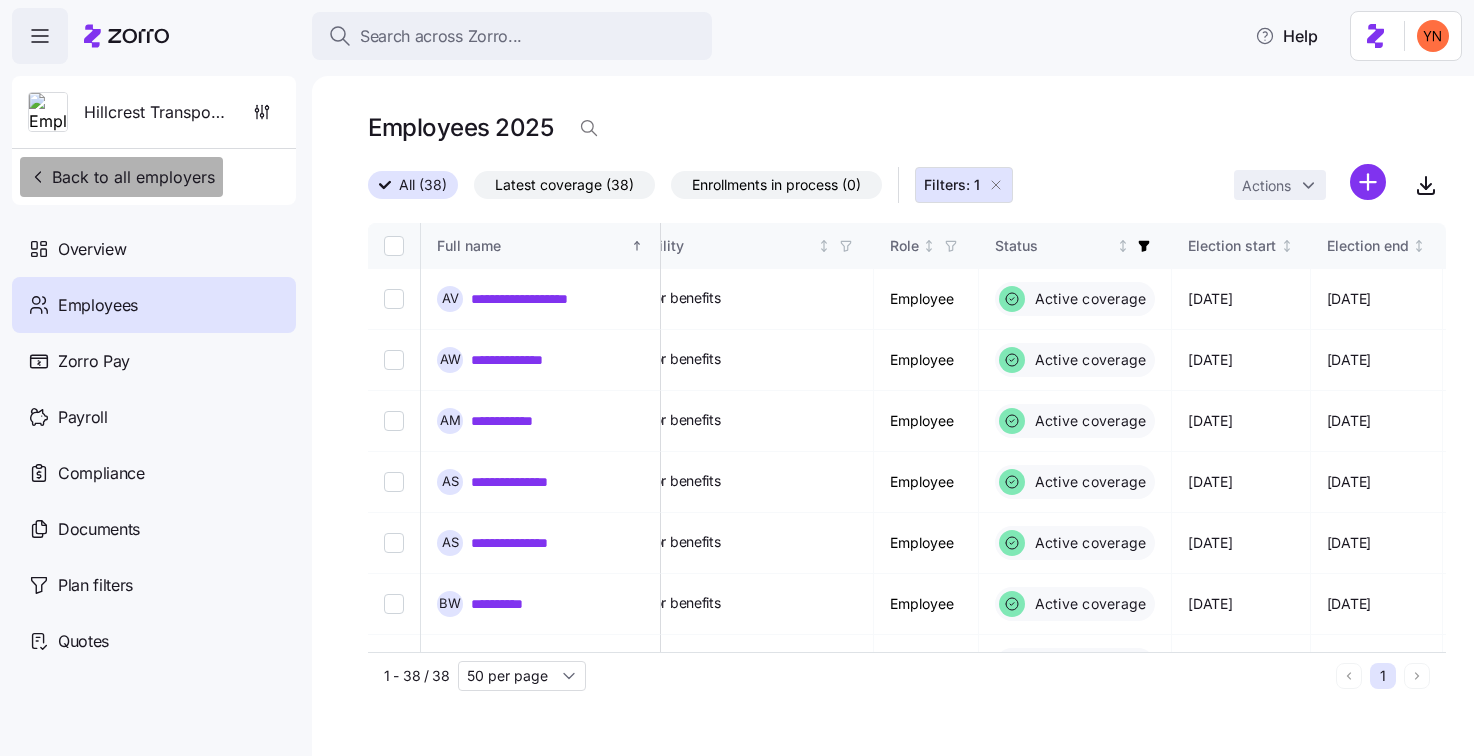 click on "Back to all employers" at bounding box center (121, 177) 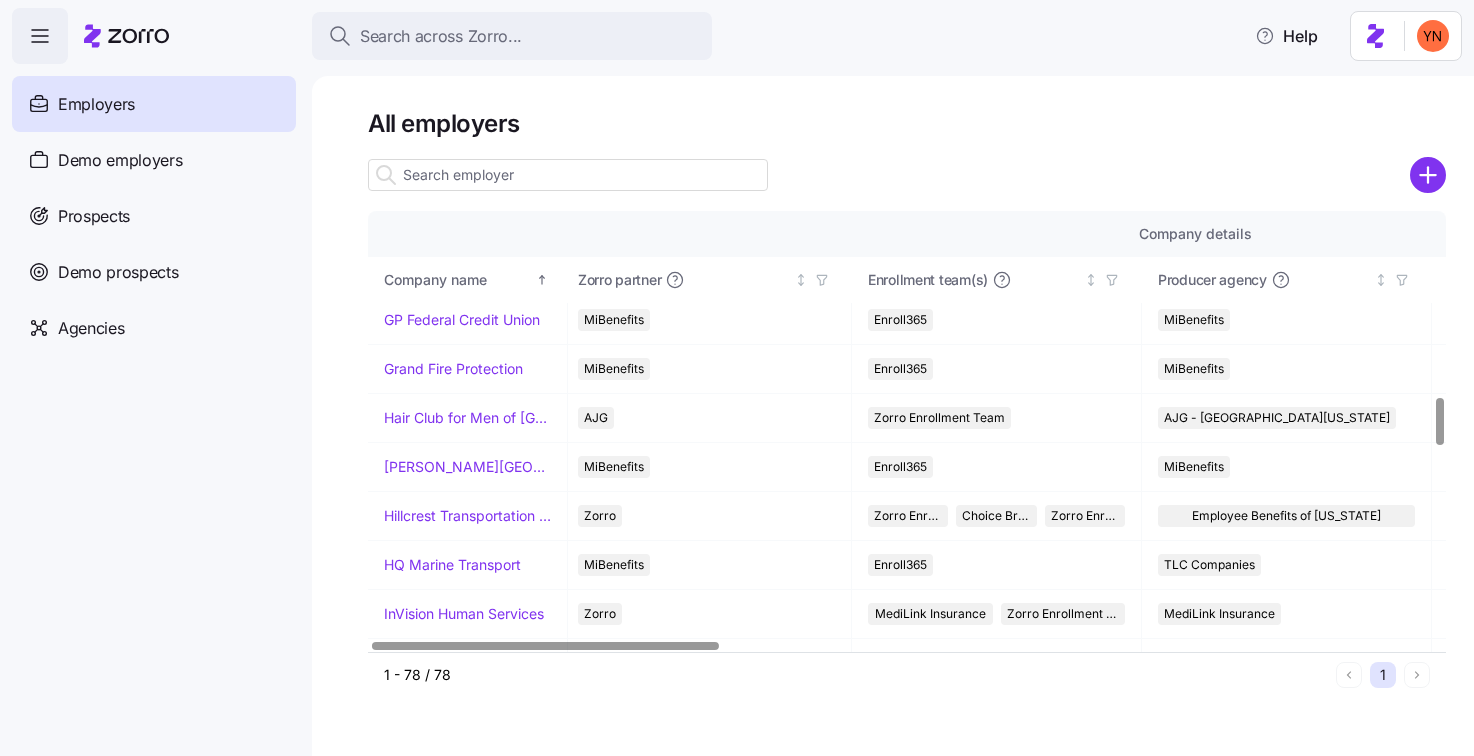 scroll, scrollTop: 1691, scrollLeft: 6, axis: both 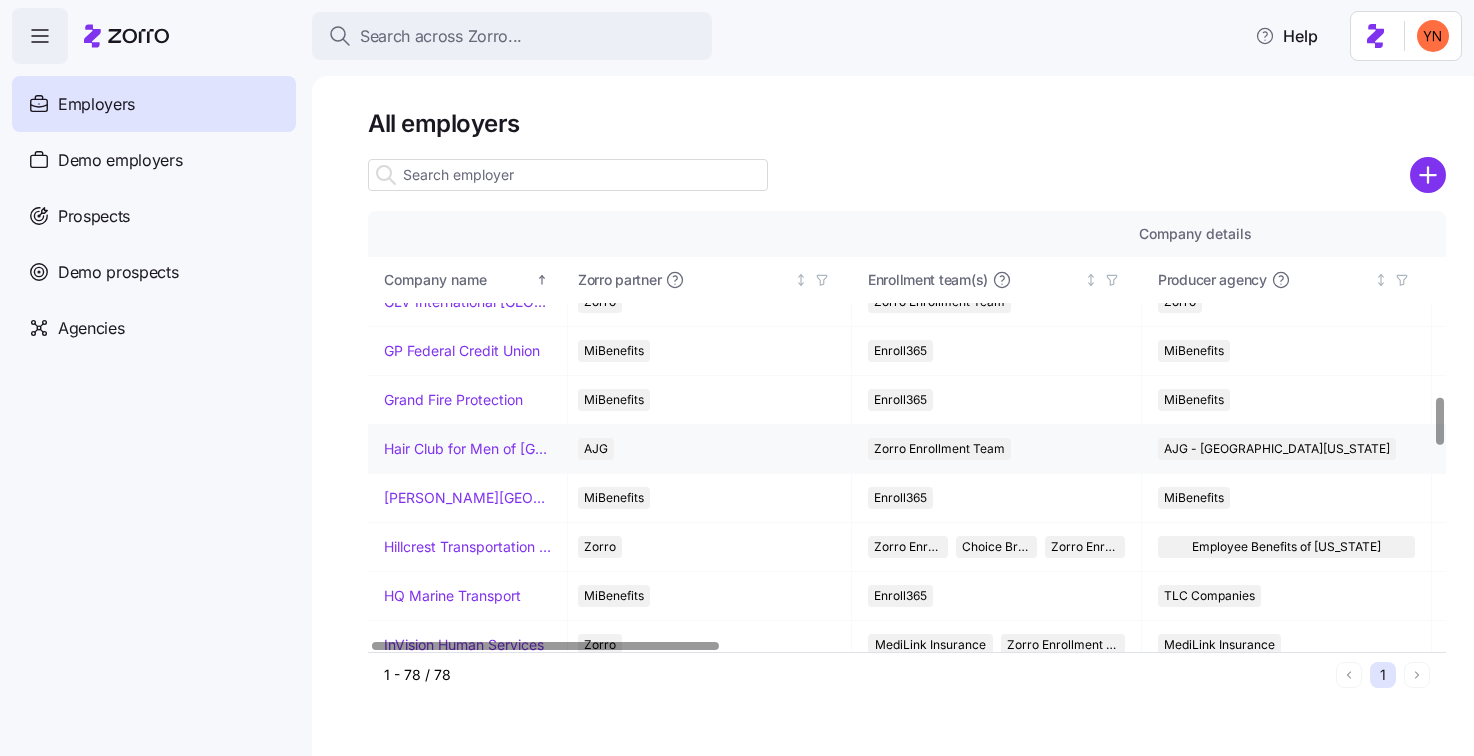 click on "Hair Club for Men of [GEOGRAPHIC_DATA]" at bounding box center (467, 449) 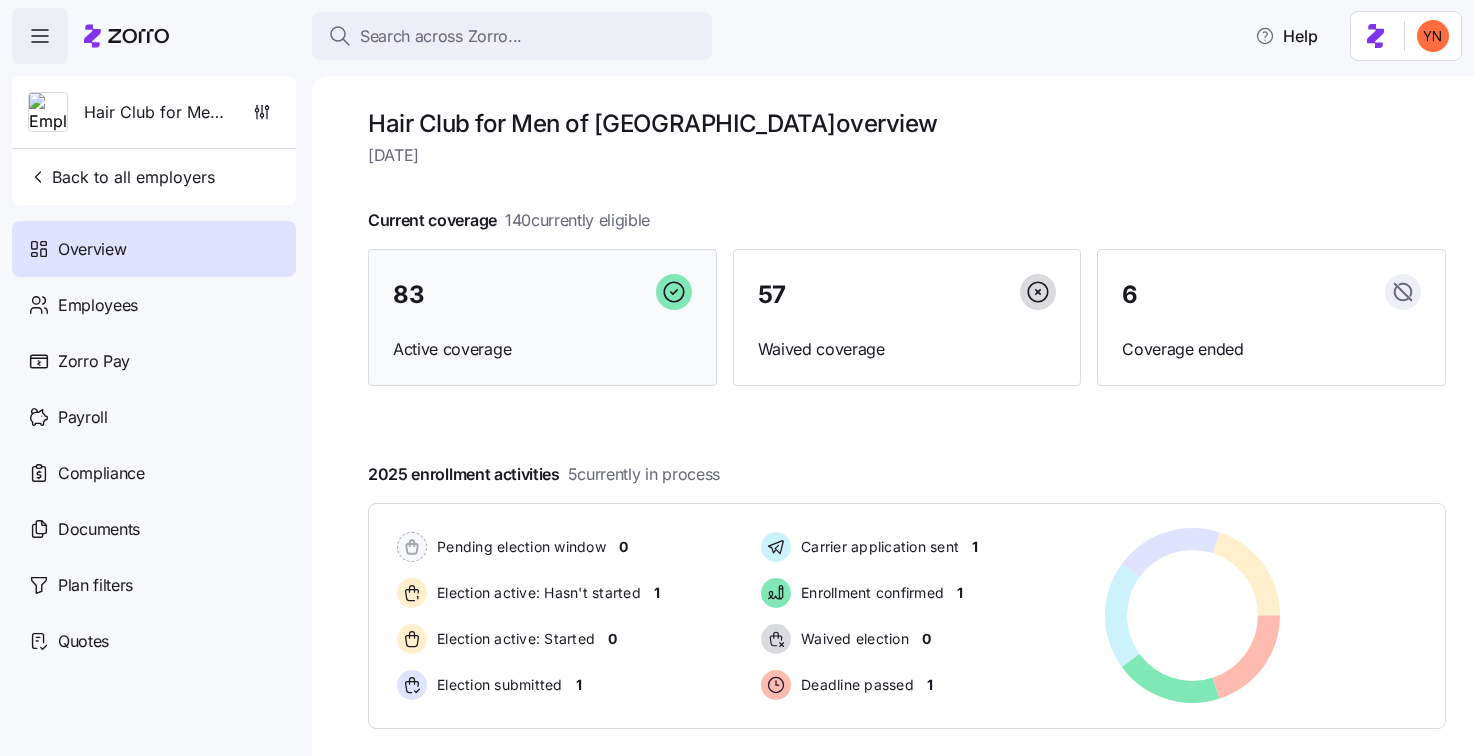 click on "83 Active coverage" at bounding box center (542, 318) 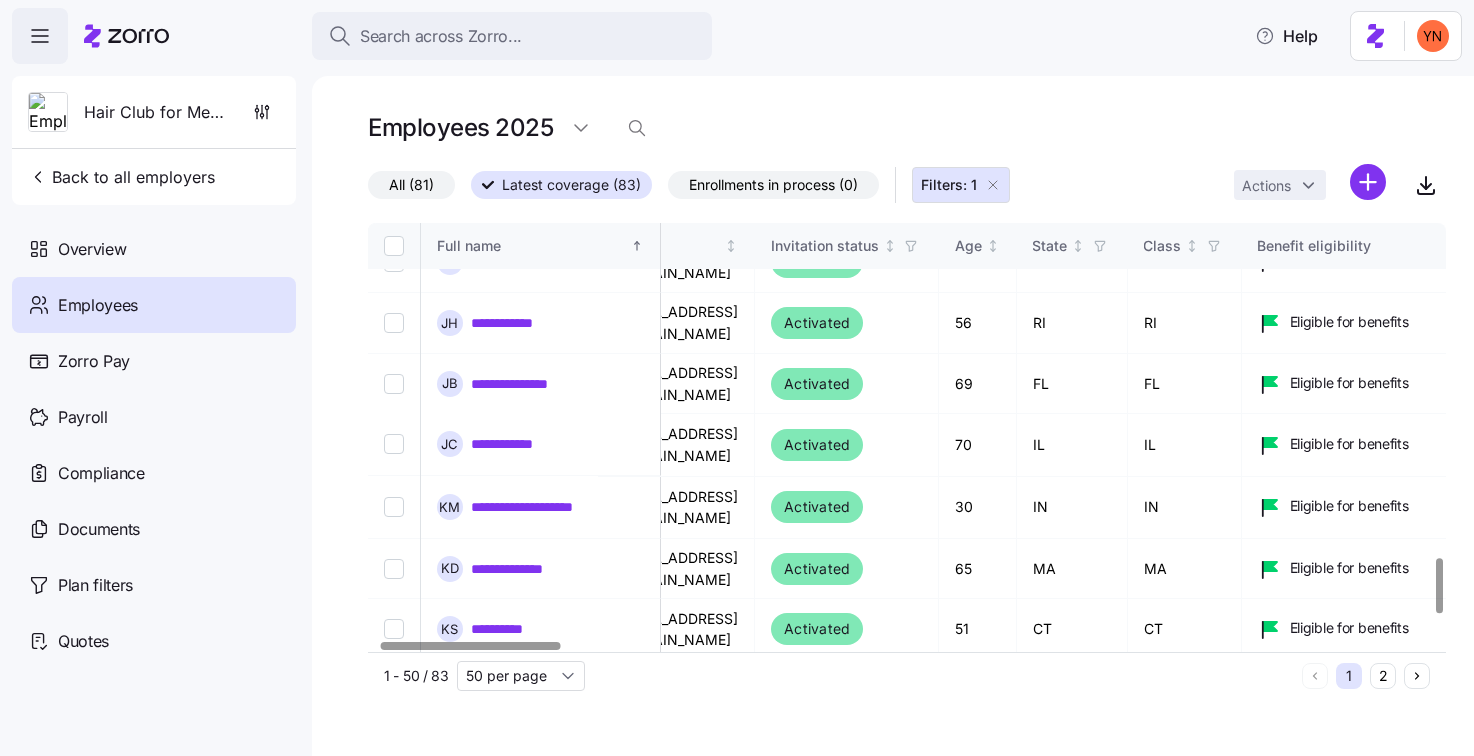 scroll, scrollTop: 2826, scrollLeft: 63, axis: both 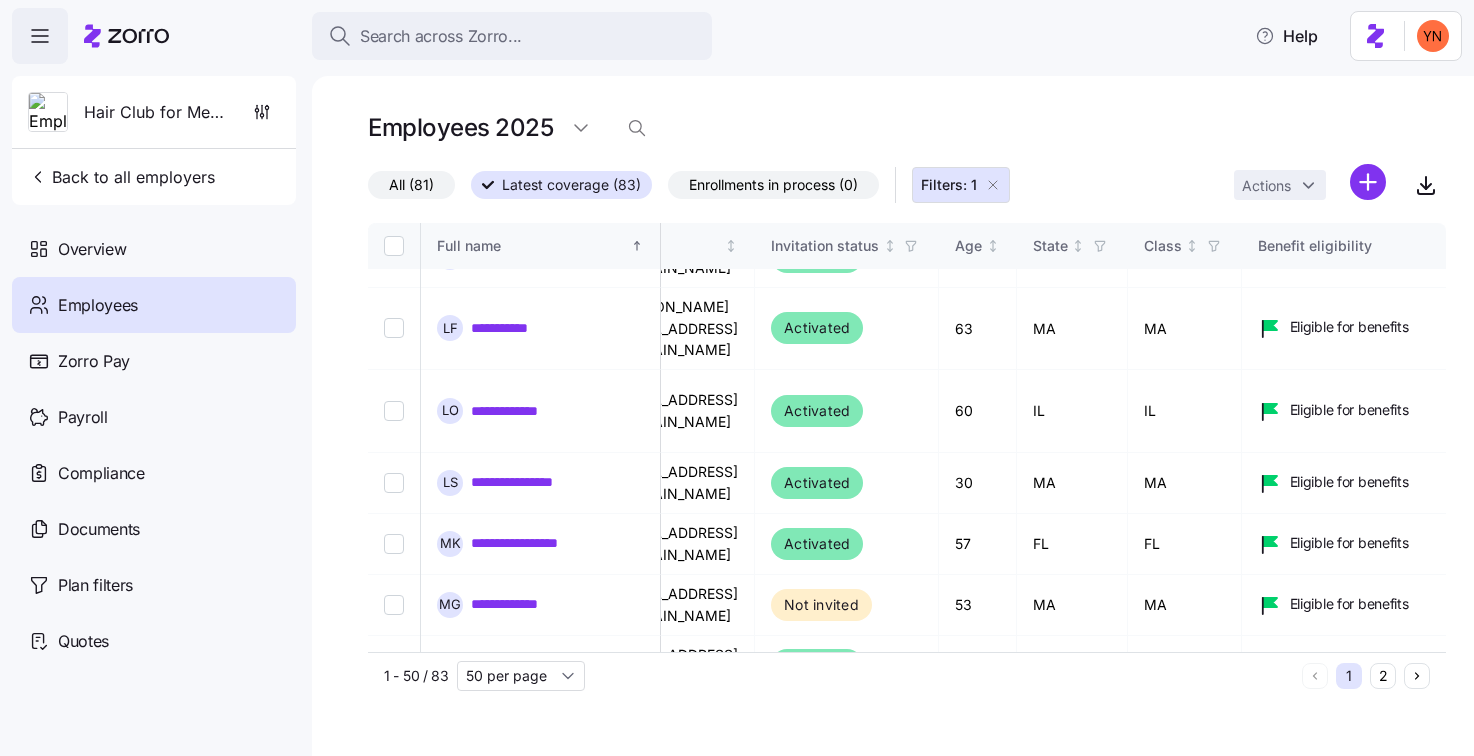 click 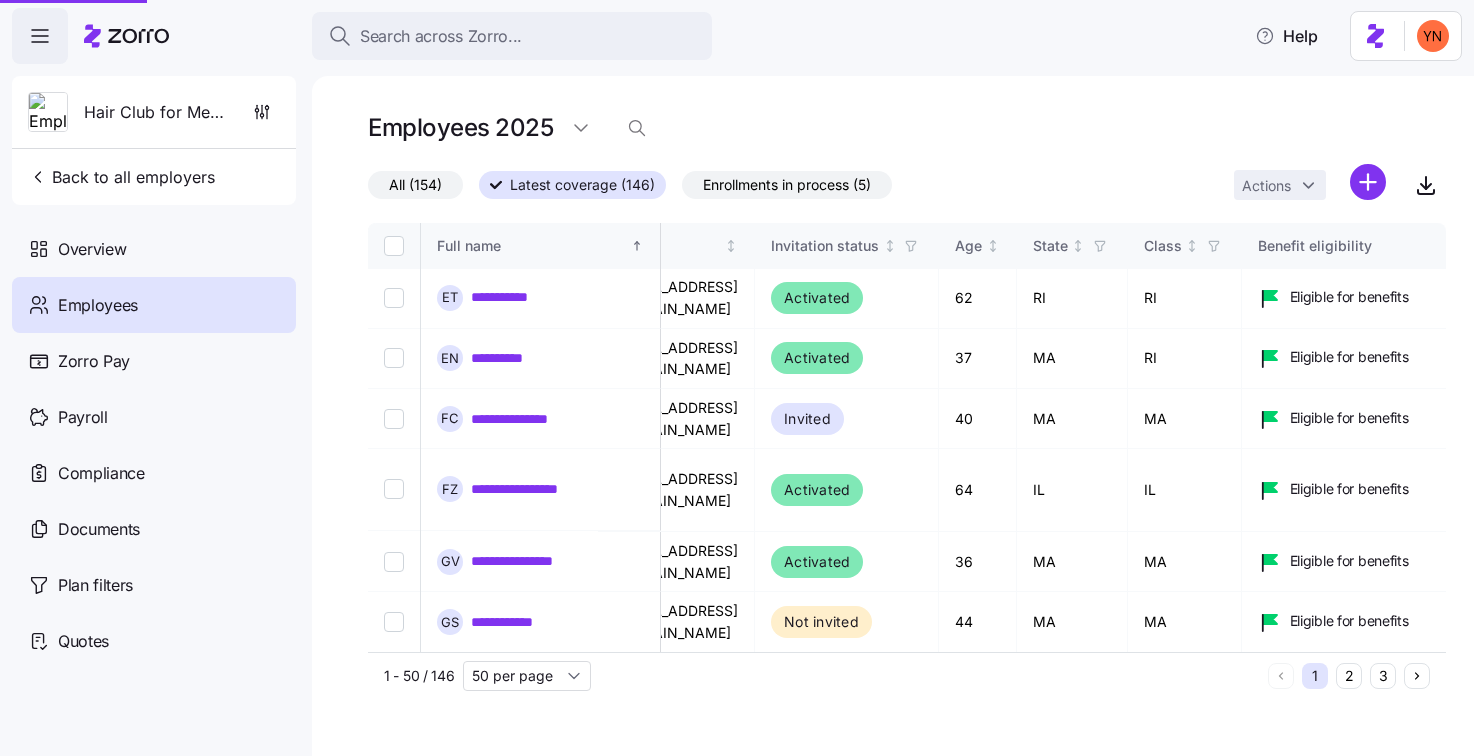scroll, scrollTop: 2575, scrollLeft: 63, axis: both 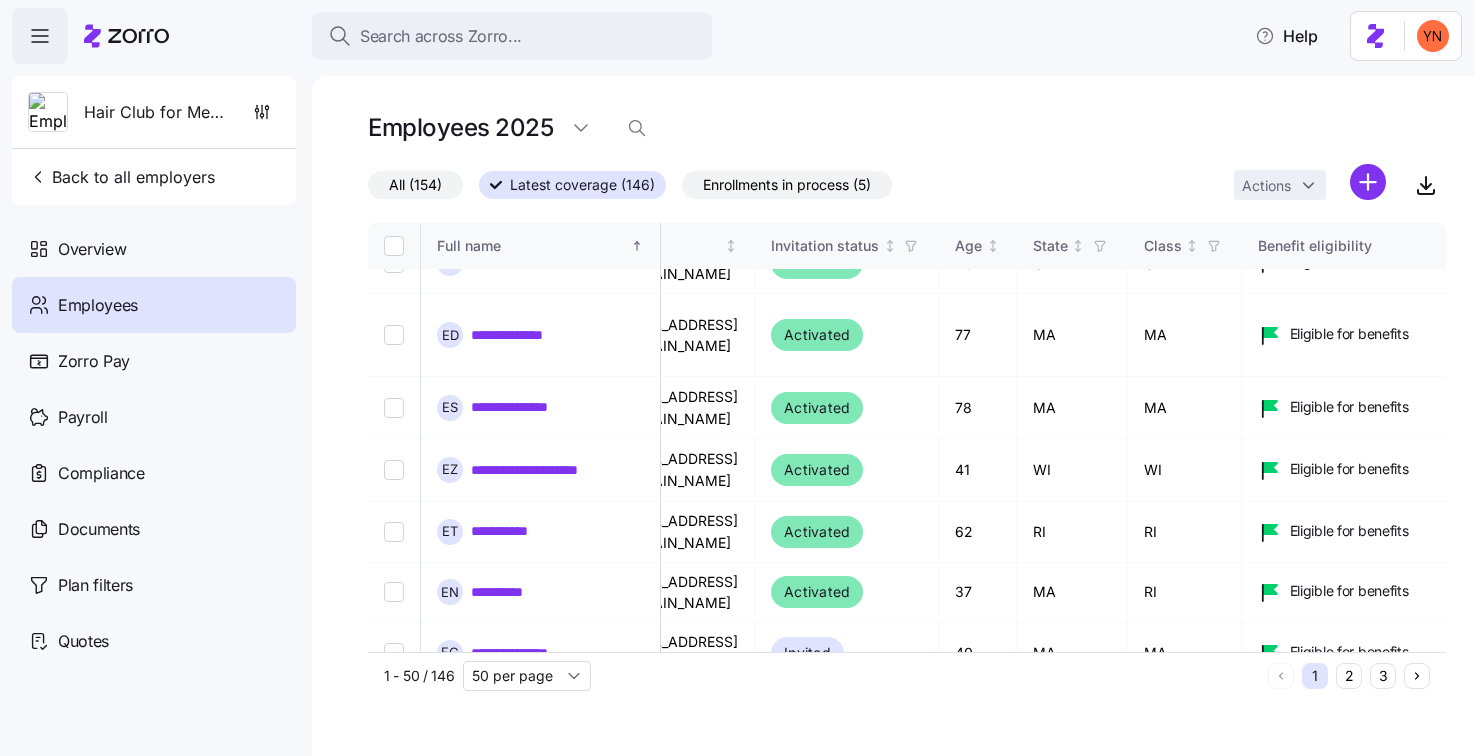 click on "Enrollments in process (5)" at bounding box center (787, 185) 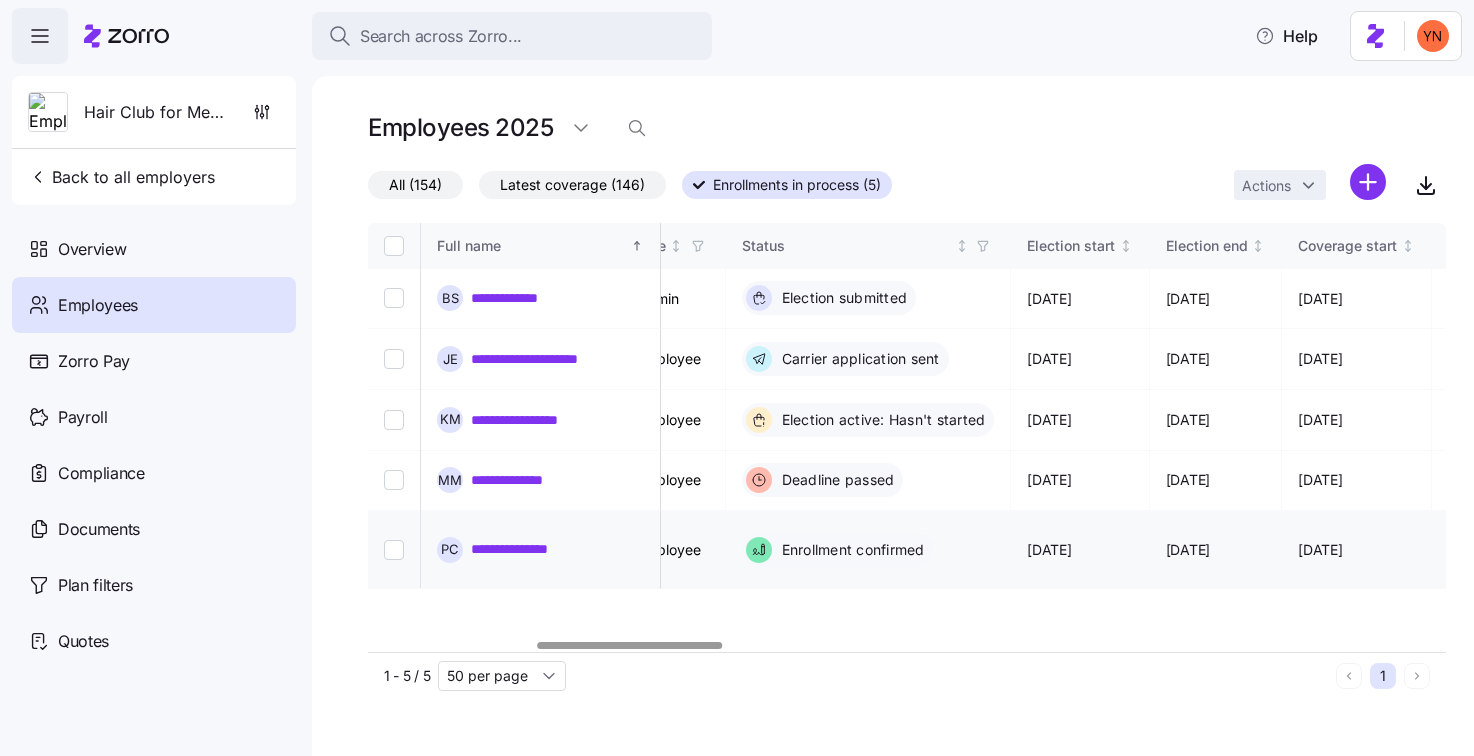 scroll, scrollTop: 0, scrollLeft: 1031, axis: horizontal 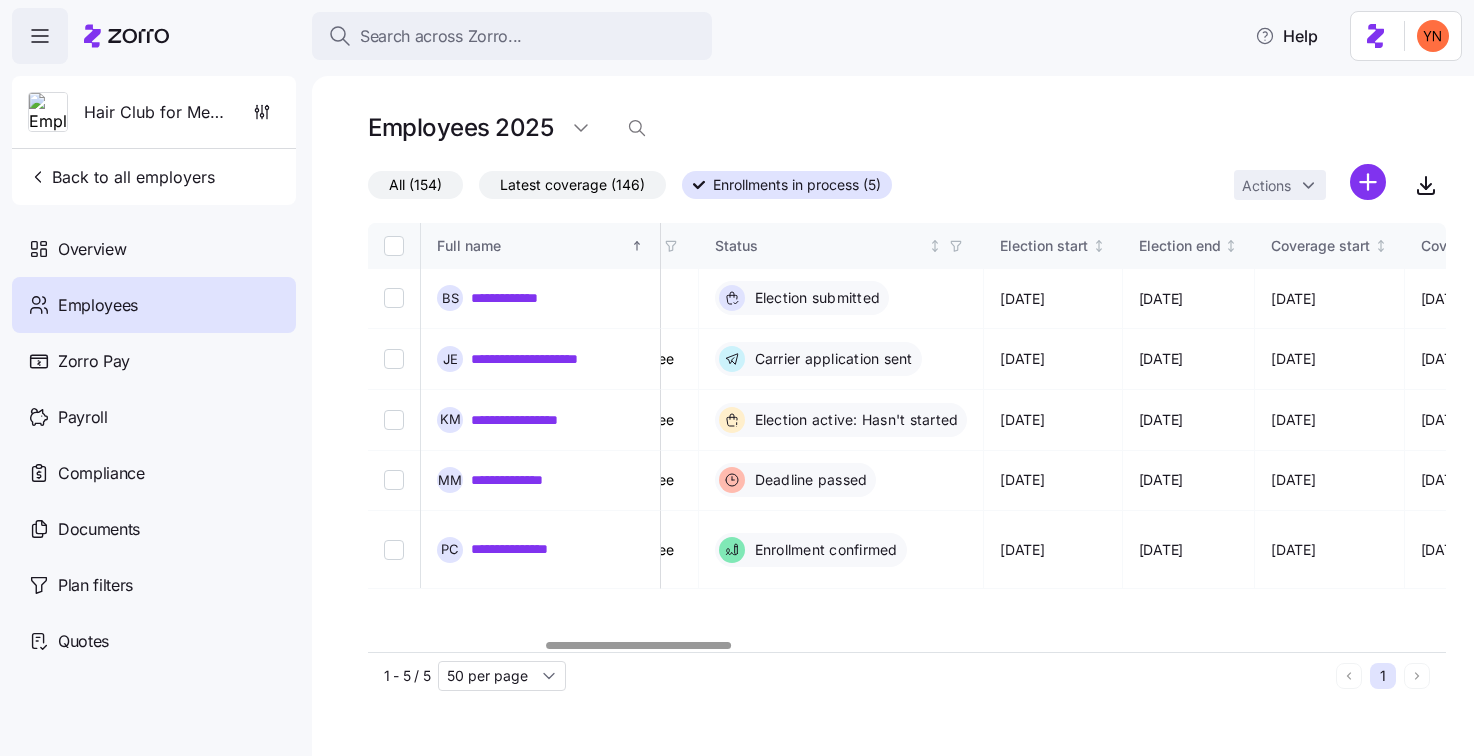 click on "All (154)" at bounding box center [415, 185] 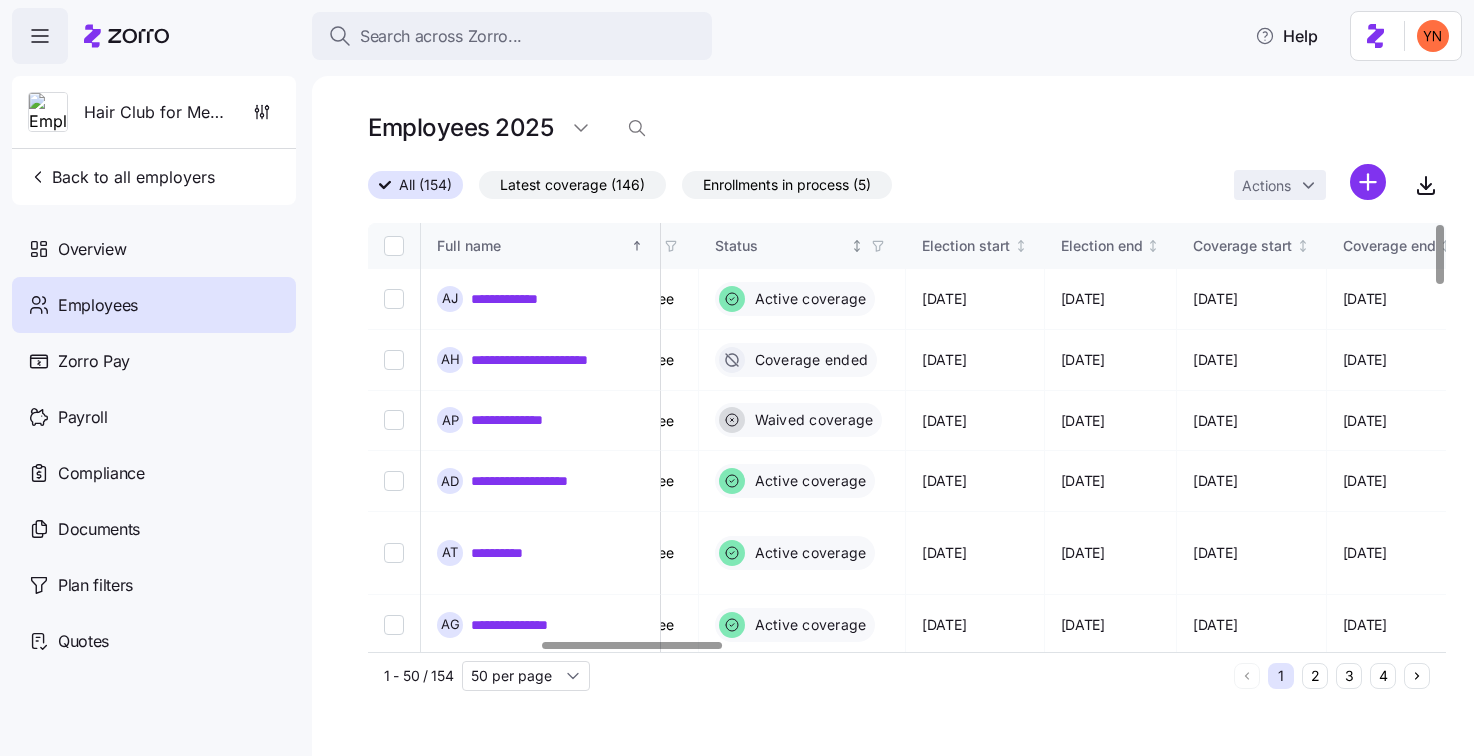 click 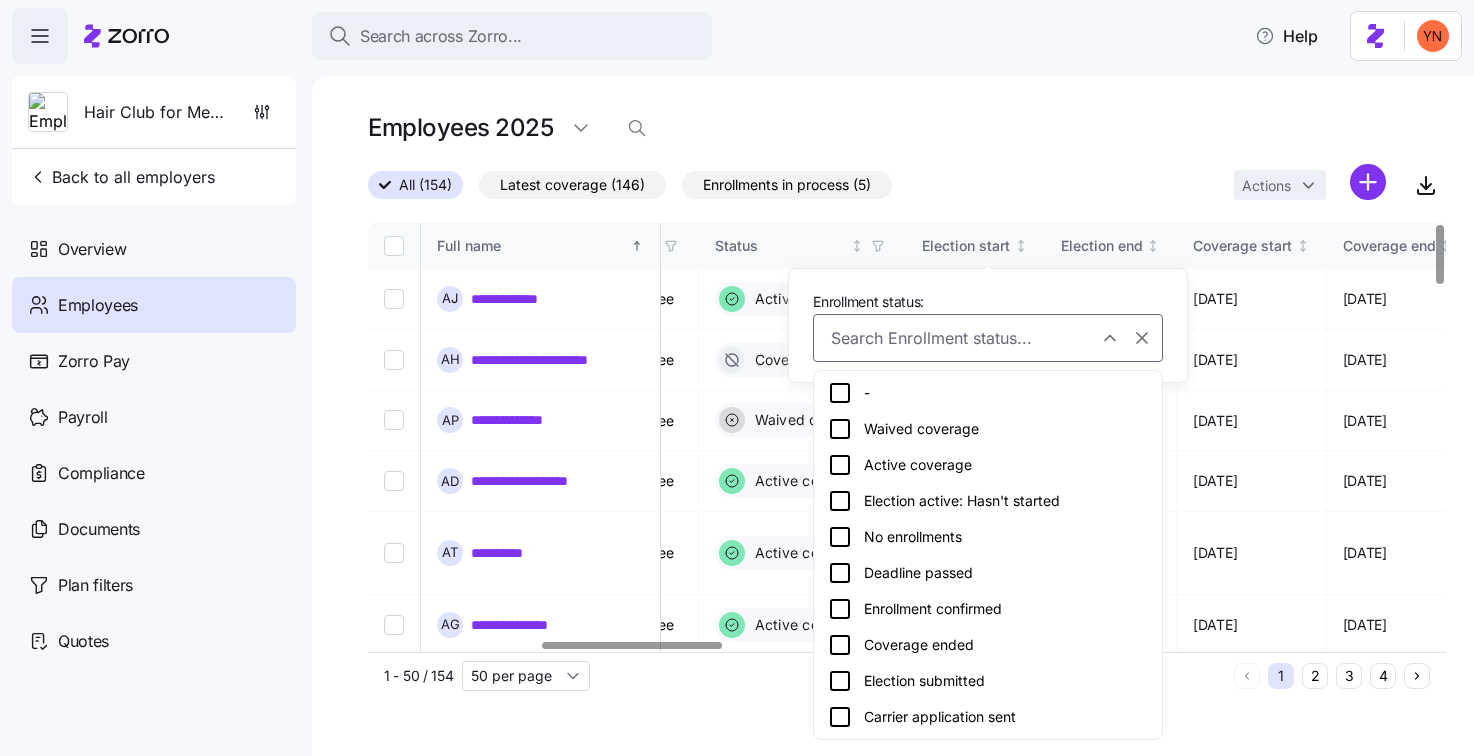 click on "Active coverage" at bounding box center (988, 465) 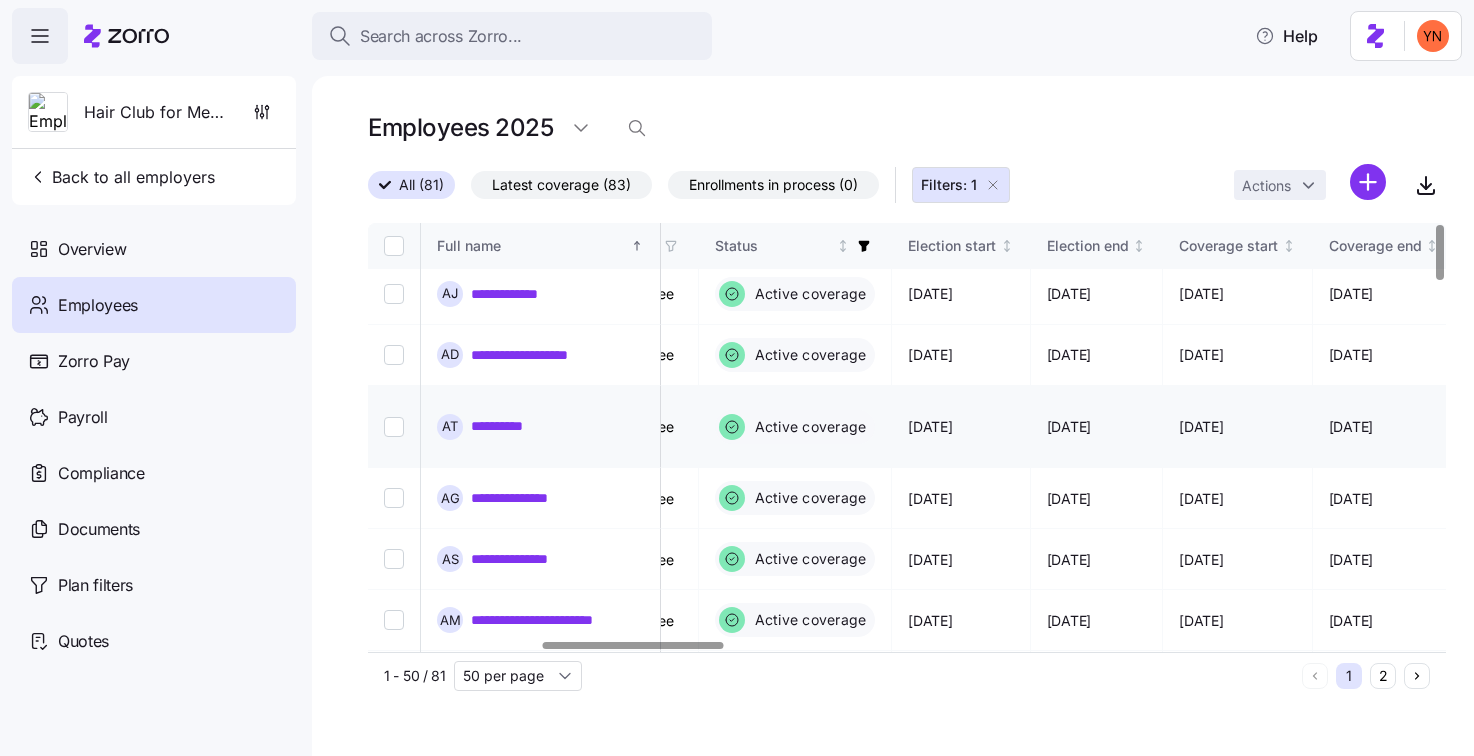 scroll, scrollTop: 0, scrollLeft: 1031, axis: horizontal 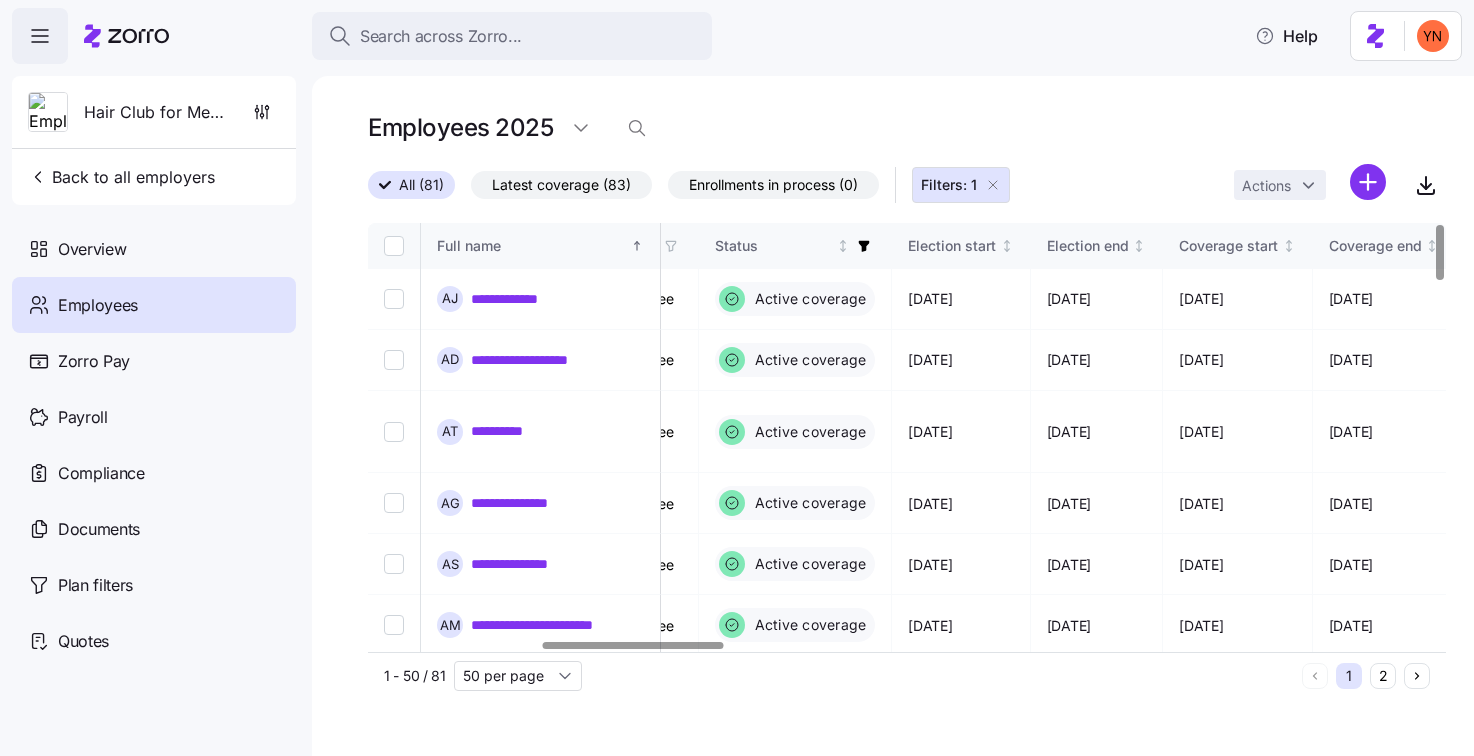 click on "Hair Club for Men of [GEOGRAPHIC_DATA]" at bounding box center (154, 112) 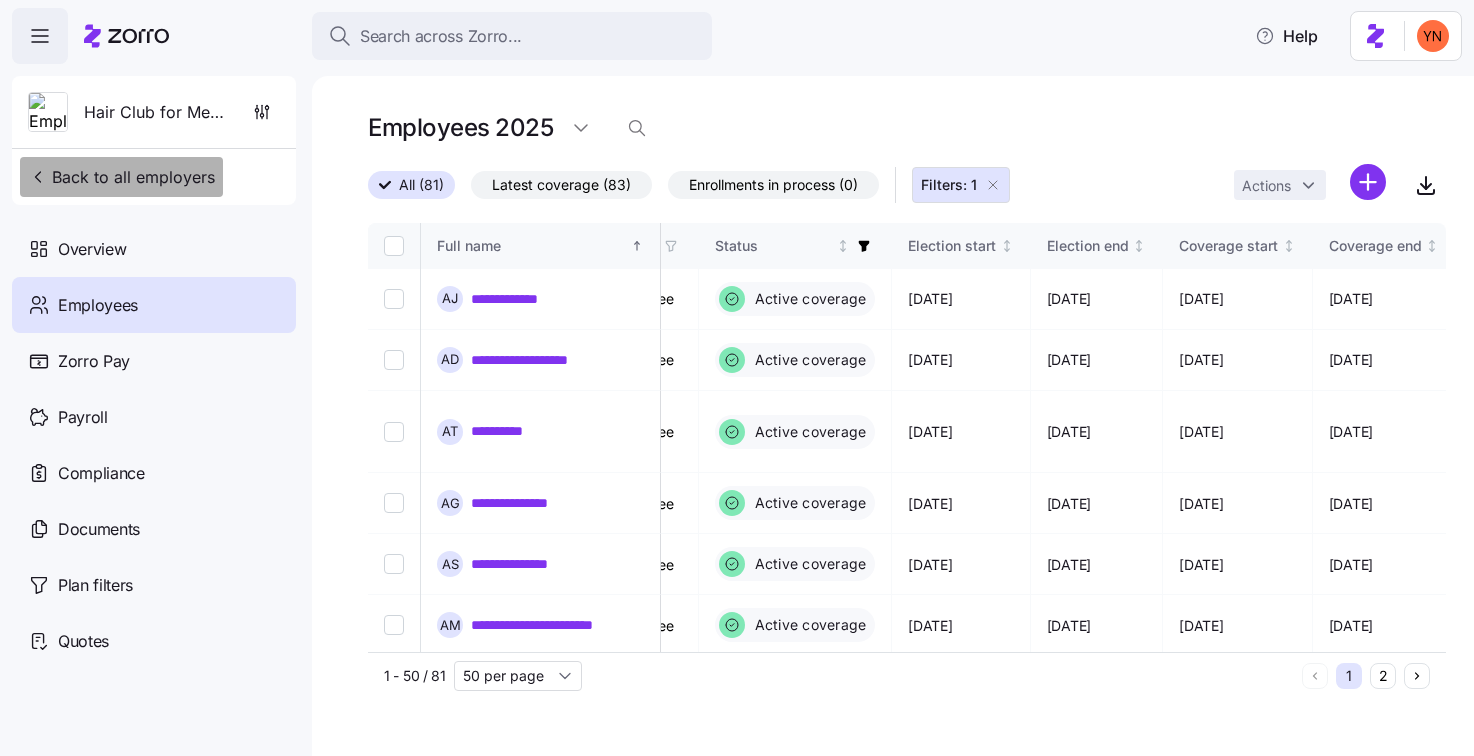 click on "Back to all employers" at bounding box center [121, 177] 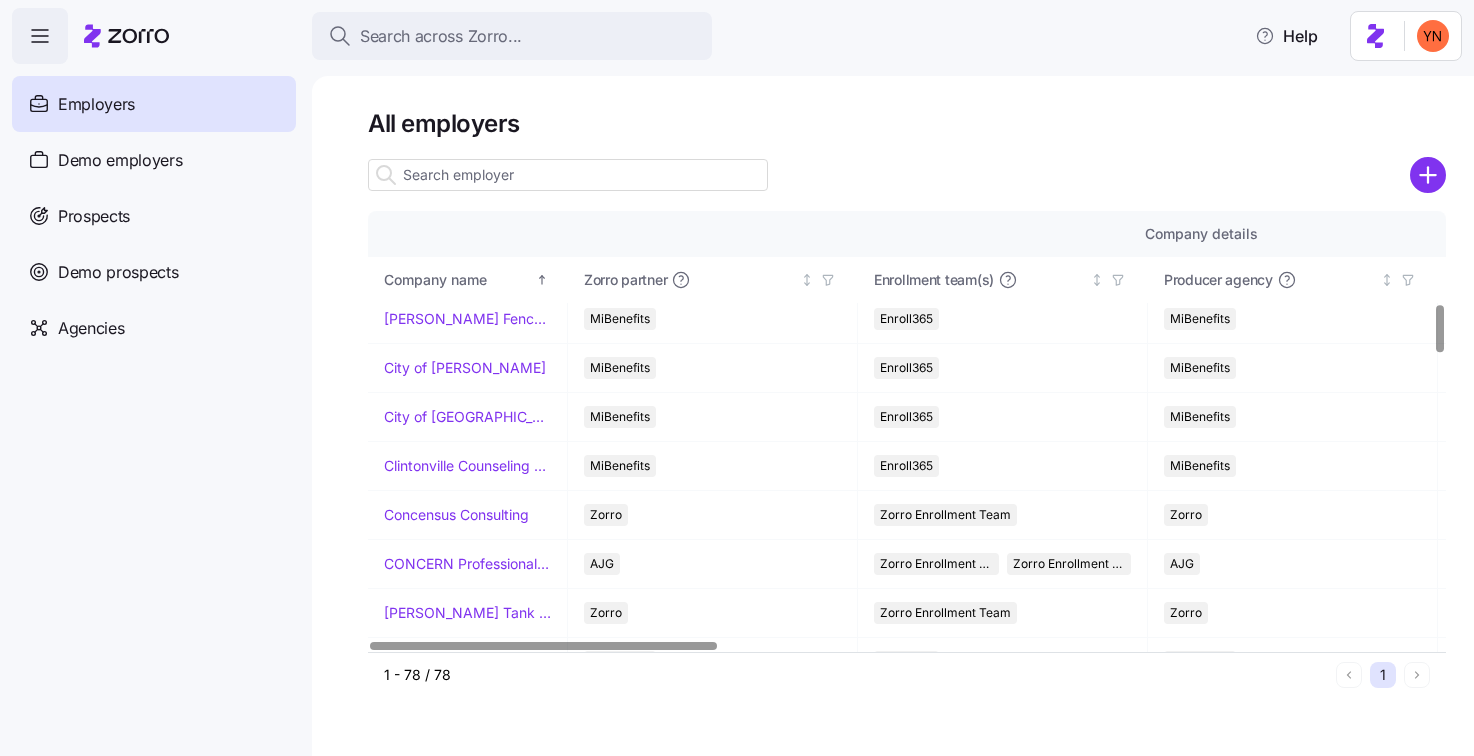 scroll, scrollTop: 850, scrollLeft: 0, axis: vertical 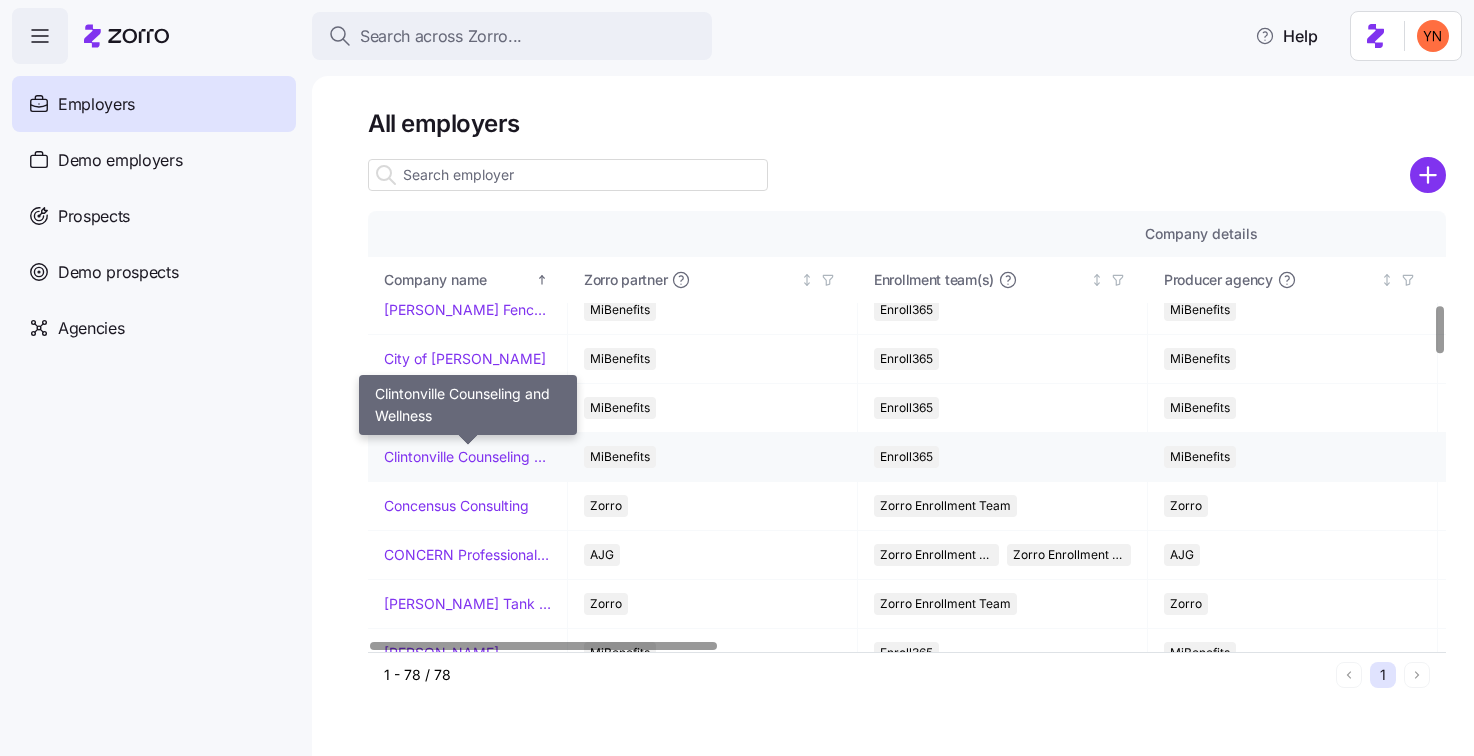 click on "Clintonville Counseling and Wellness" at bounding box center [467, 457] 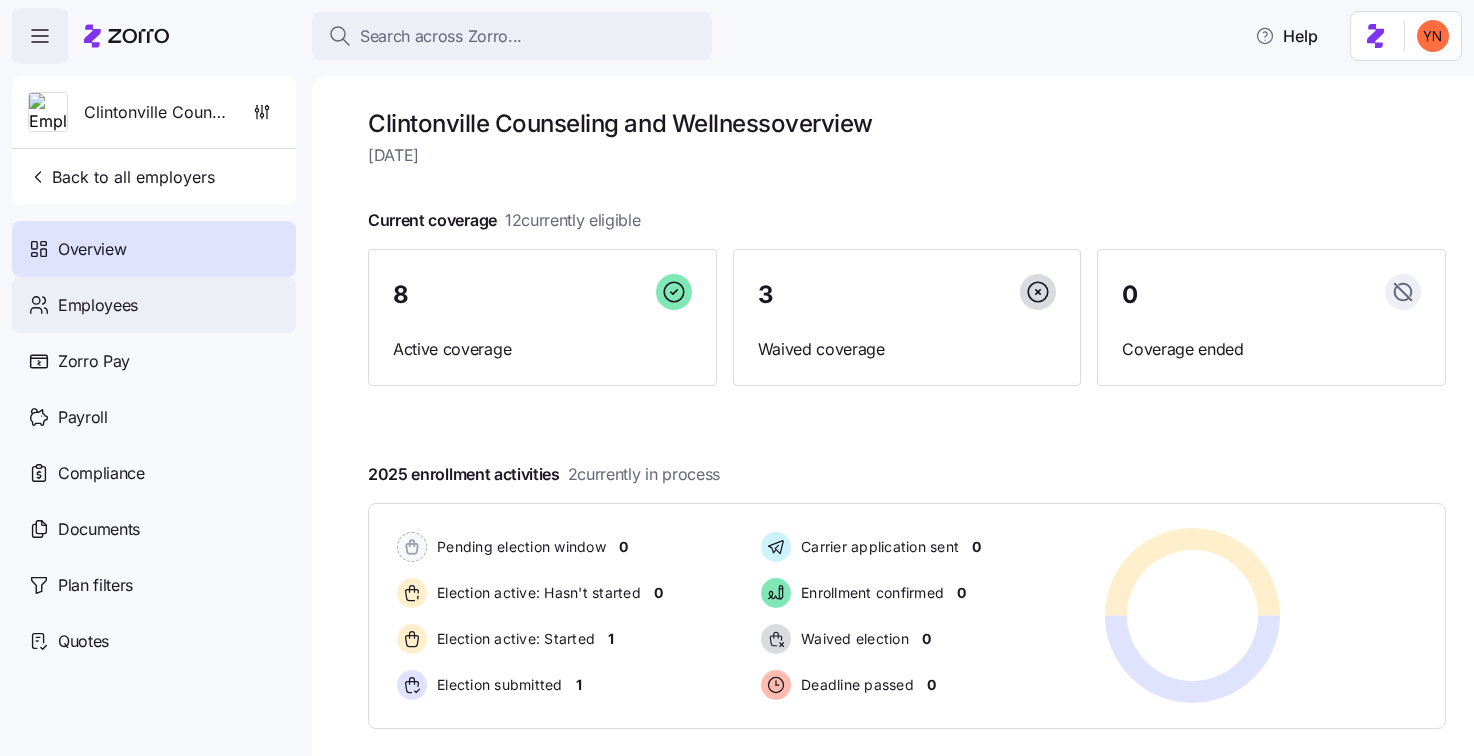 click on "Employees" at bounding box center [98, 305] 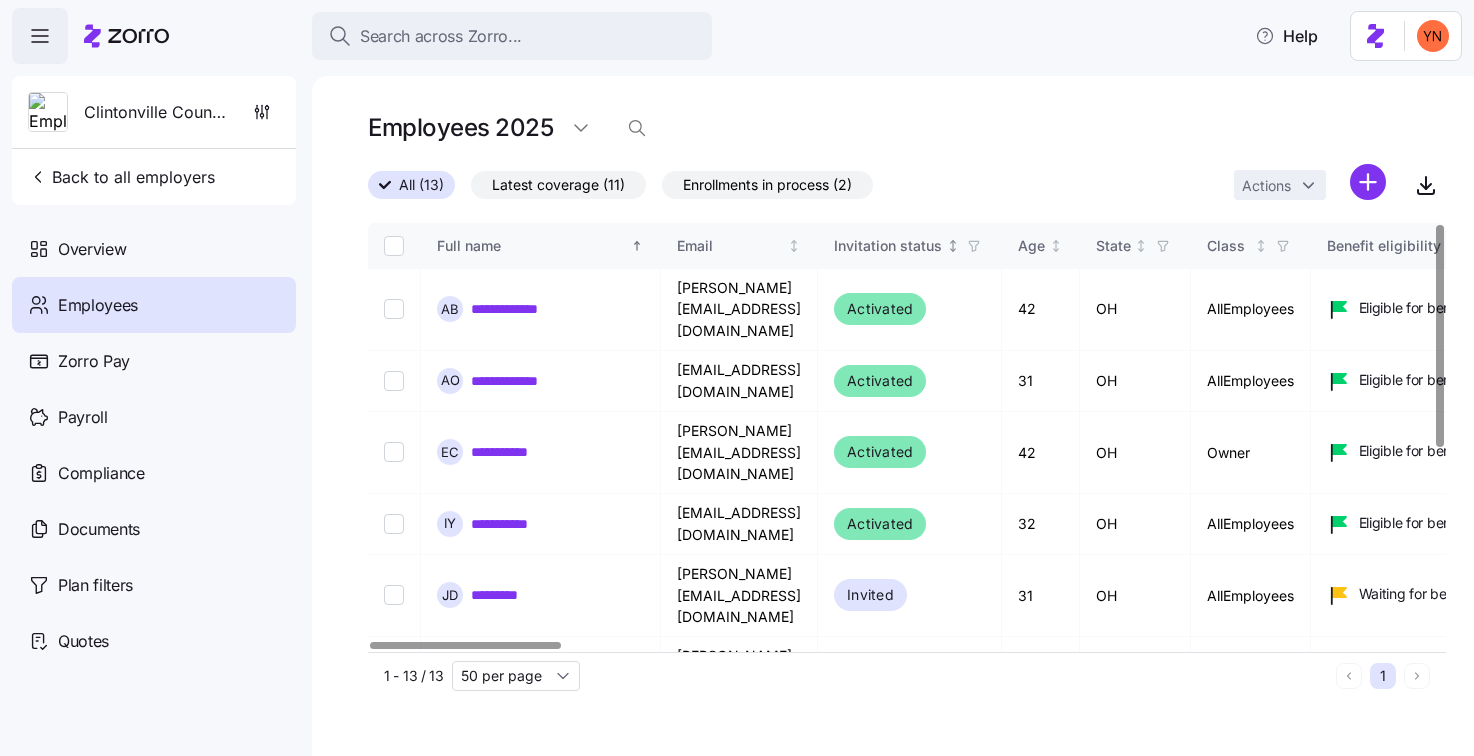 click on "Invitation status" at bounding box center [910, 246] 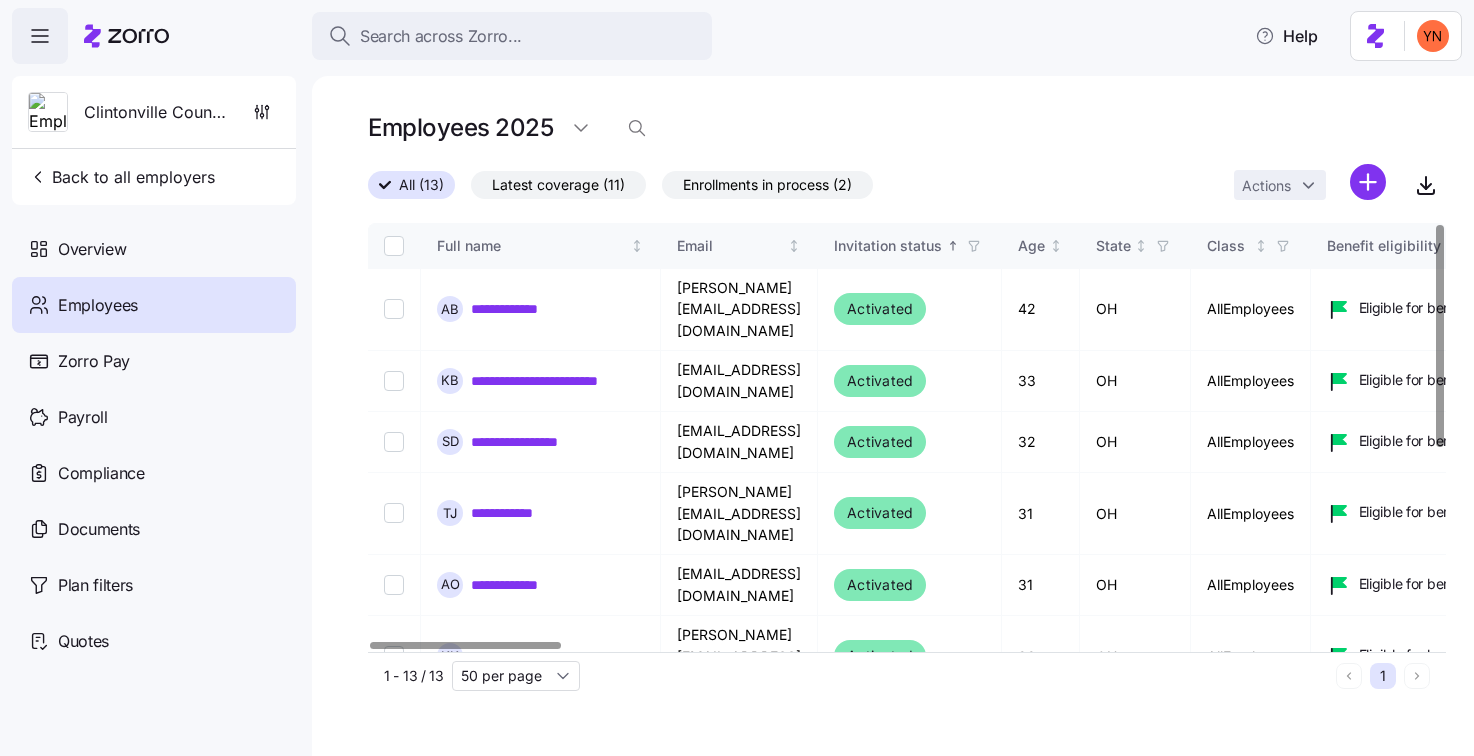 click at bounding box center [974, 246] 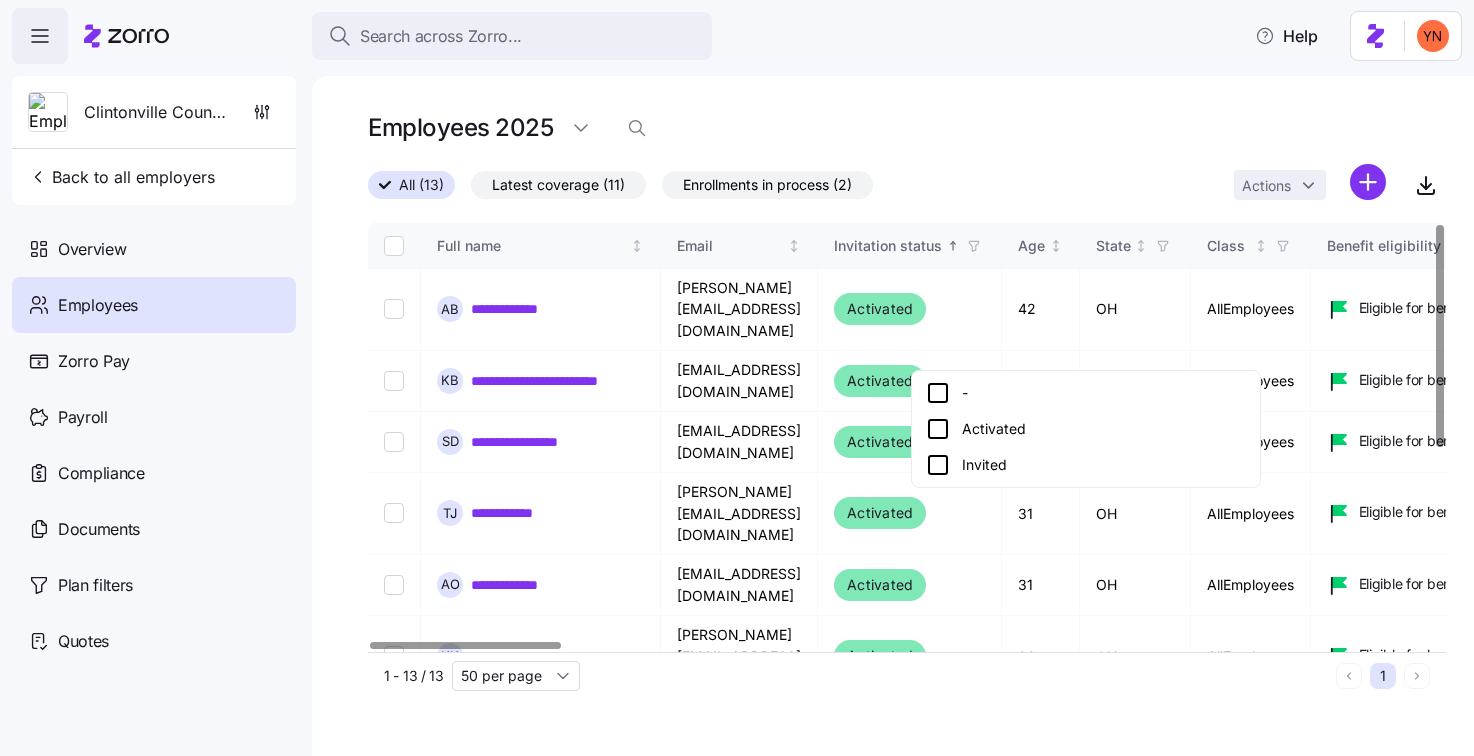 click on "Activated" at bounding box center (1086, 429) 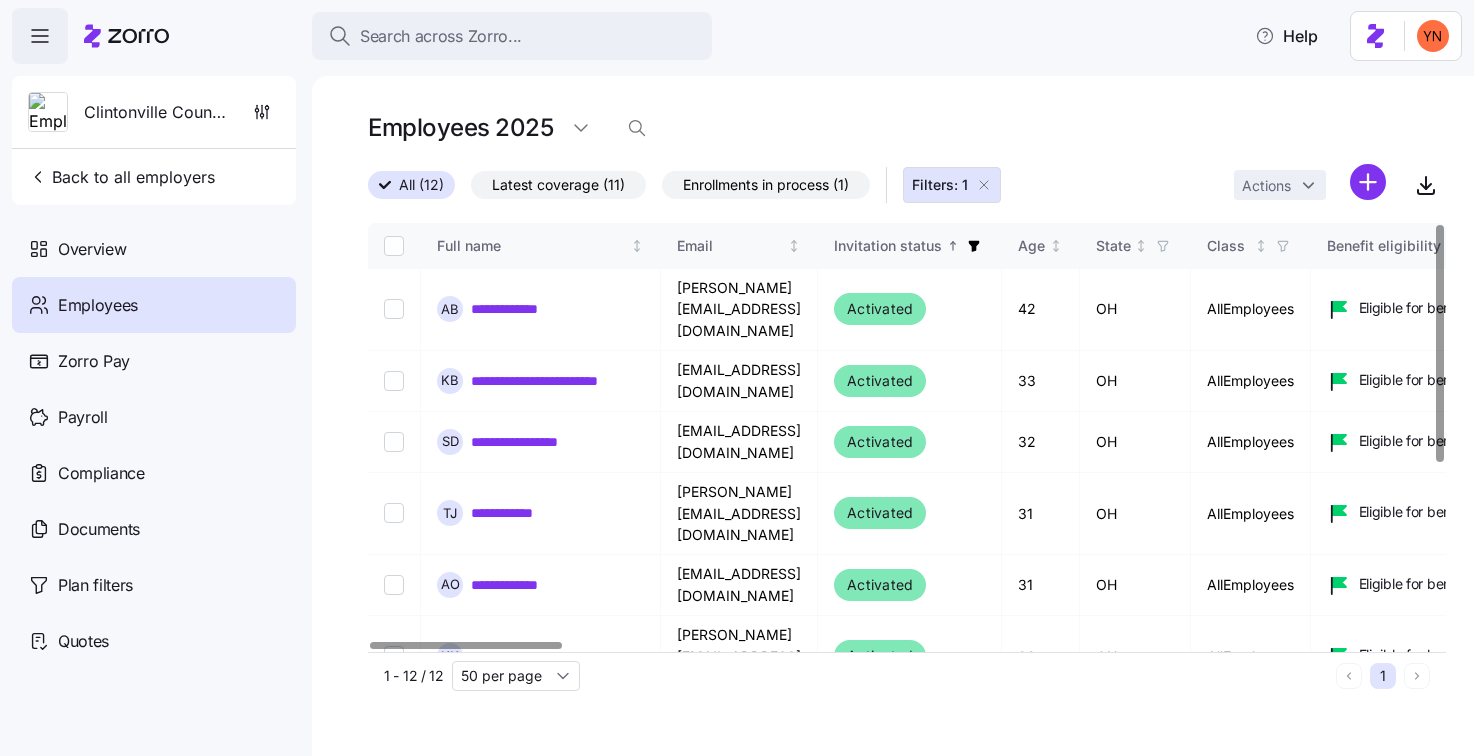 click 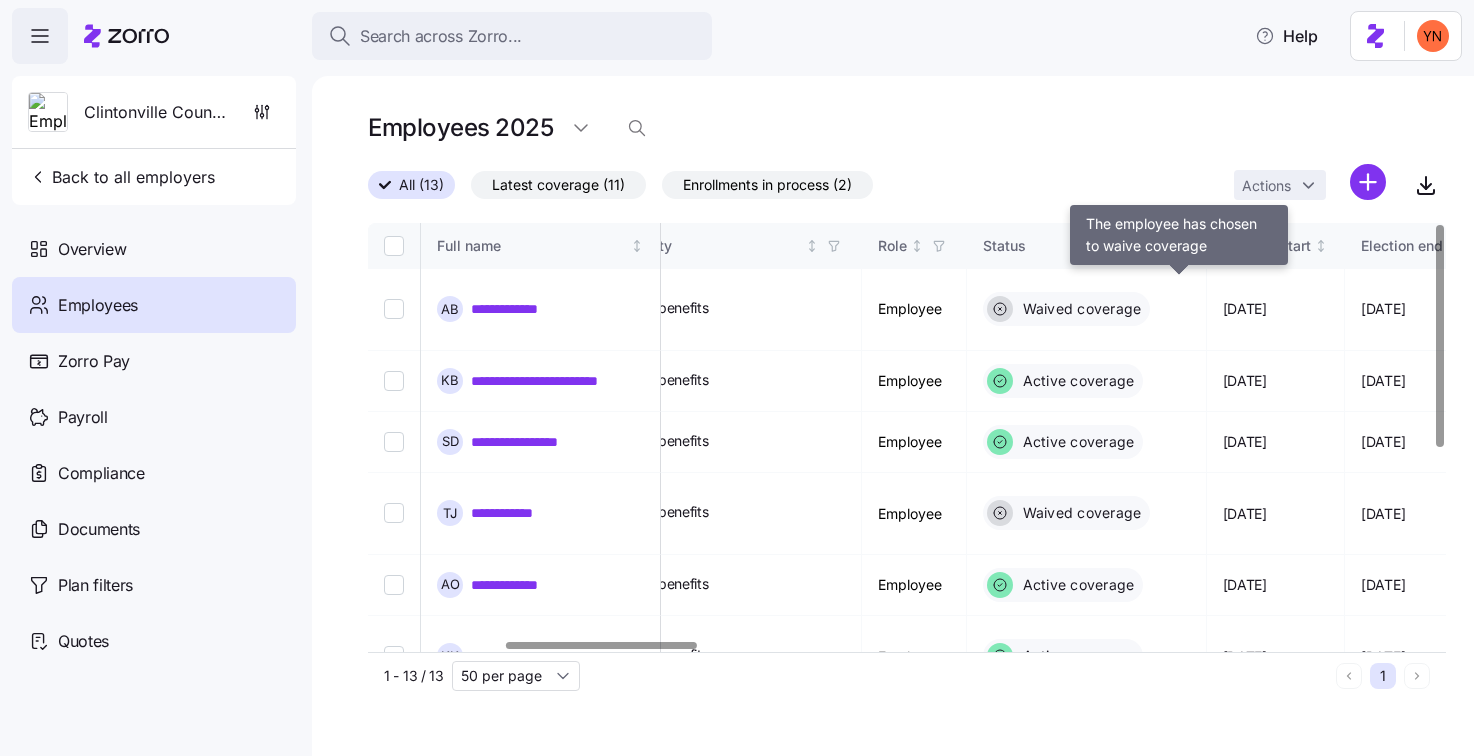 scroll, scrollTop: 0, scrollLeft: 772, axis: horizontal 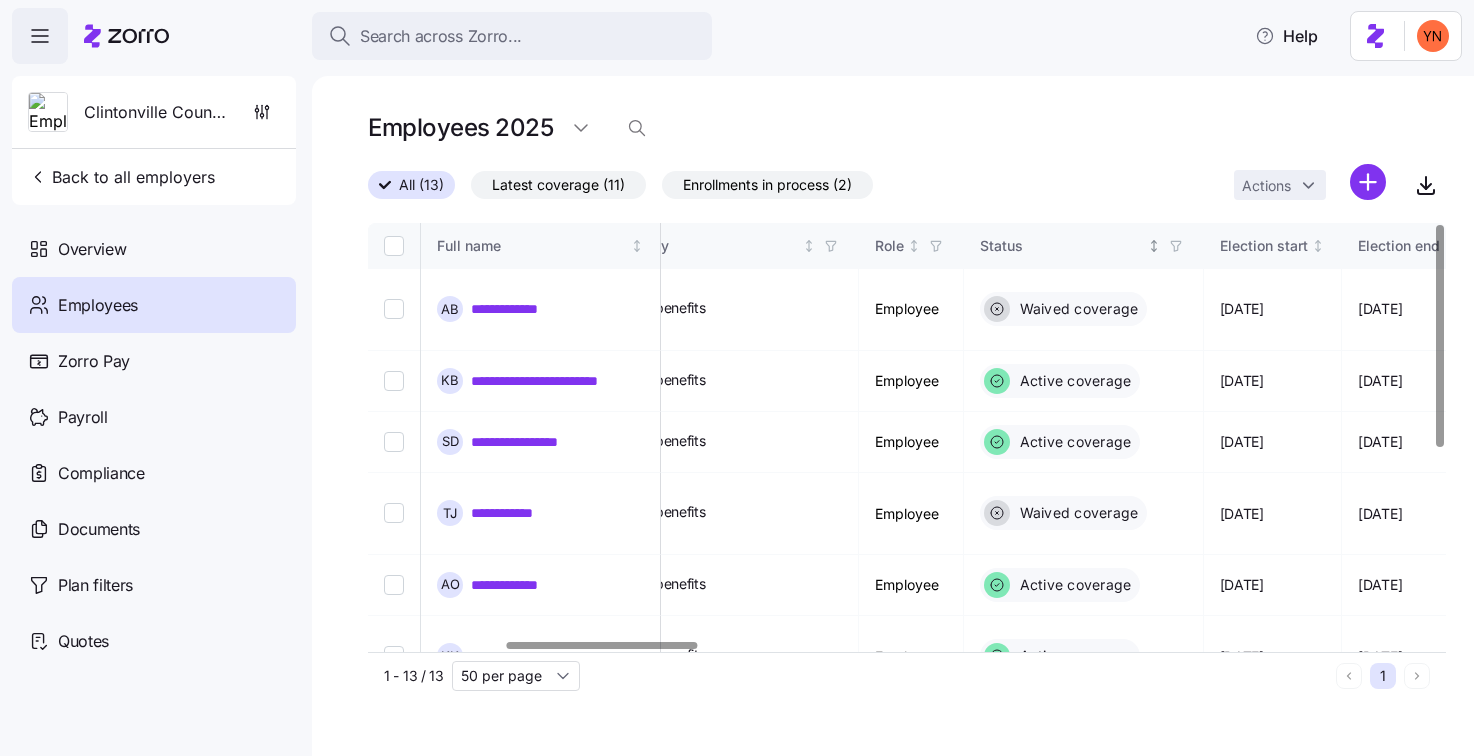 click 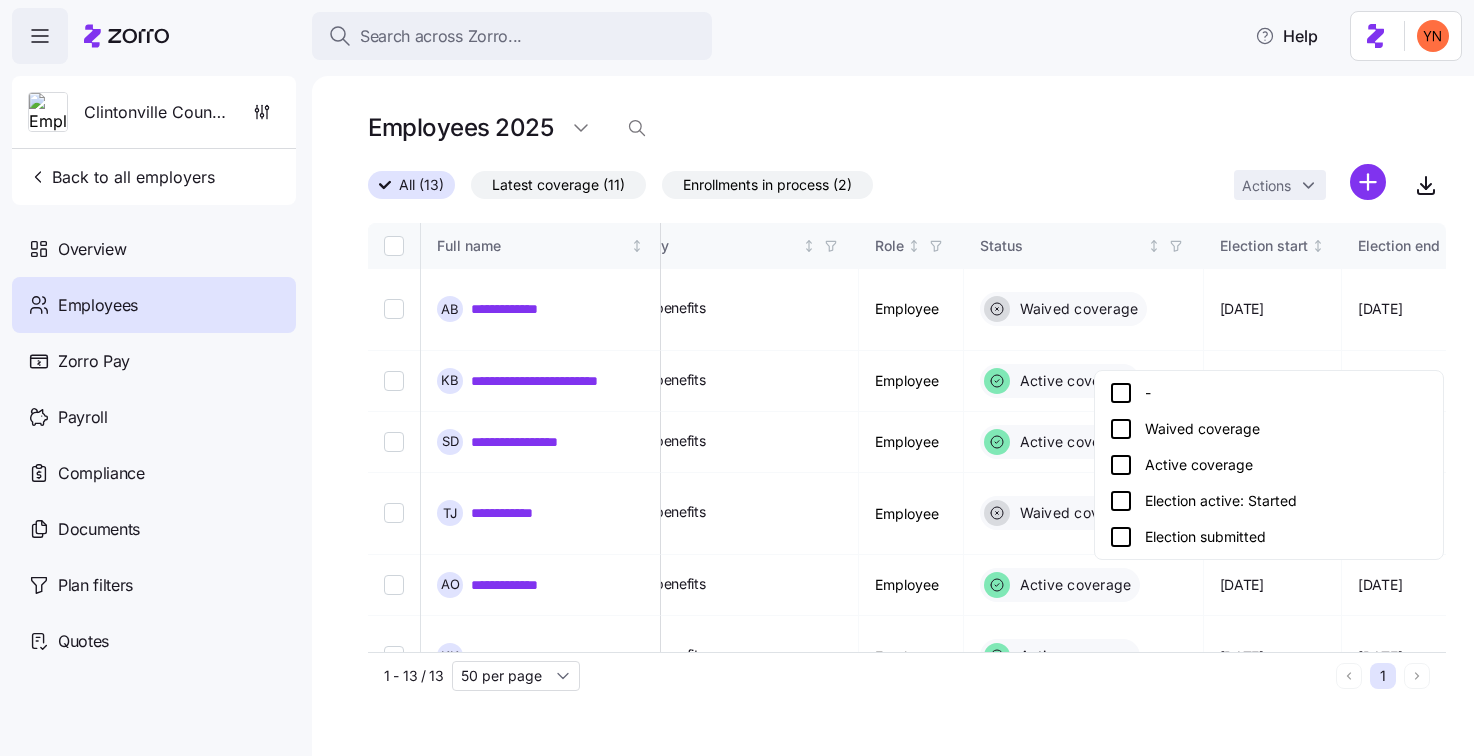 click 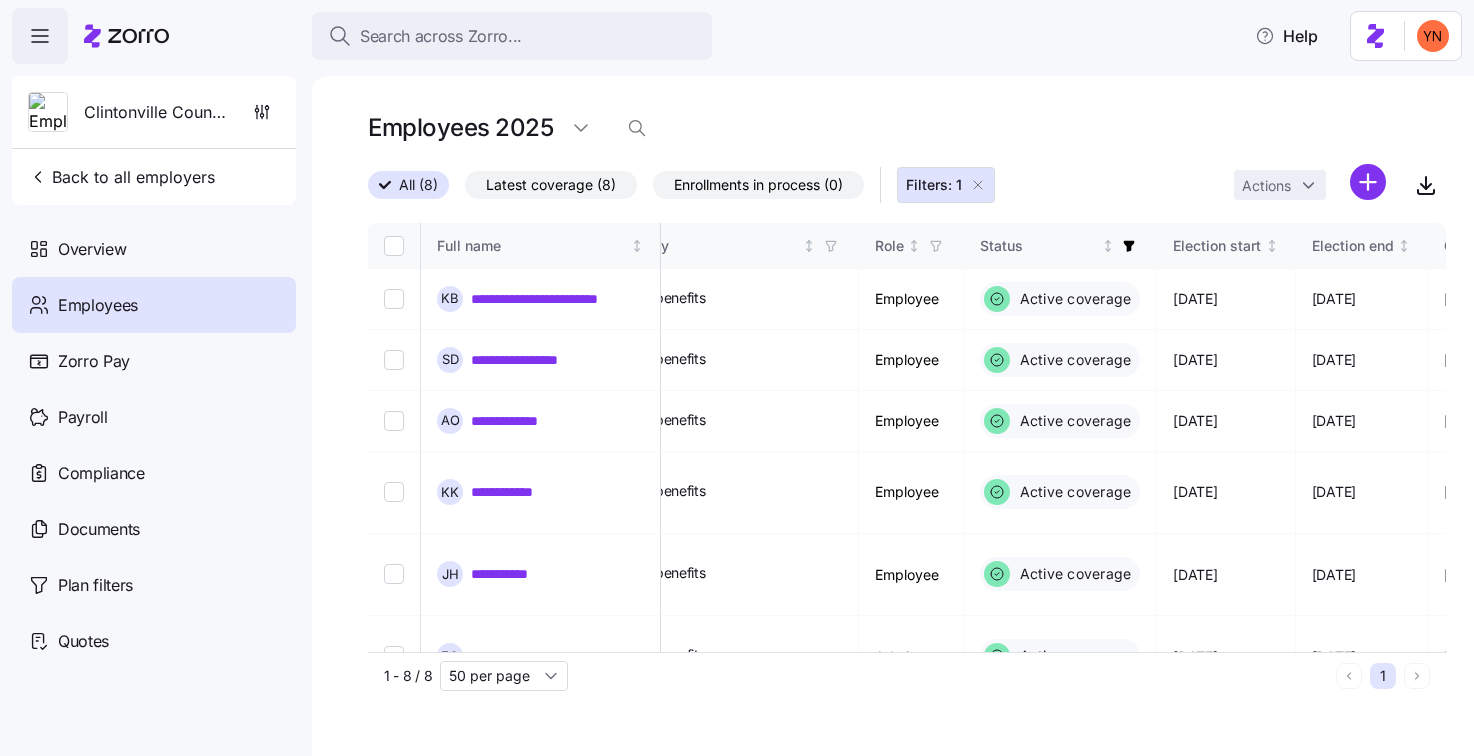 click 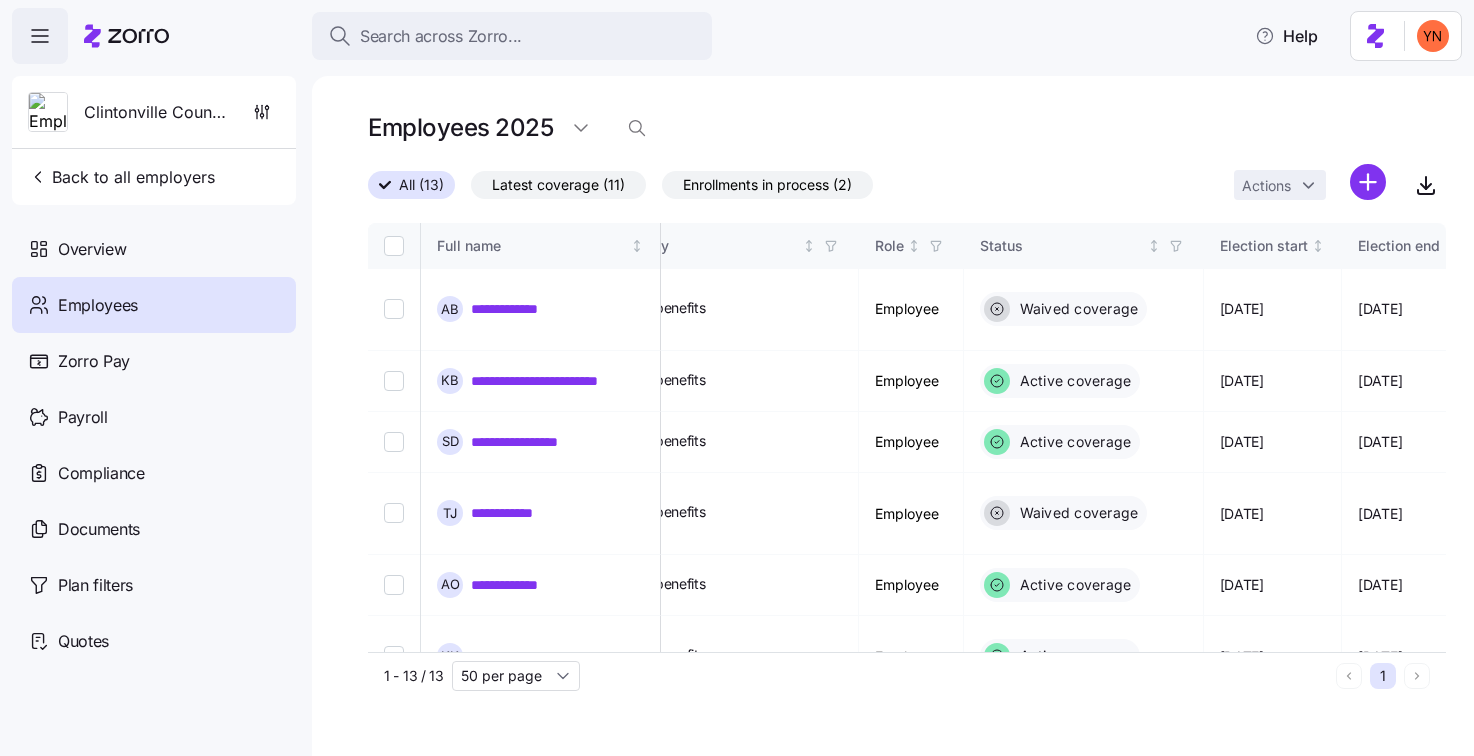 drag, startPoint x: 773, startPoint y: 177, endPoint x: 840, endPoint y: 220, distance: 79.61156 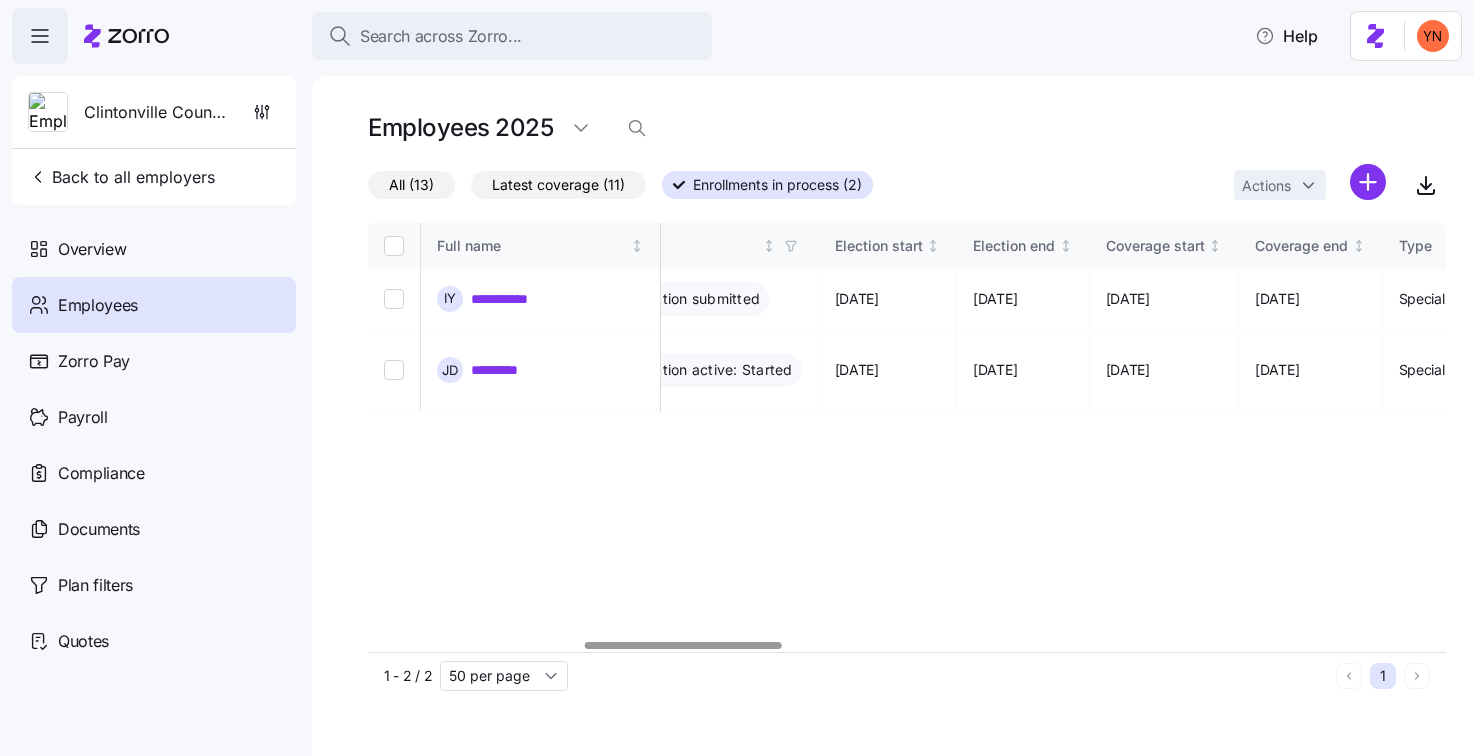 scroll, scrollTop: 0, scrollLeft: 1183, axis: horizontal 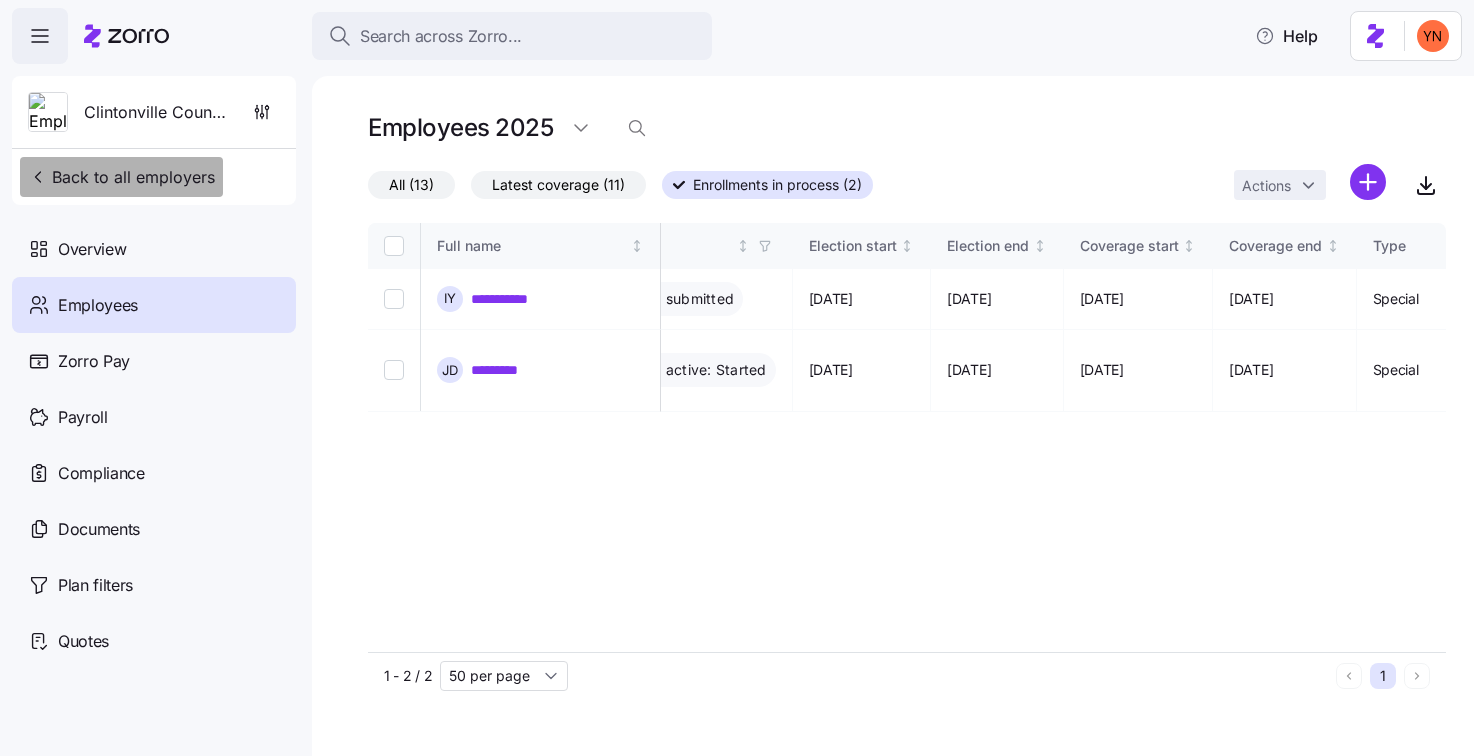 click on "Back to all employers" at bounding box center (121, 177) 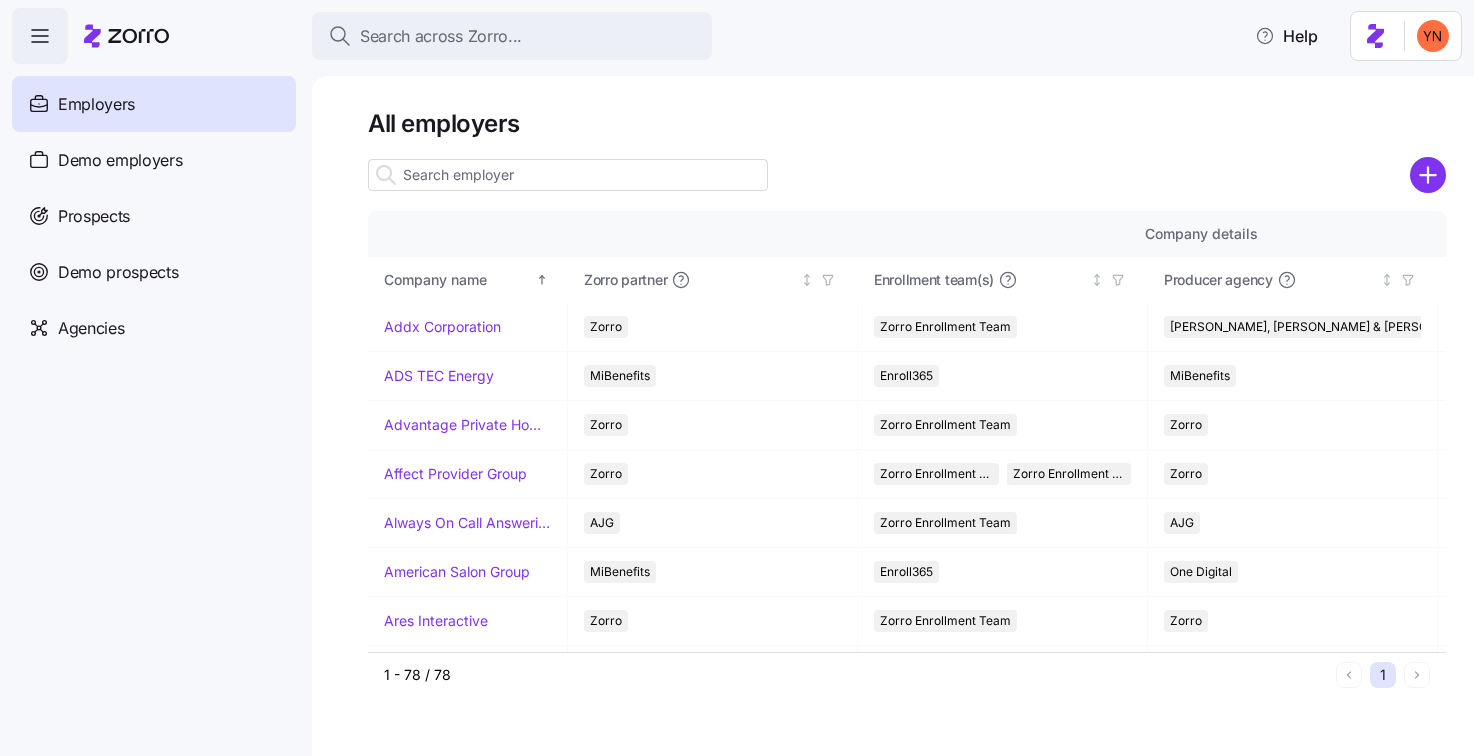drag, startPoint x: 582, startPoint y: 166, endPoint x: 584, endPoint y: 176, distance: 10.198039 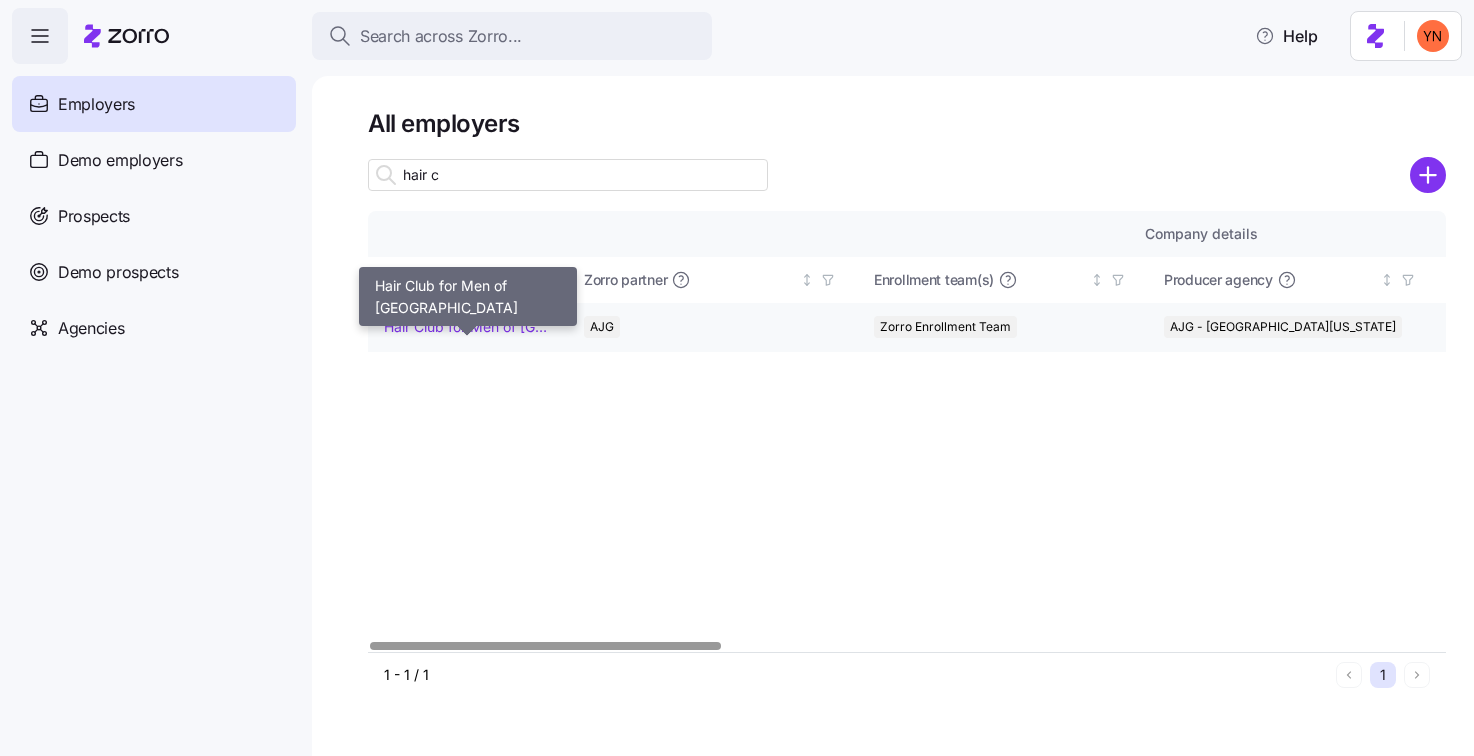 type on "hair c" 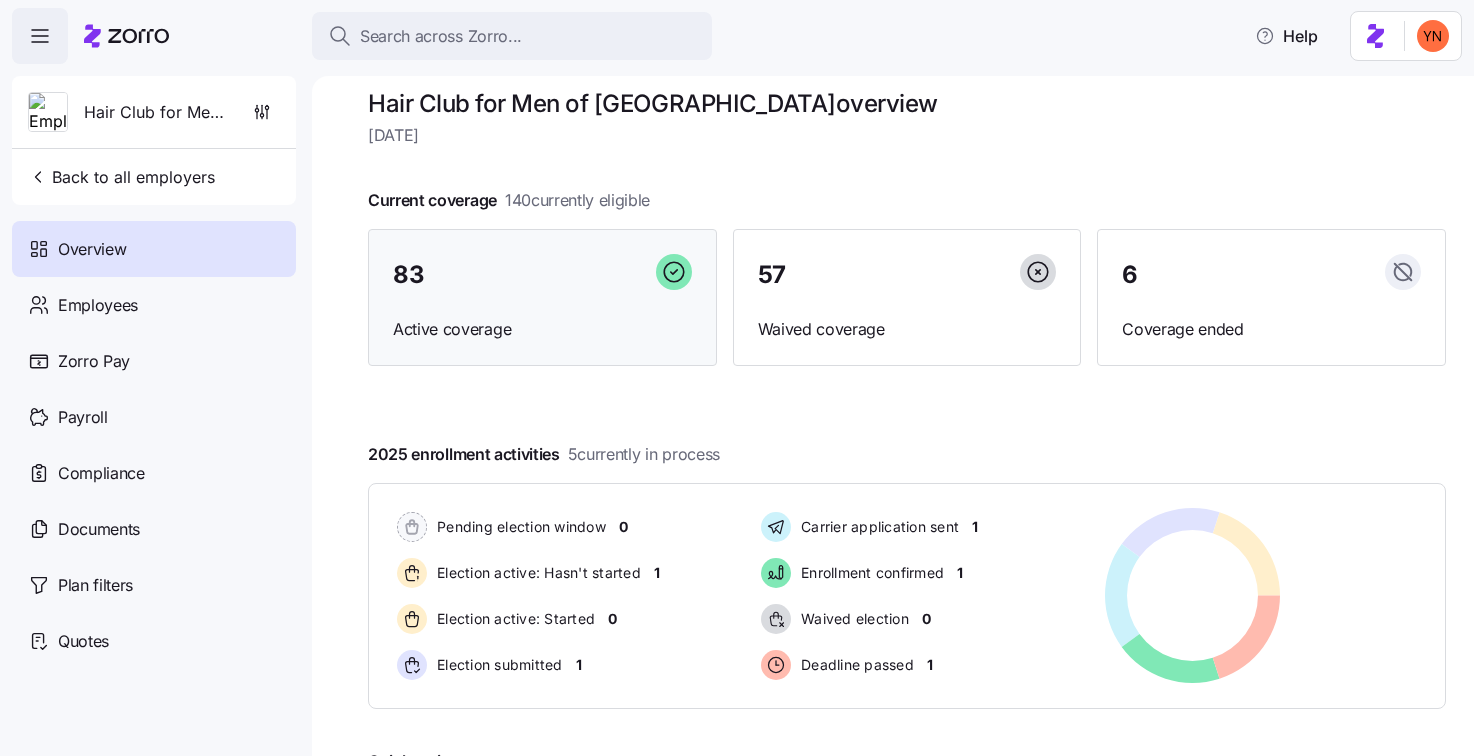 scroll, scrollTop: 58, scrollLeft: 0, axis: vertical 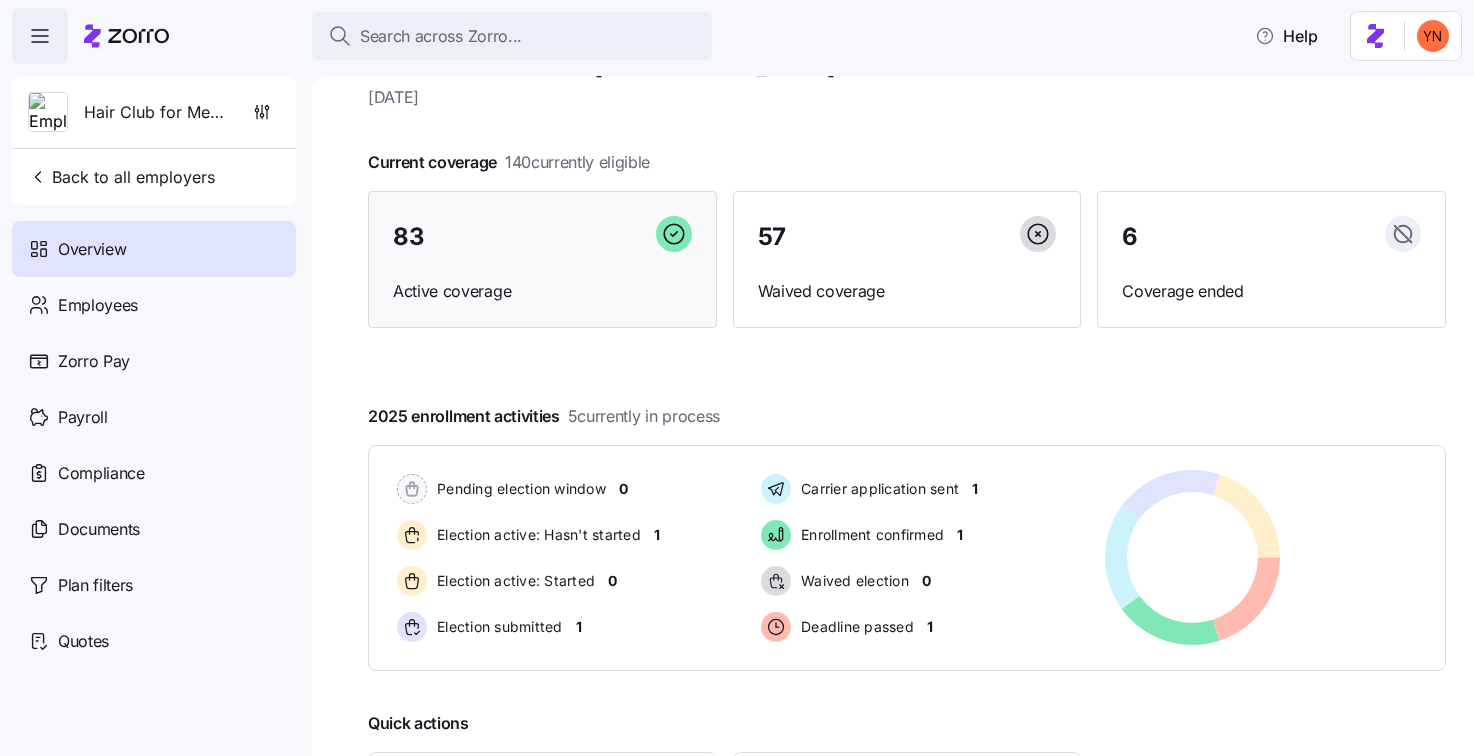 drag, startPoint x: 503, startPoint y: 272, endPoint x: 513, endPoint y: 276, distance: 10.770329 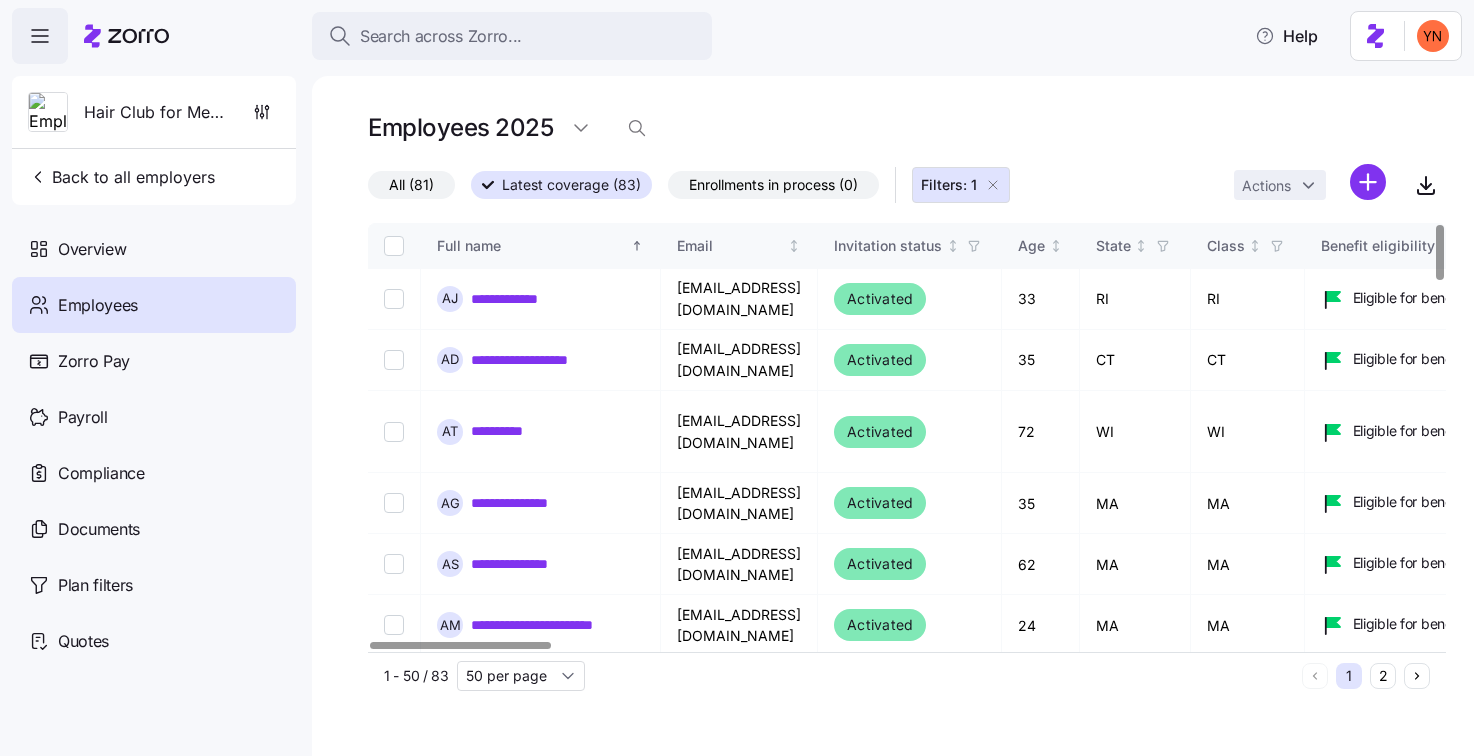 drag, startPoint x: 417, startPoint y: 186, endPoint x: 398, endPoint y: 180, distance: 19.924858 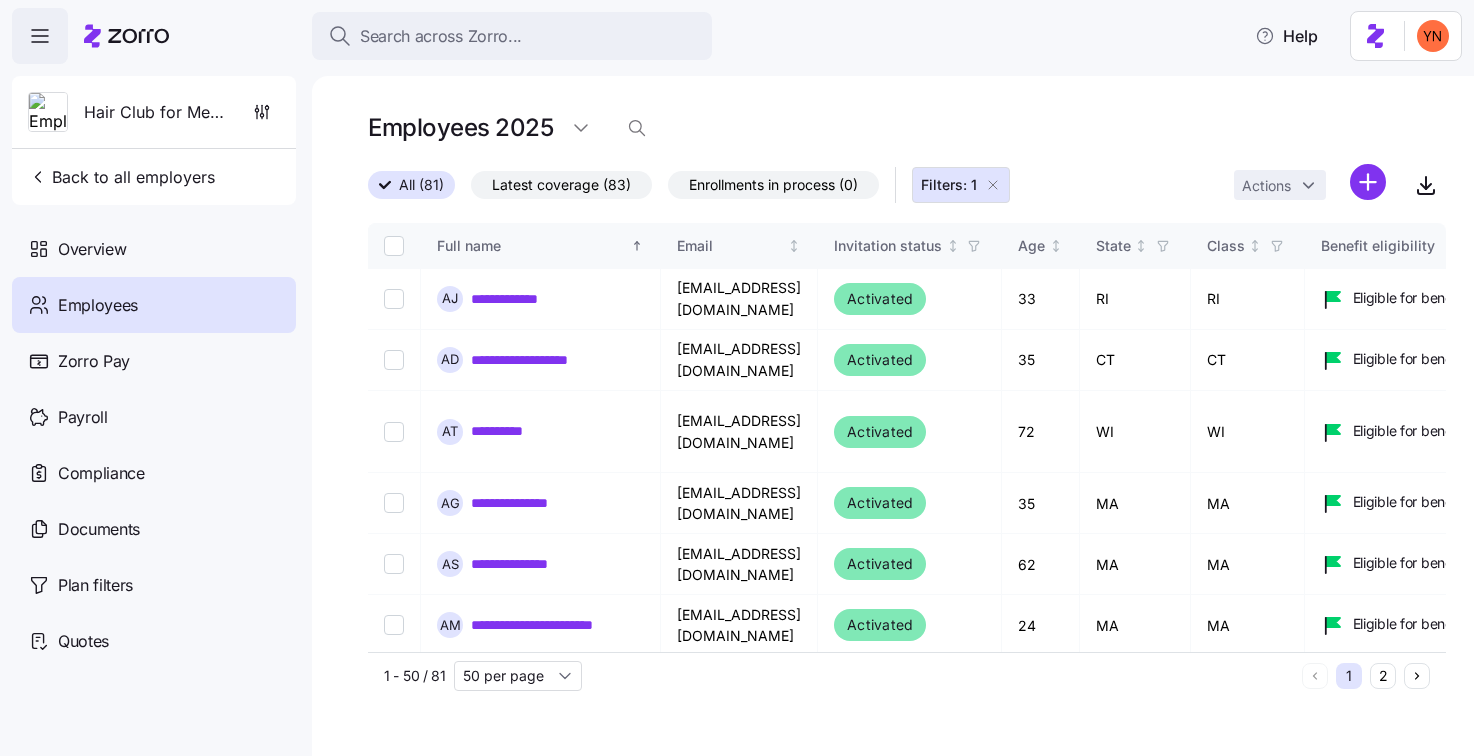 click on "Latest coverage (83)" at bounding box center (561, 185) 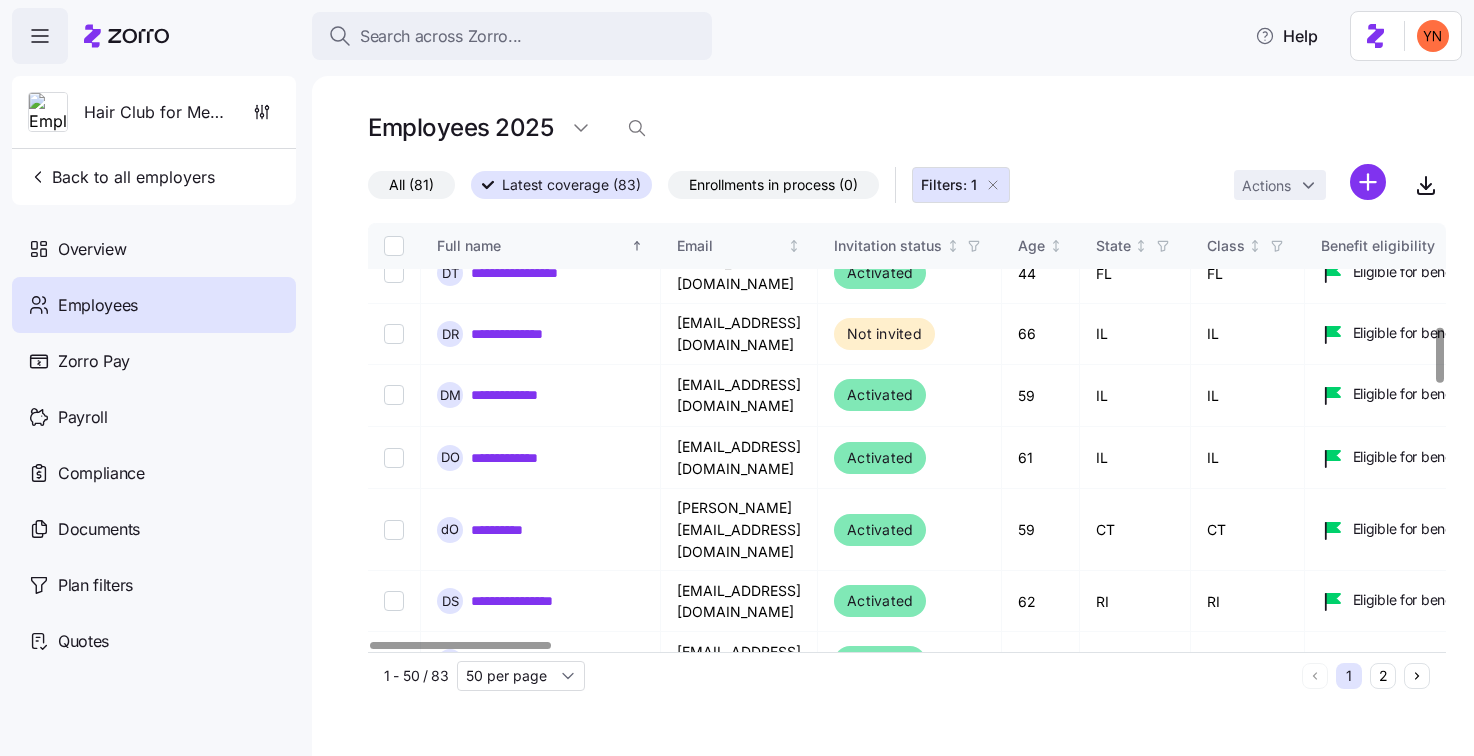 scroll, scrollTop: 0, scrollLeft: 0, axis: both 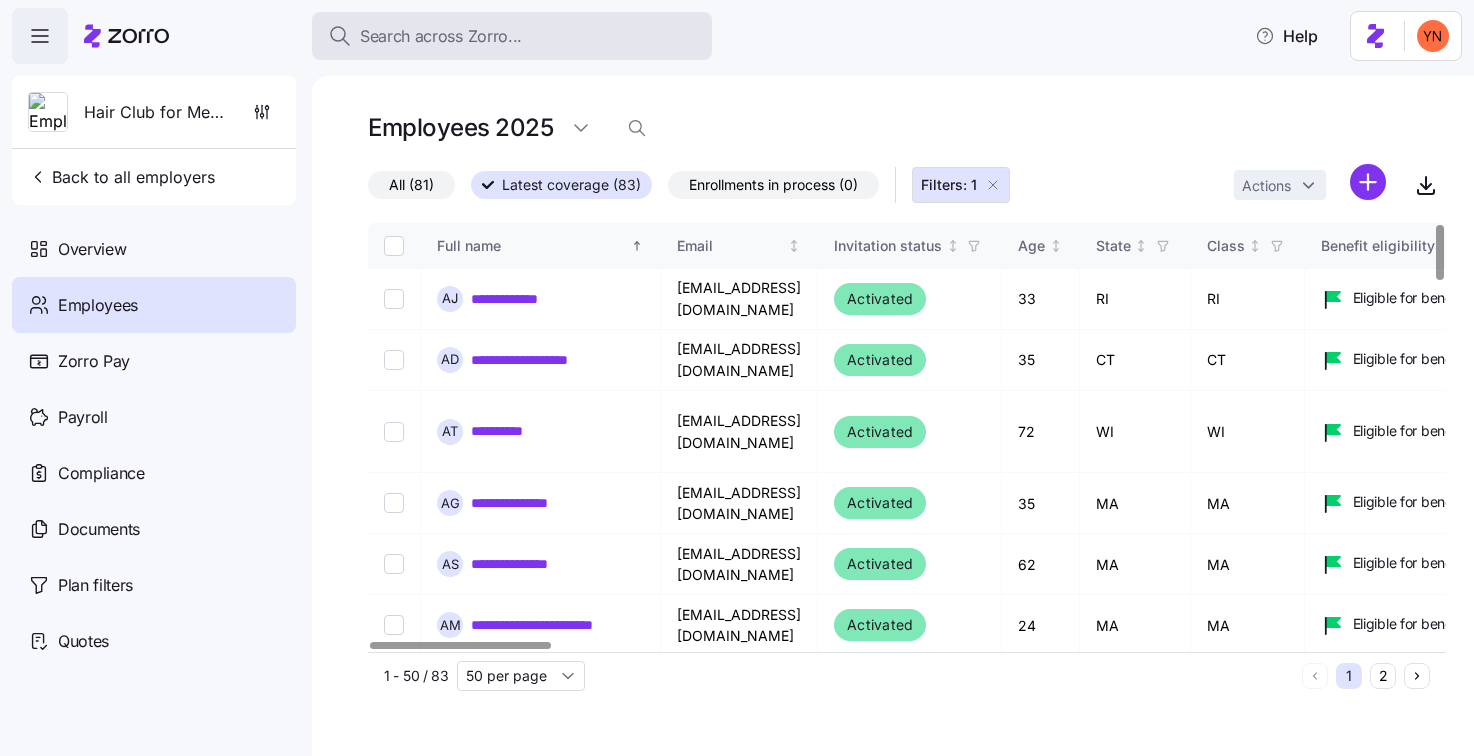 click on "Search across Zorro..." at bounding box center (512, 36) 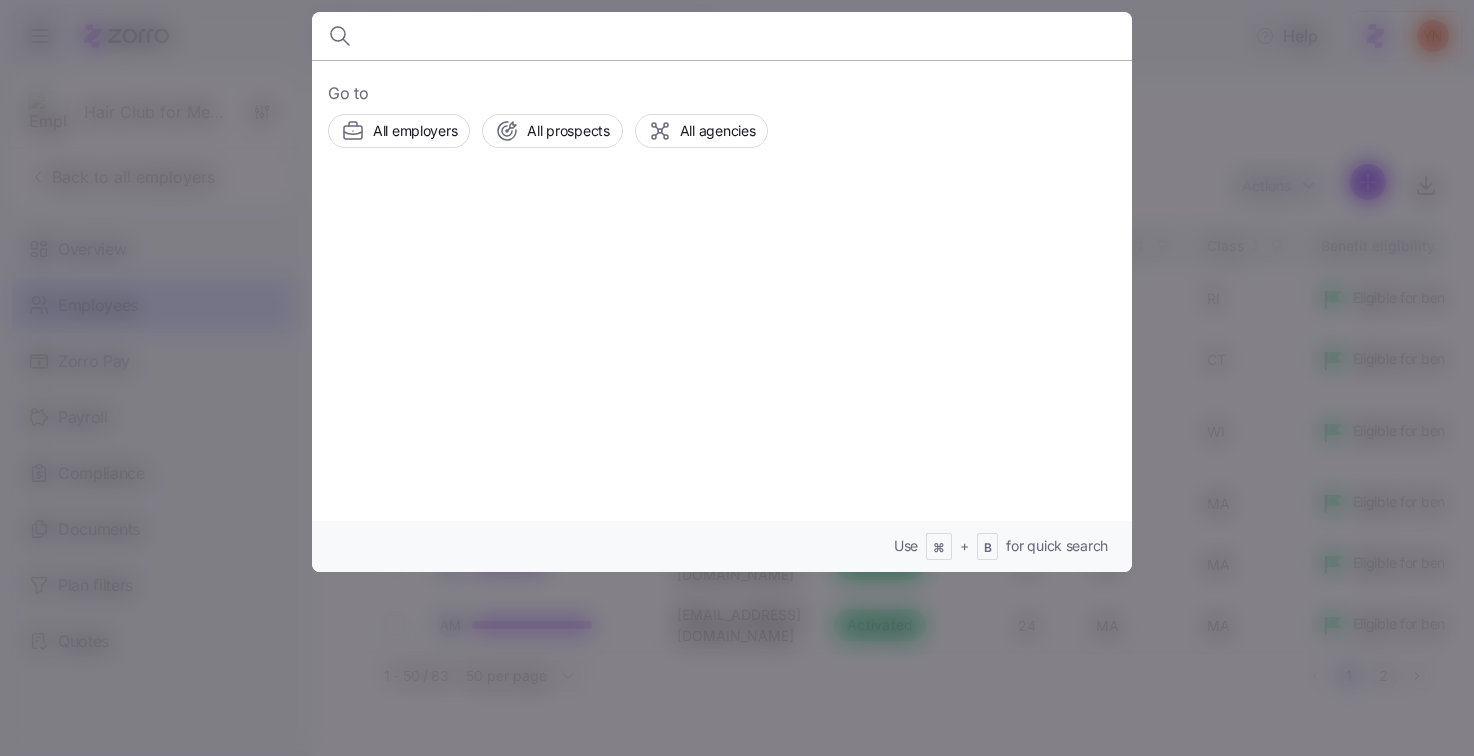 click at bounding box center (737, 378) 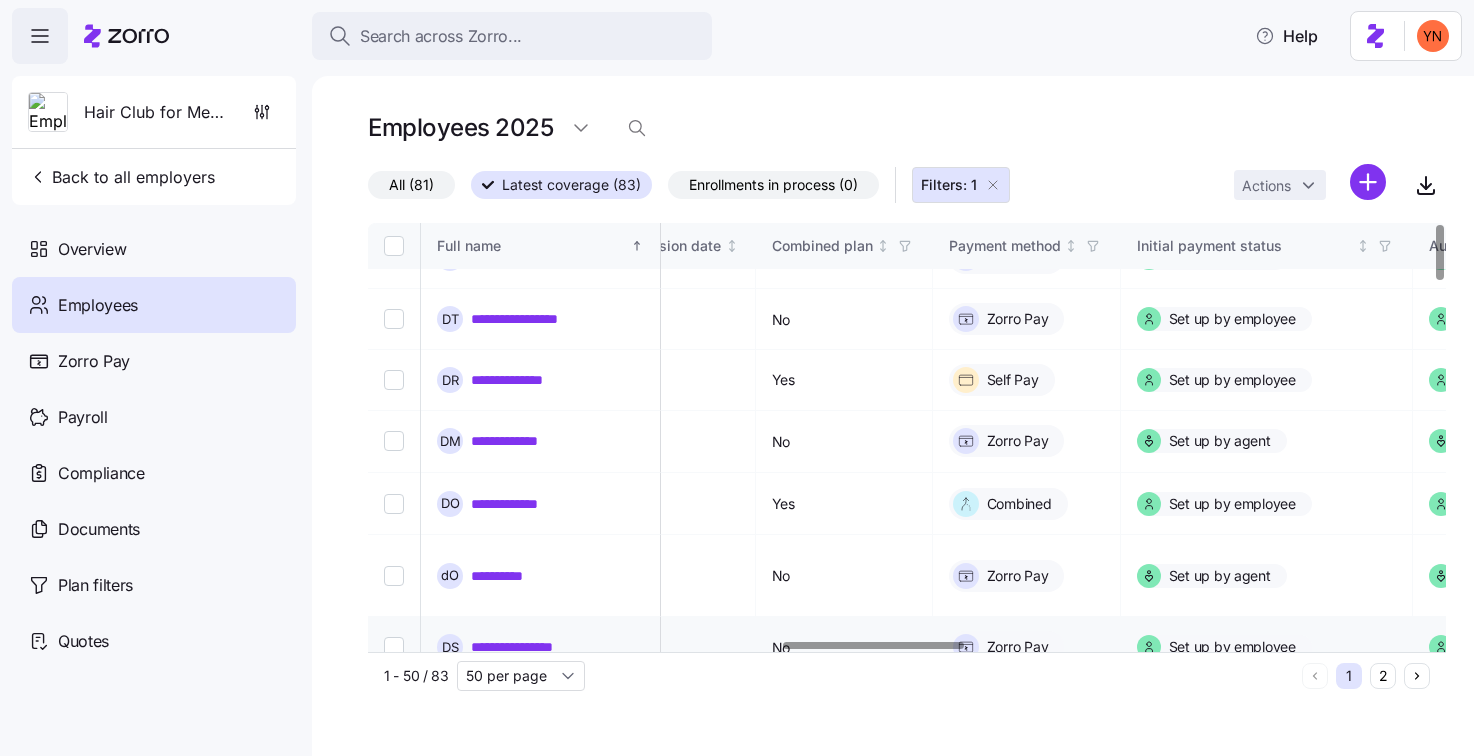 scroll, scrollTop: 0, scrollLeft: 2468, axis: horizontal 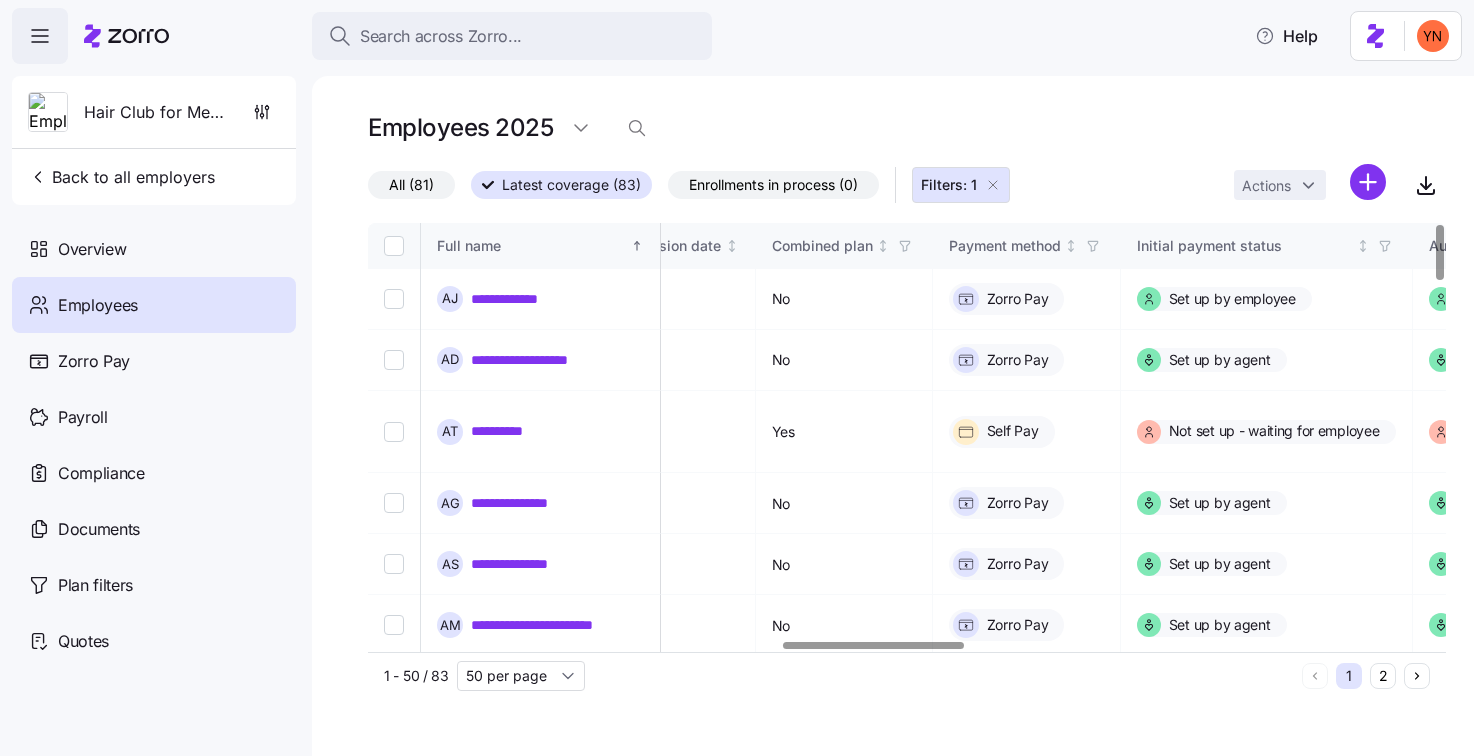 click on "Search across Zorro... Help" at bounding box center [737, 36] 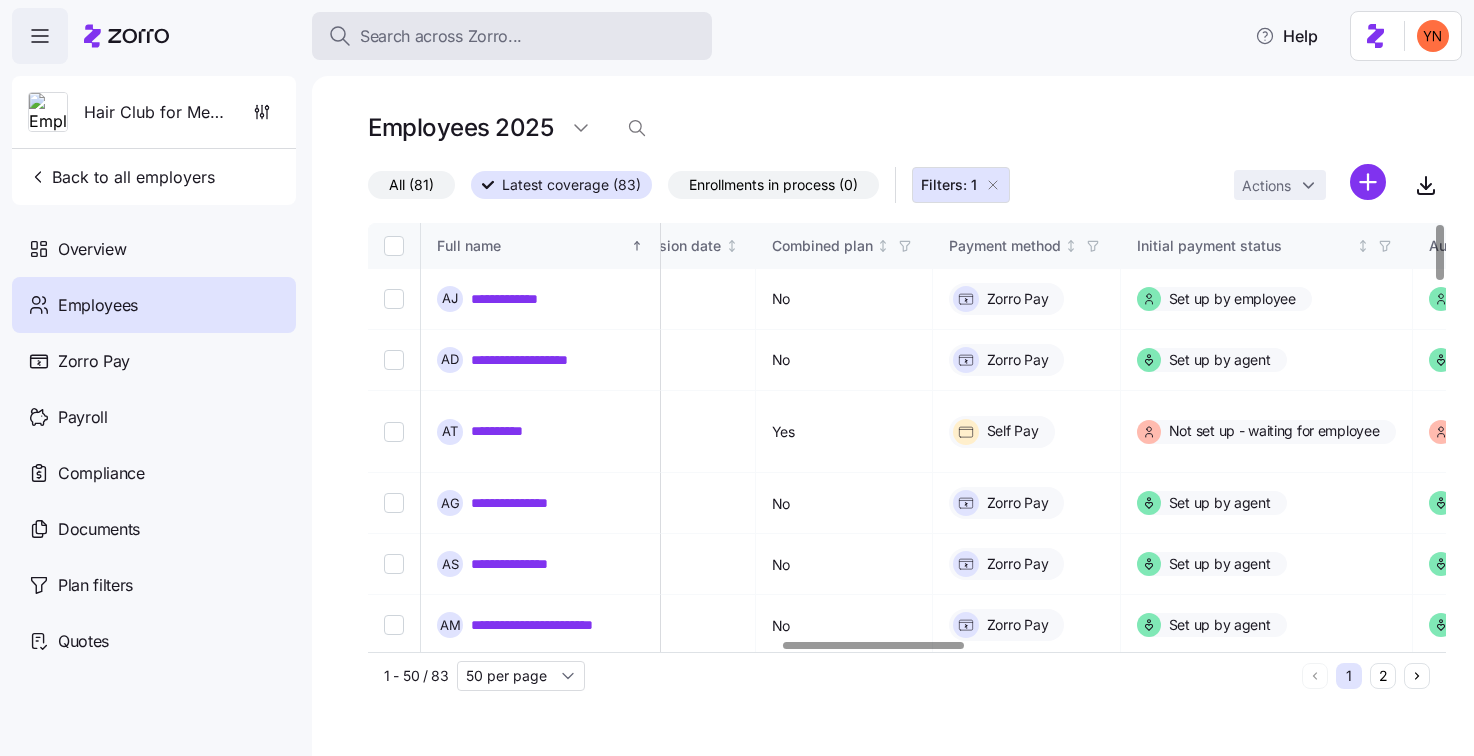 click on "Search across Zorro..." at bounding box center (512, 36) 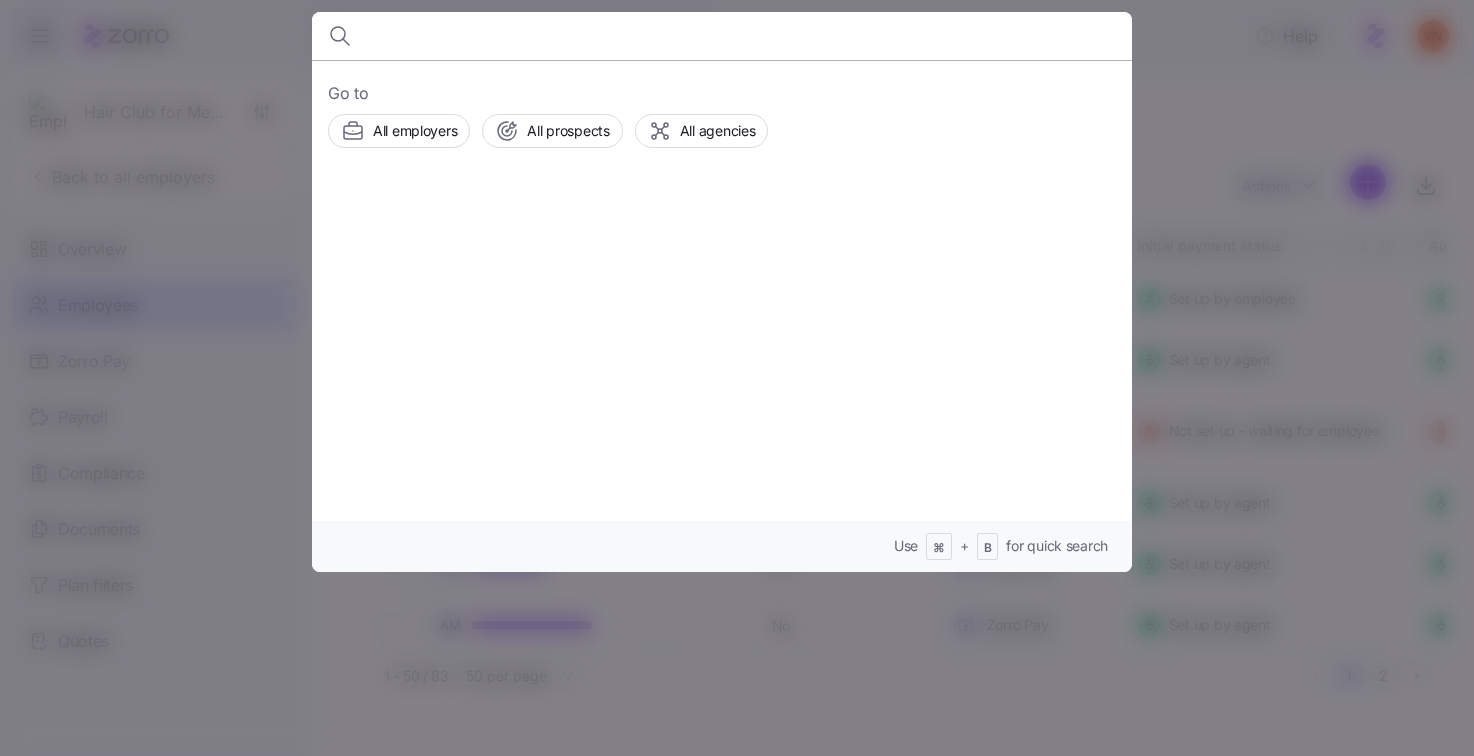type 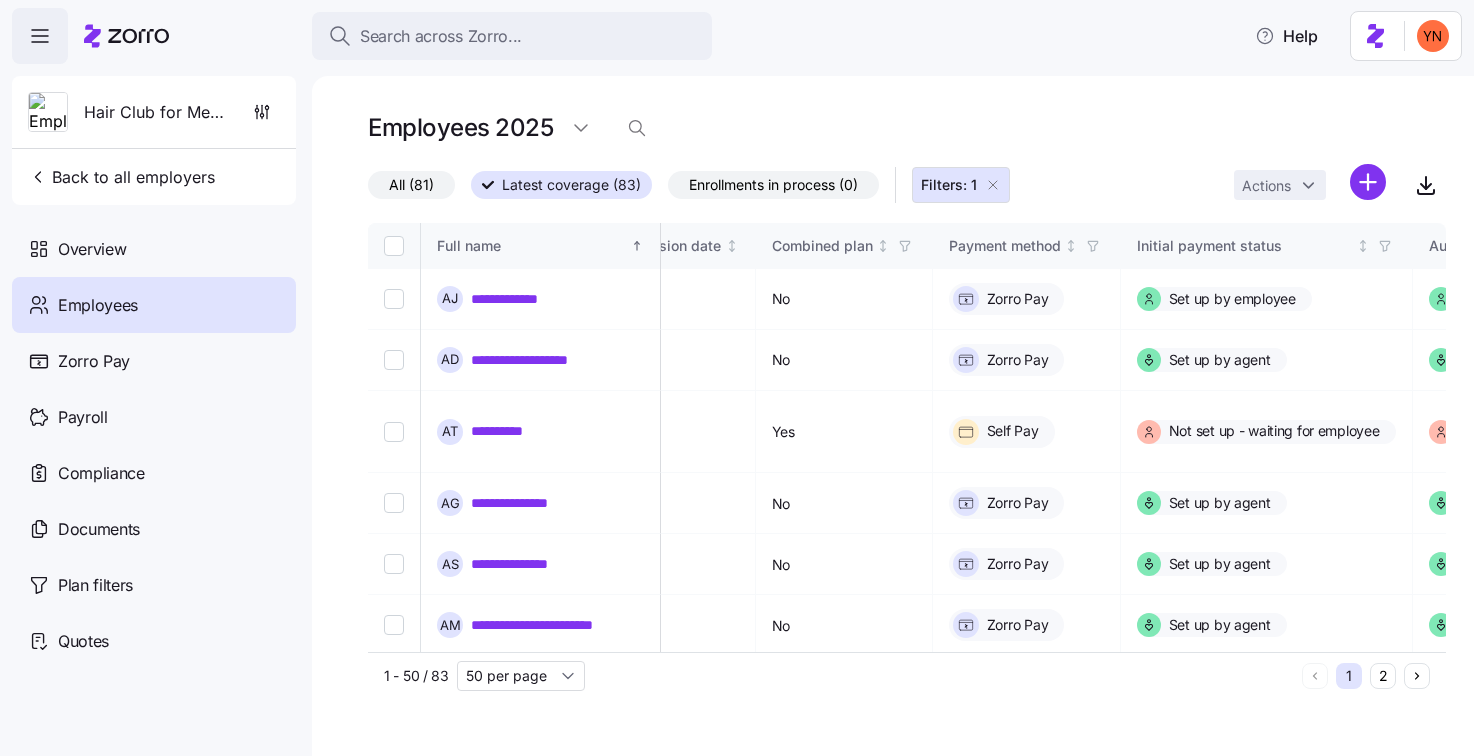 click on "Enrollments in process (0)" at bounding box center (773, 185) 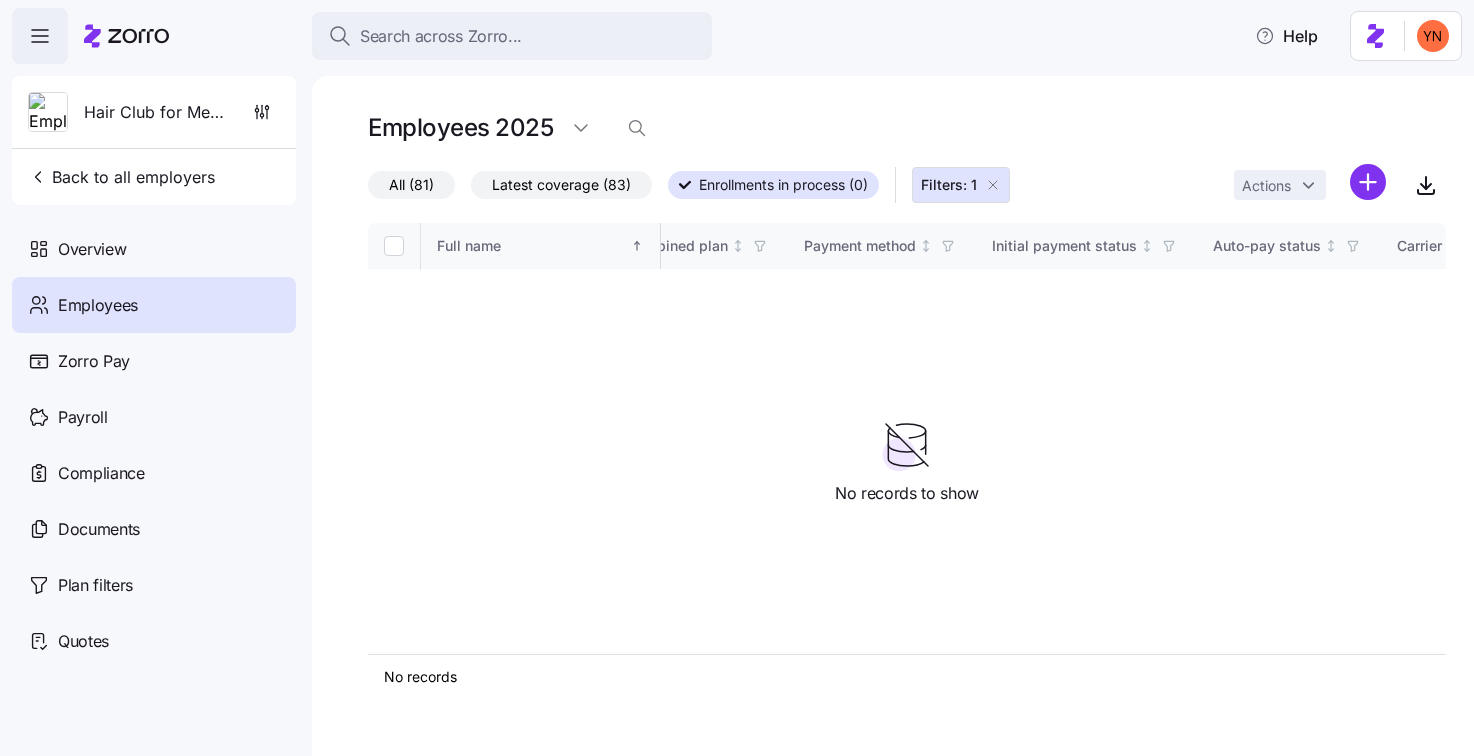 click 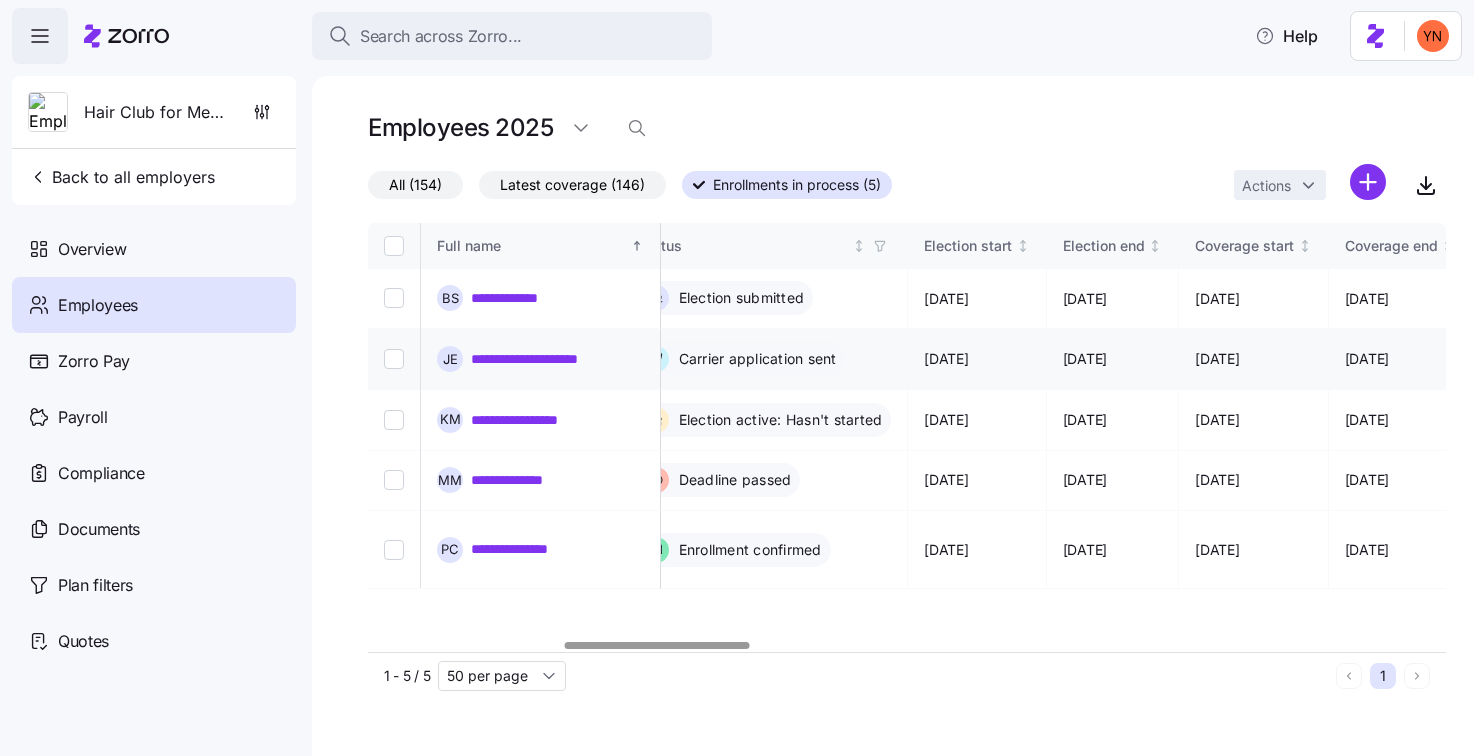 scroll, scrollTop: 0, scrollLeft: 1100, axis: horizontal 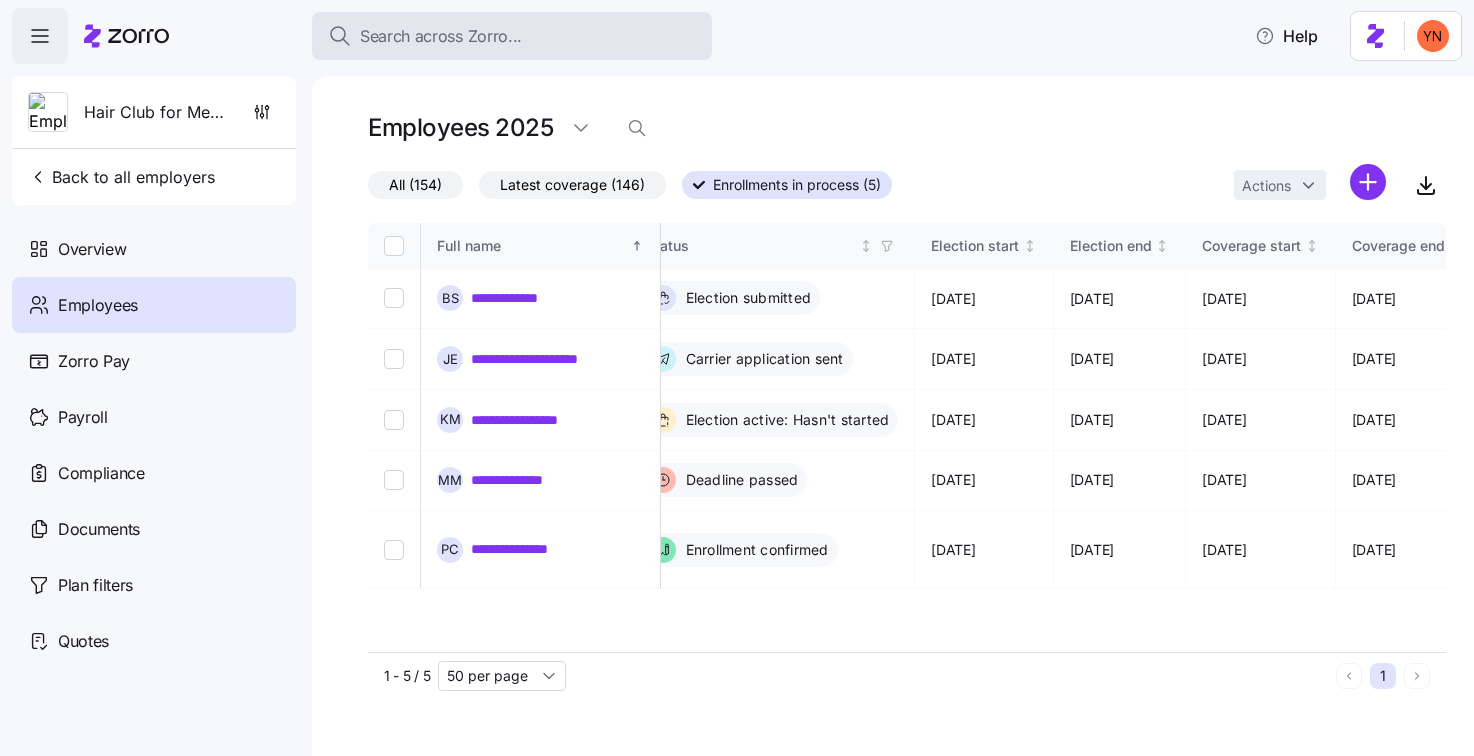 click on "Search across Zorro..." at bounding box center (512, 36) 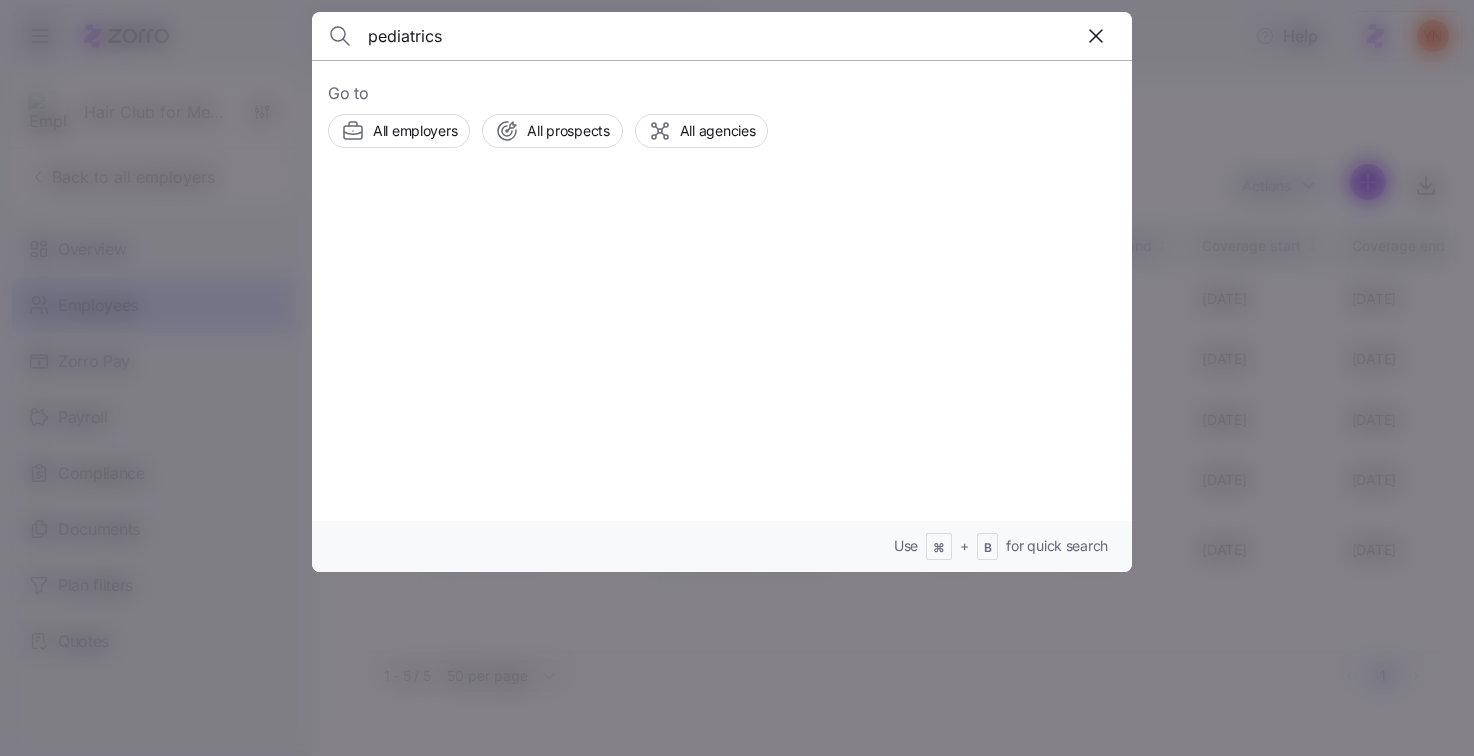 type on "pediatrics" 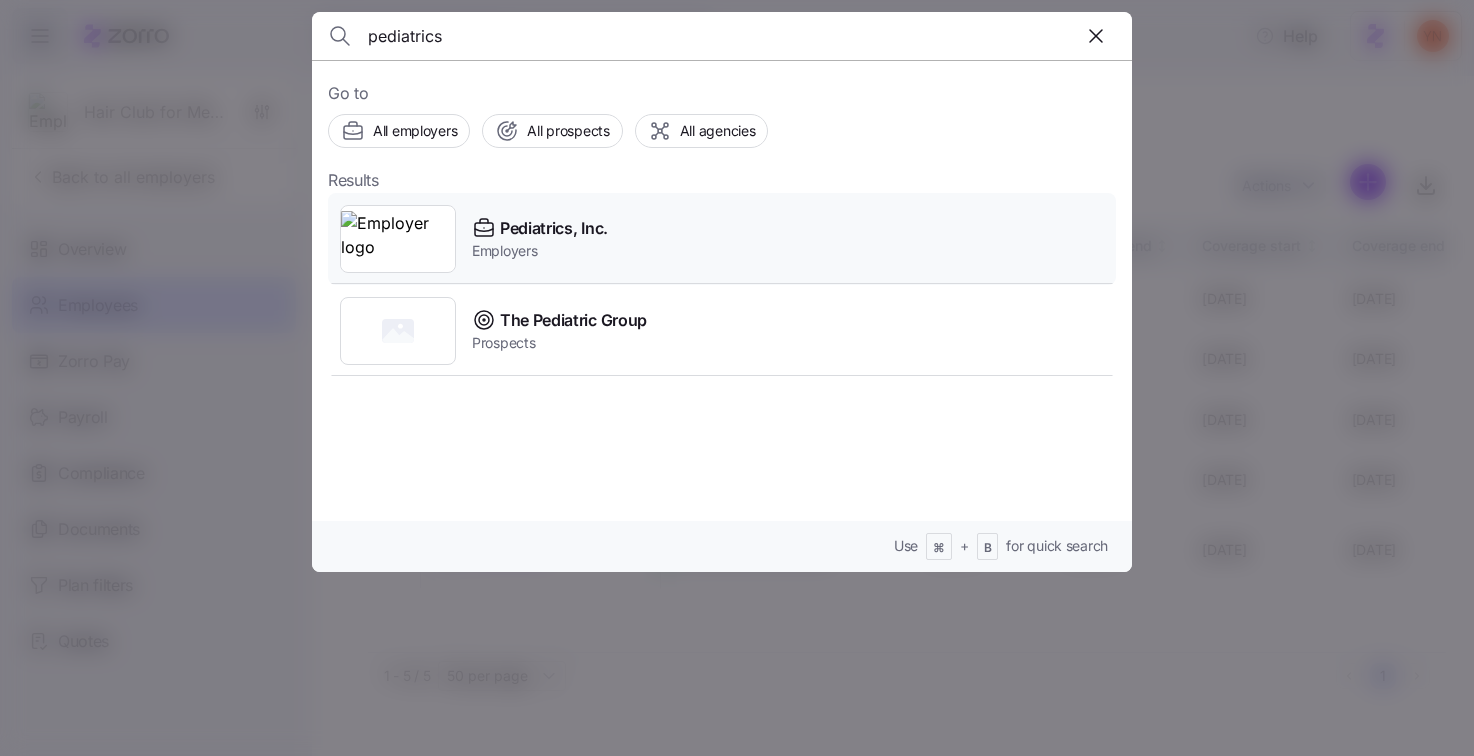 click on "Pediatrics, Inc. Employers" at bounding box center [722, 239] 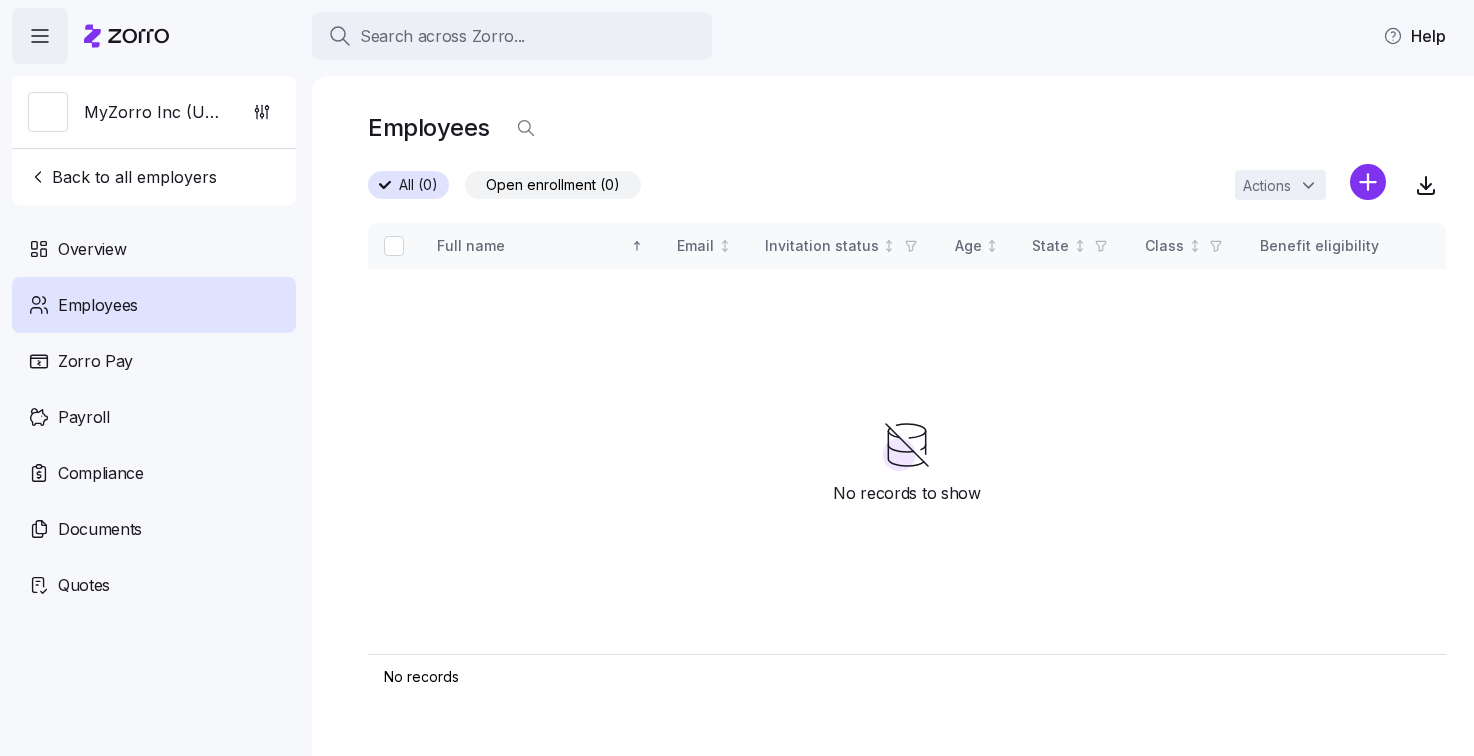 scroll, scrollTop: 0, scrollLeft: 0, axis: both 